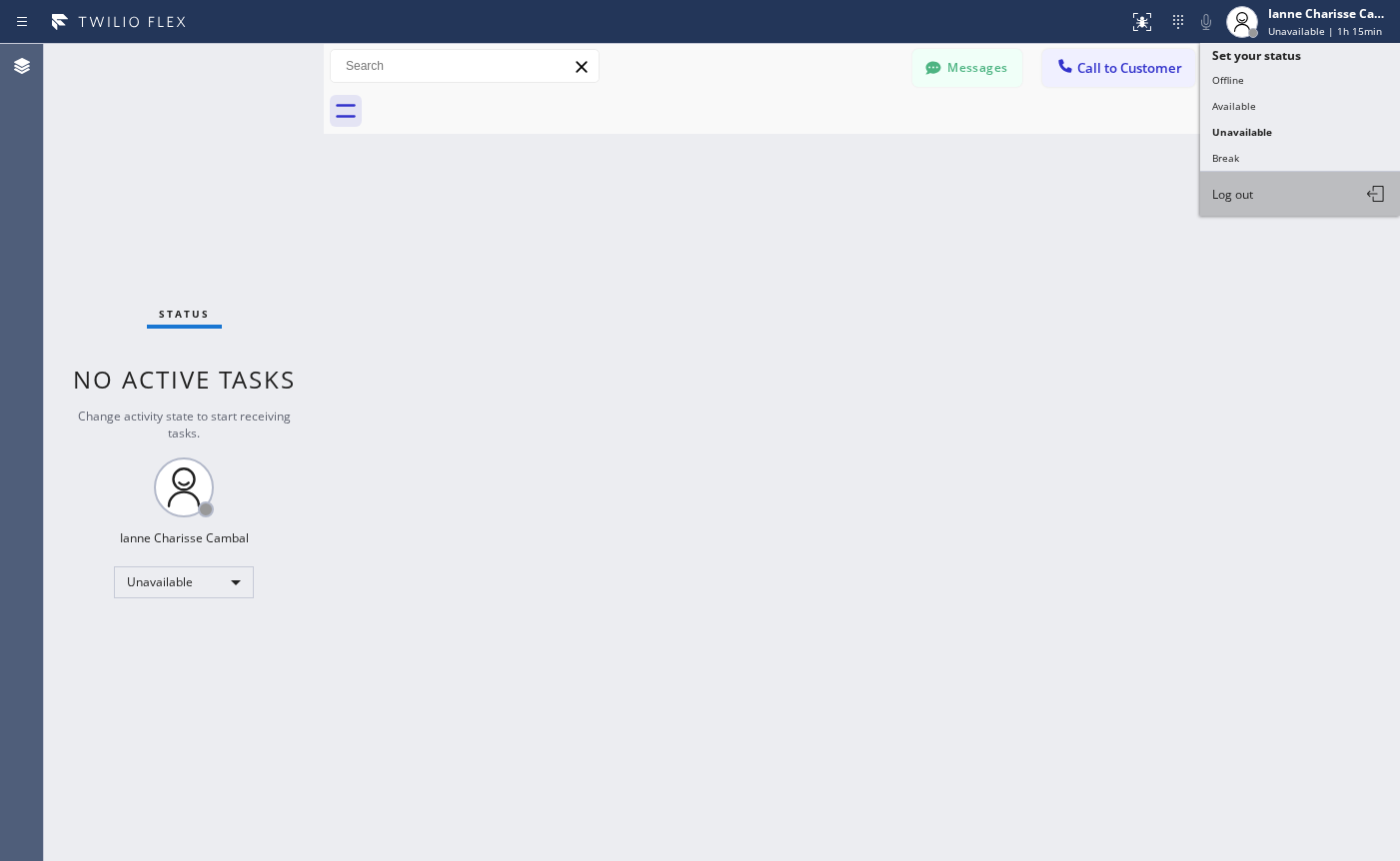 scroll, scrollTop: 0, scrollLeft: 0, axis: both 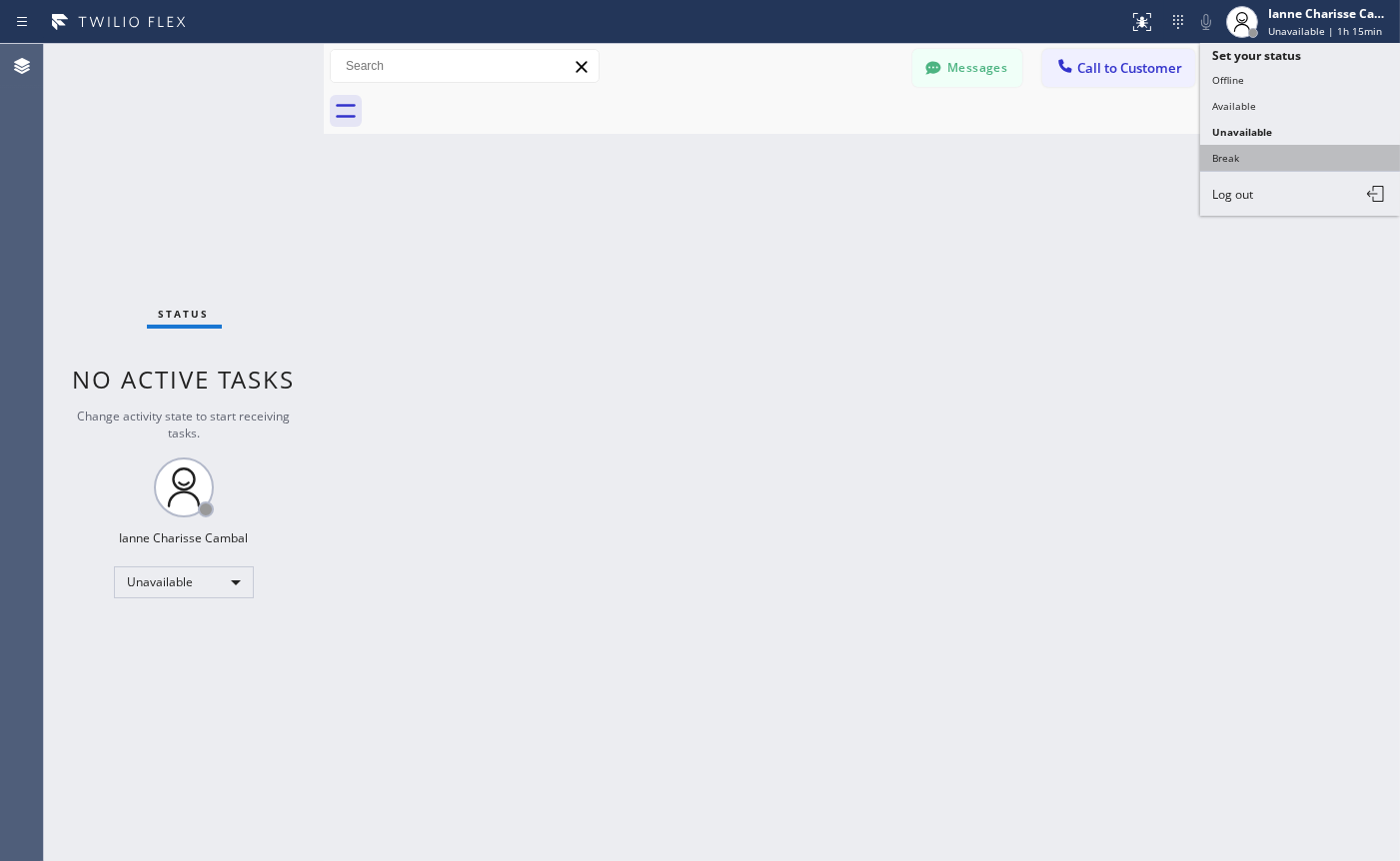 click on "Break" at bounding box center (1300, 158) 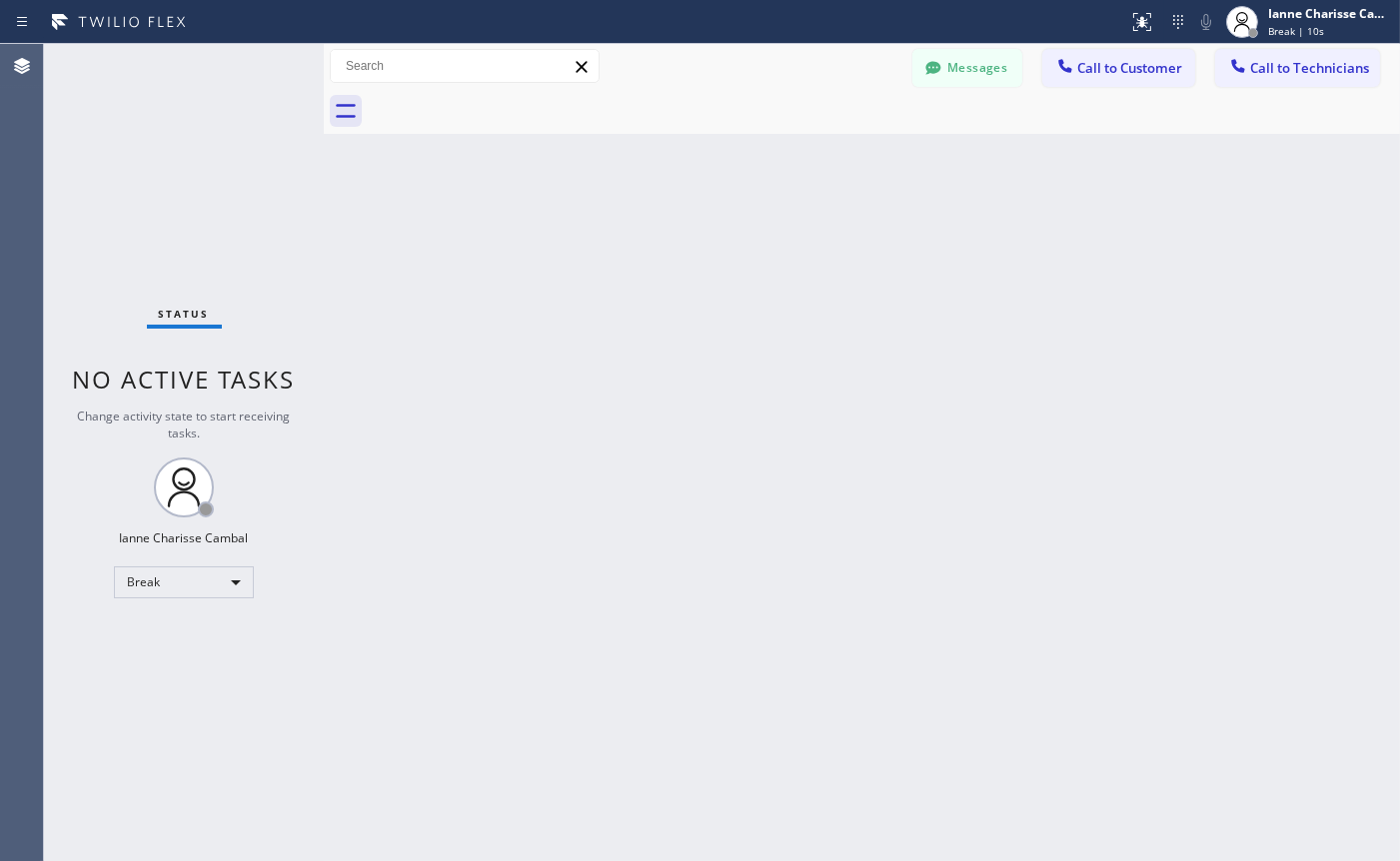 click on "Back to Dashboard Change Sender ID Customers Technicians Select a contact Outbound call Technician Search Technician Your caller id phone number Your caller id phone number [PHONE] Call Technician info Name   Phone none Address none Change Sender ID Electricians [PHONE] Personal [PHONE] HVAC [PHONE] 5 Star Appliance [PHONE] Appliance Repair [PHONE] Plumbing [PHONE] Air Duct Cleaning [PHONE]  Cancel Change Check personal SMS Reset Change No tabs Messages Call to Customer Call to Technicians Outbound call Location Search location Your caller id phone number Customer number Call Outbound call Technician Search Technician Your caller id phone number Your caller id phone number [PHONE] Call" at bounding box center [861, 452] 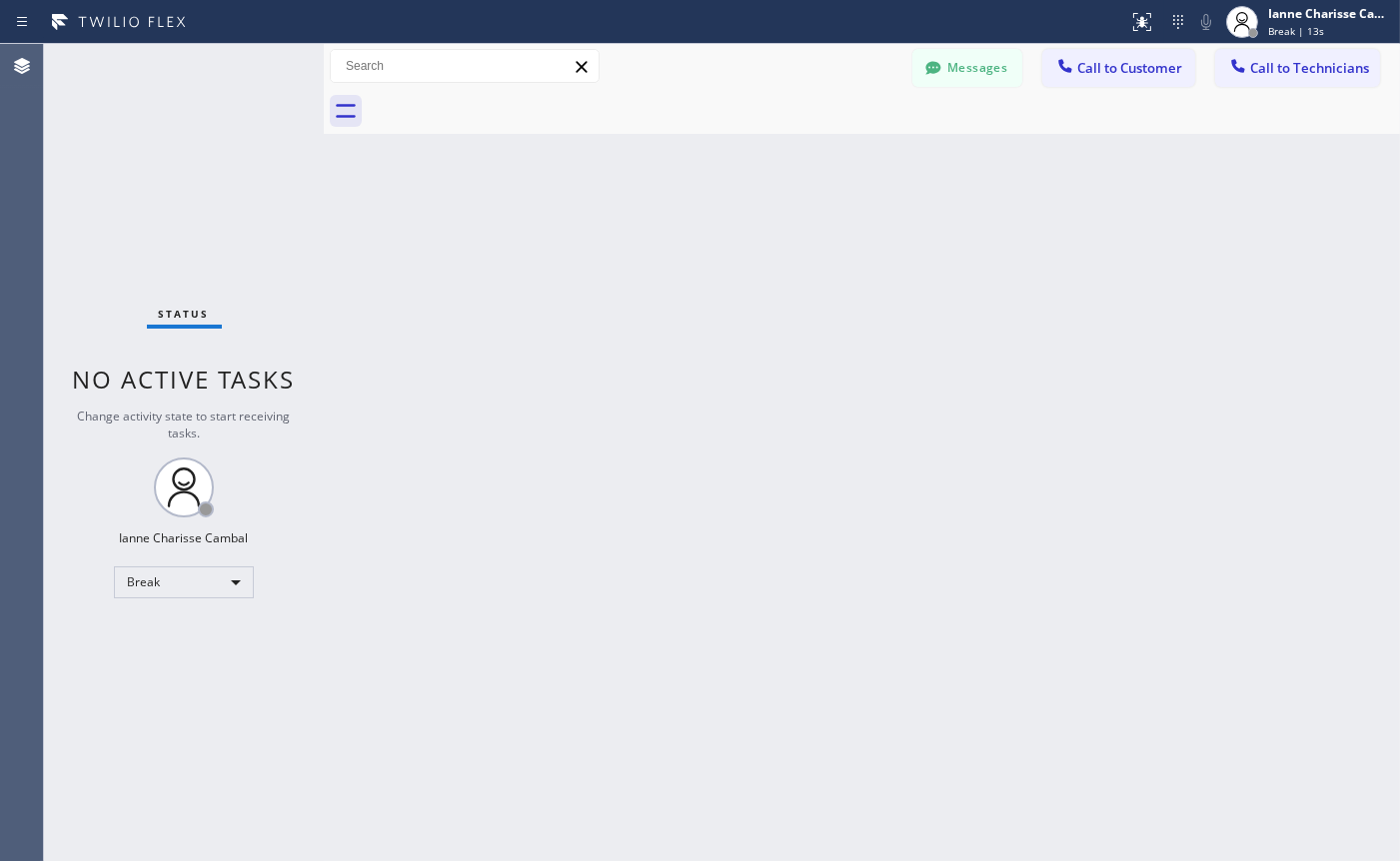 click on "Back to Dashboard Change Sender ID Customers Technicians Select a contact Outbound call Technician Search Technician Your caller id phone number Your caller id phone number [PHONE] Call Technician info Name   Phone none Address none Change Sender ID Electricians [PHONE] Personal [PHONE] HVAC [PHONE] 5 Star Appliance [PHONE] Appliance Repair [PHONE] Plumbing [PHONE] Air Duct Cleaning [PHONE]  Cancel Change Check personal SMS Reset Change No tabs Messages Call to Customer Call to Technicians Outbound call Location Search location Your caller id phone number Customer number Call Outbound call Technician Search Technician Your caller id phone number Your caller id phone number [PHONE] Call" at bounding box center [861, 452] 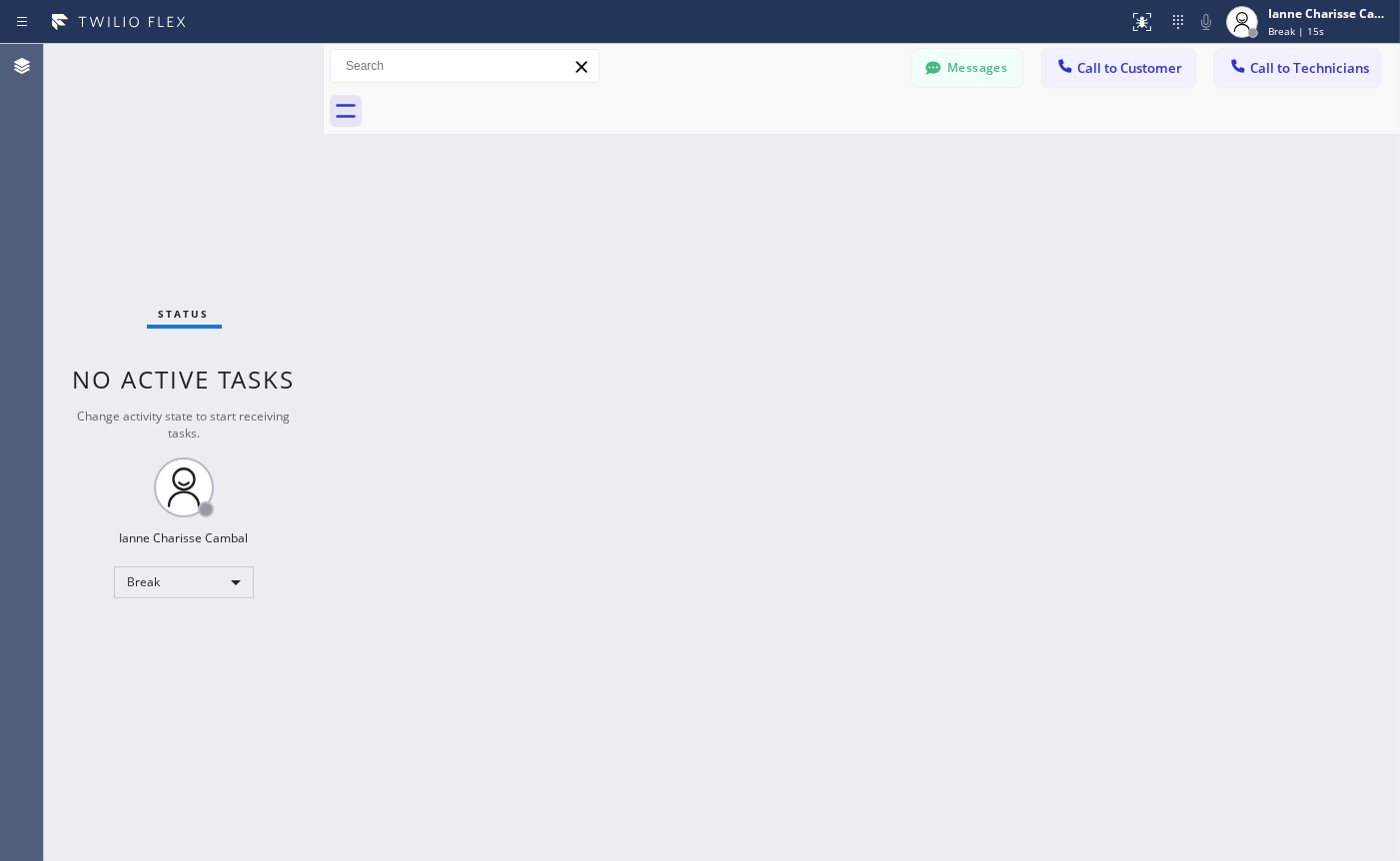 click on "Back to Dashboard Change Sender ID Customers Technicians Select a contact Outbound call Technician Search Technician Your caller id phone number Your caller id phone number [PHONE] Call Technician info Name   Phone none Address none Change Sender ID Electricians [PHONE] Personal [PHONE] HVAC [PHONE] 5 Star Appliance [PHONE] Appliance Repair [PHONE] Plumbing [PHONE] Air Duct Cleaning [PHONE]  Cancel Change Check personal SMS Reset Change No tabs Messages Call to Customer Call to Technicians Outbound call Location Search location Your caller id phone number Customer number Call Outbound call Technician Search Technician Your caller id phone number Your caller id phone number [PHONE] Call" at bounding box center [861, 452] 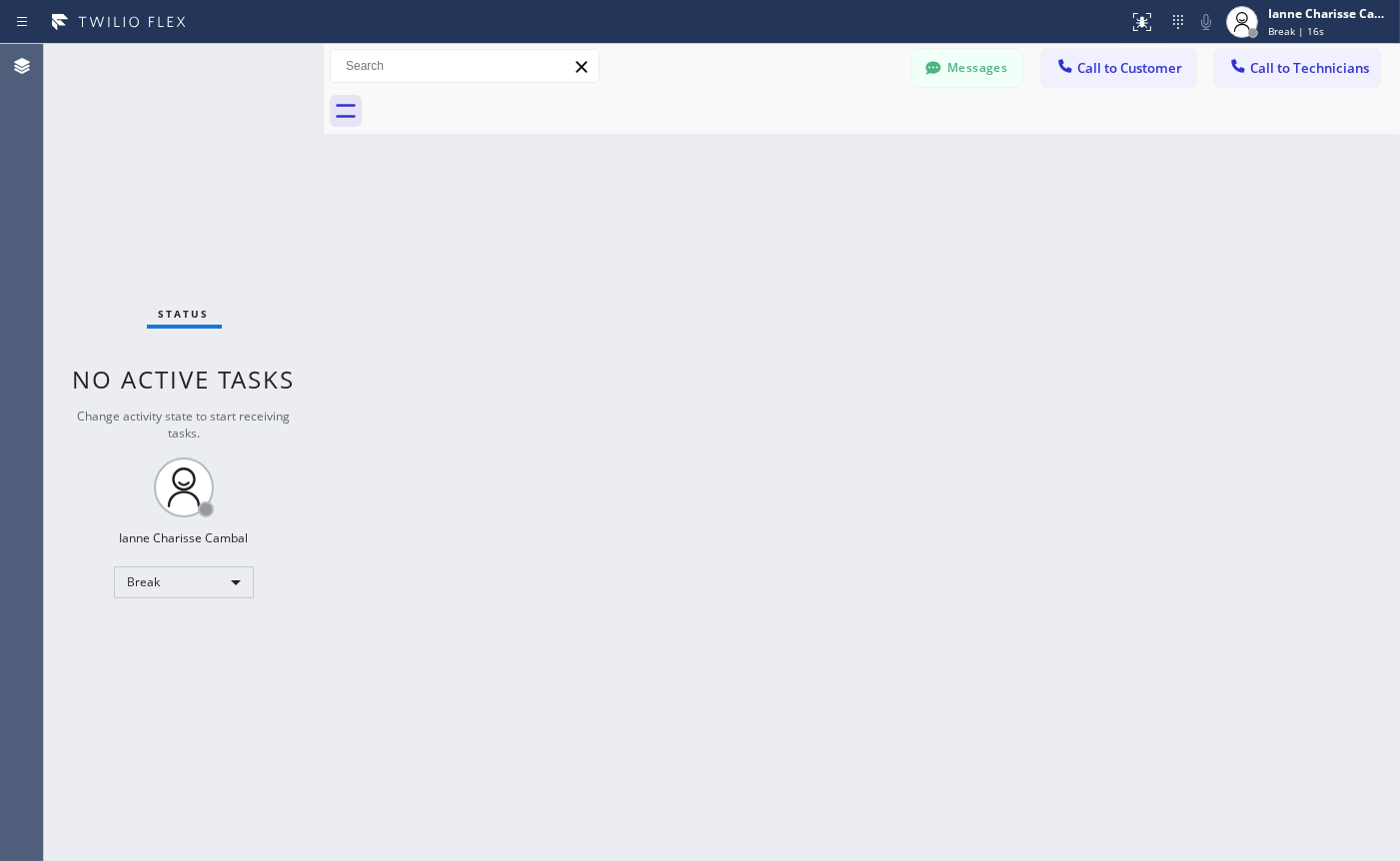 click on "Back to Dashboard Change Sender ID Customers Technicians Select a contact Outbound call Technician Search Technician Your caller id phone number Your caller id phone number [PHONE] Call Technician info Name   Phone none Address none Change Sender ID Electricians [PHONE] Personal [PHONE] HVAC [PHONE] 5 Star Appliance [PHONE] Appliance Repair [PHONE] Plumbing [PHONE] Air Duct Cleaning [PHONE]  Cancel Change Check personal SMS Reset Change No tabs Messages Call to Customer Call to Technicians Outbound call Location Search location Your caller id phone number Customer number Call Outbound call Technician Search Technician Your caller id phone number Your caller id phone number [PHONE] Call" at bounding box center [861, 452] 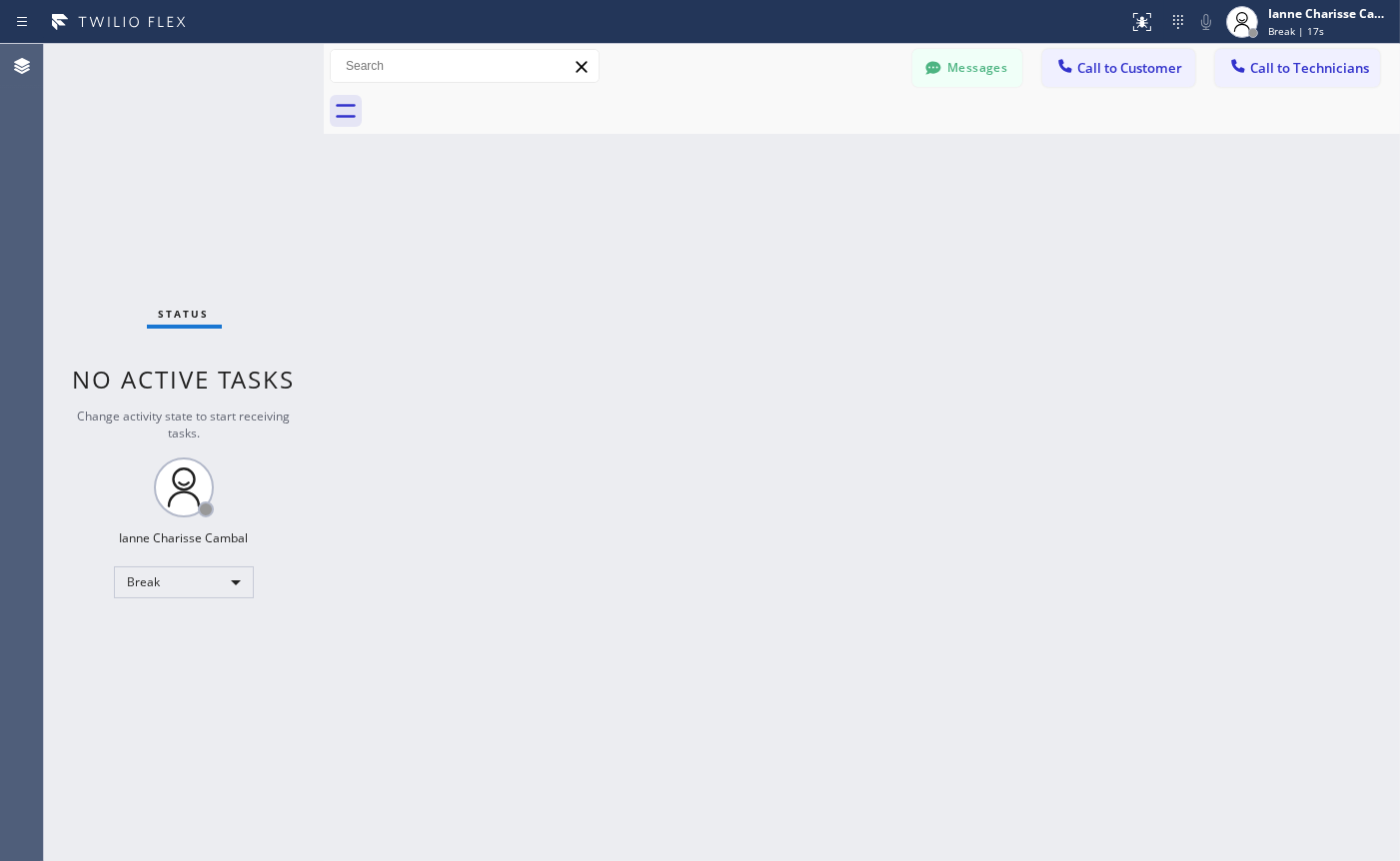 click on "Back to Dashboard Change Sender ID Customers Technicians Select a contact Outbound call Technician Search Technician Your caller id phone number Your caller id phone number [PHONE] Call Technician info Name   Phone none Address none Change Sender ID Electricians [PHONE] Personal [PHONE] HVAC [PHONE] 5 Star Appliance [PHONE] Appliance Repair [PHONE] Plumbing [PHONE] Air Duct Cleaning [PHONE]  Cancel Change Check personal SMS Reset Change No tabs Messages Call to Customer Call to Technicians Outbound call Location Search location Your caller id phone number Customer number Call Outbound call Technician Search Technician Your caller id phone number Your caller id phone number [PHONE] Call" at bounding box center [861, 452] 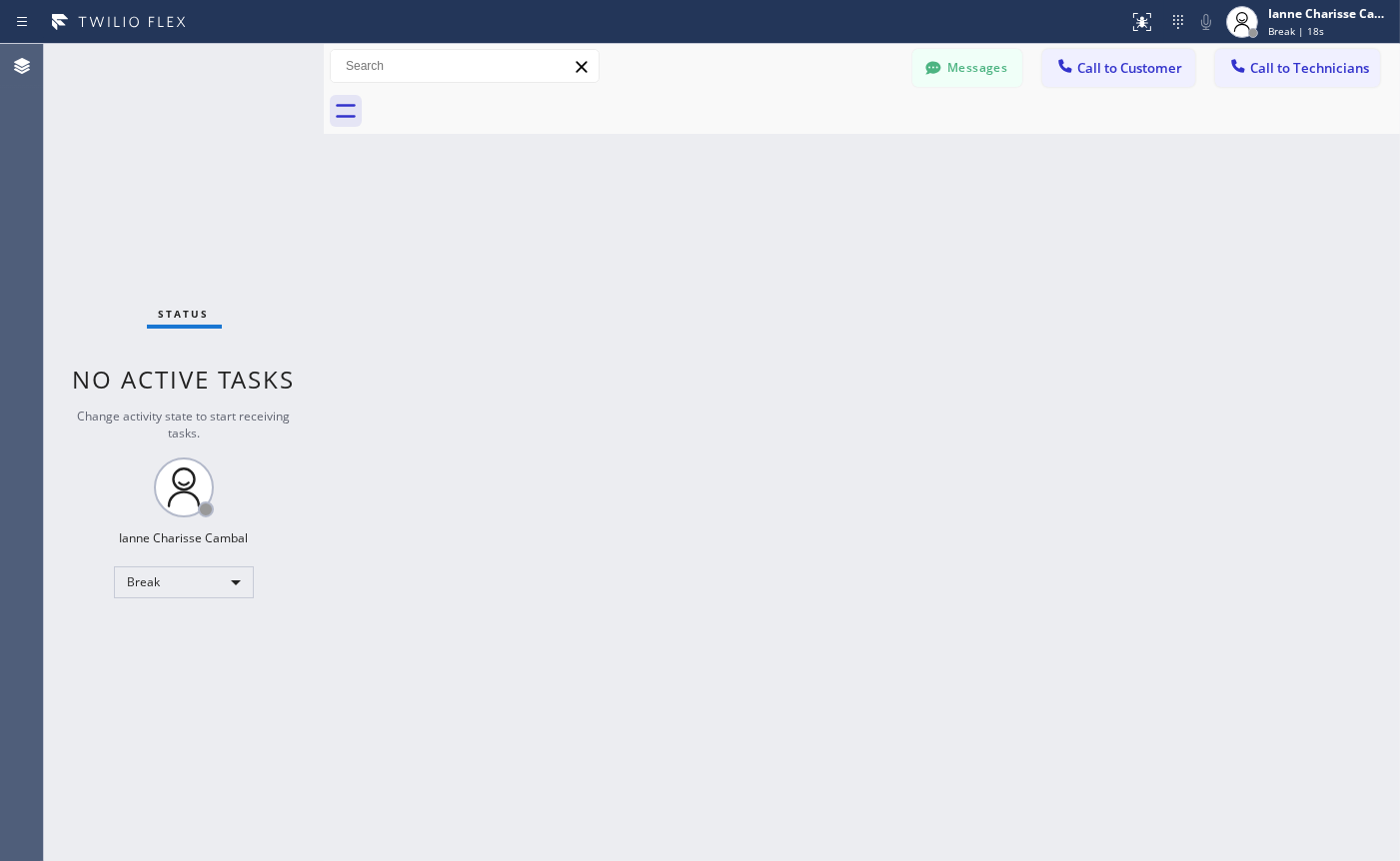 click on "Back to Dashboard Change Sender ID Customers Technicians Select a contact Outbound call Technician Search Technician Your caller id phone number Your caller id phone number [PHONE] Call Technician info Name   Phone none Address none Change Sender ID Electricians [PHONE] Personal [PHONE] HVAC [PHONE] 5 Star Appliance [PHONE] Appliance Repair [PHONE] Plumbing [PHONE] Air Duct Cleaning [PHONE]  Cancel Change Check personal SMS Reset Change No tabs Messages Call to Customer Call to Technicians Outbound call Location Search location Your caller id phone number Customer number Call Outbound call Technician Search Technician Your caller id phone number Your caller id phone number [PHONE] Call" at bounding box center [861, 452] 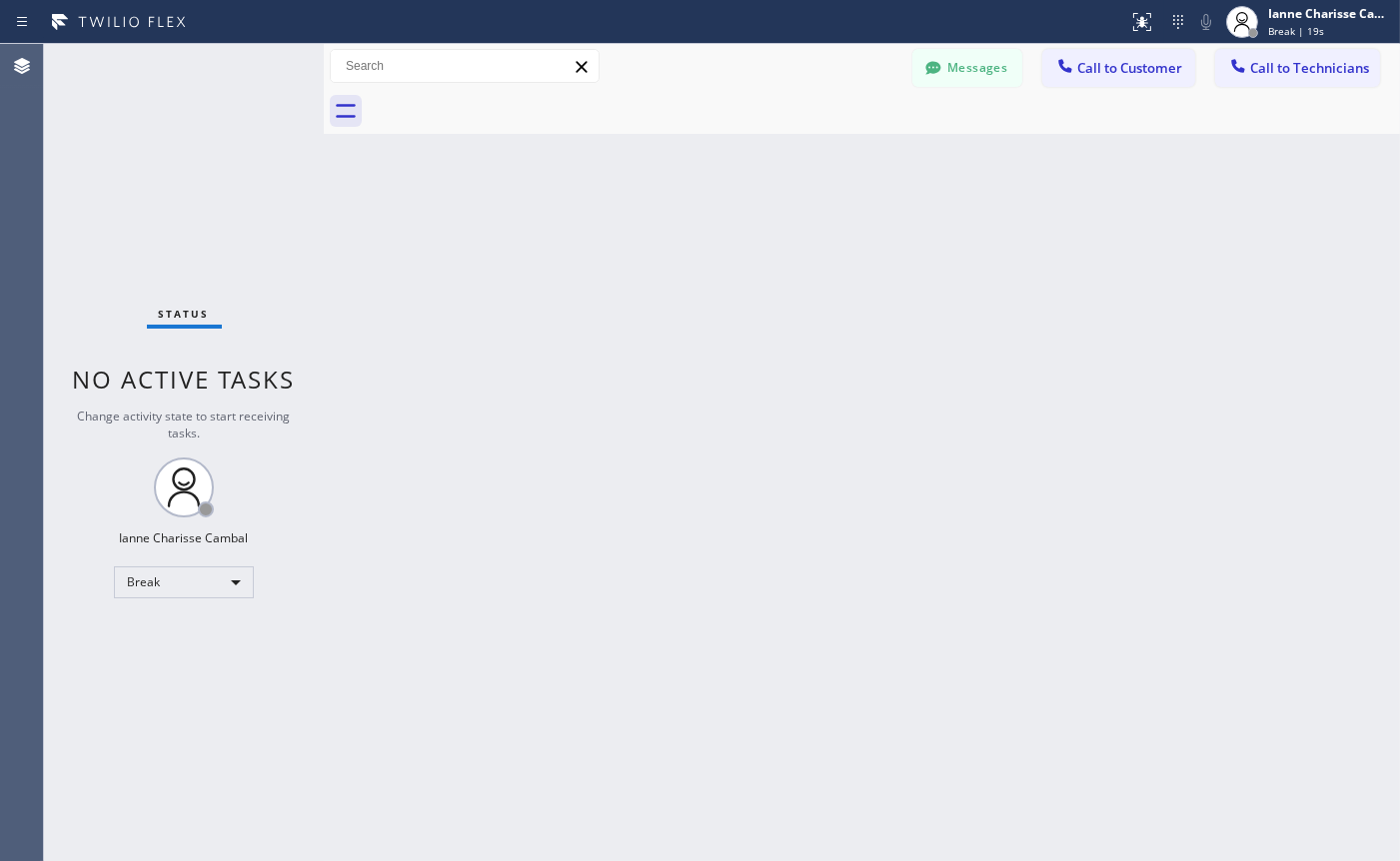 click on "Back to Dashboard Change Sender ID Customers Technicians Select a contact Outbound call Technician Search Technician Your caller id phone number Your caller id phone number [PHONE] Call Technician info Name   Phone none Address none Change Sender ID Electricians [PHONE] Personal [PHONE] HVAC [PHONE] 5 Star Appliance [PHONE] Appliance Repair [PHONE] Plumbing [PHONE] Air Duct Cleaning [PHONE]  Cancel Change Check personal SMS Reset Change No tabs Messages Call to Customer Call to Technicians Outbound call Location Search location Your caller id phone number Customer number Call Outbound call Technician Search Technician Your caller id phone number Your caller id phone number [PHONE] Call" at bounding box center (861, 452) 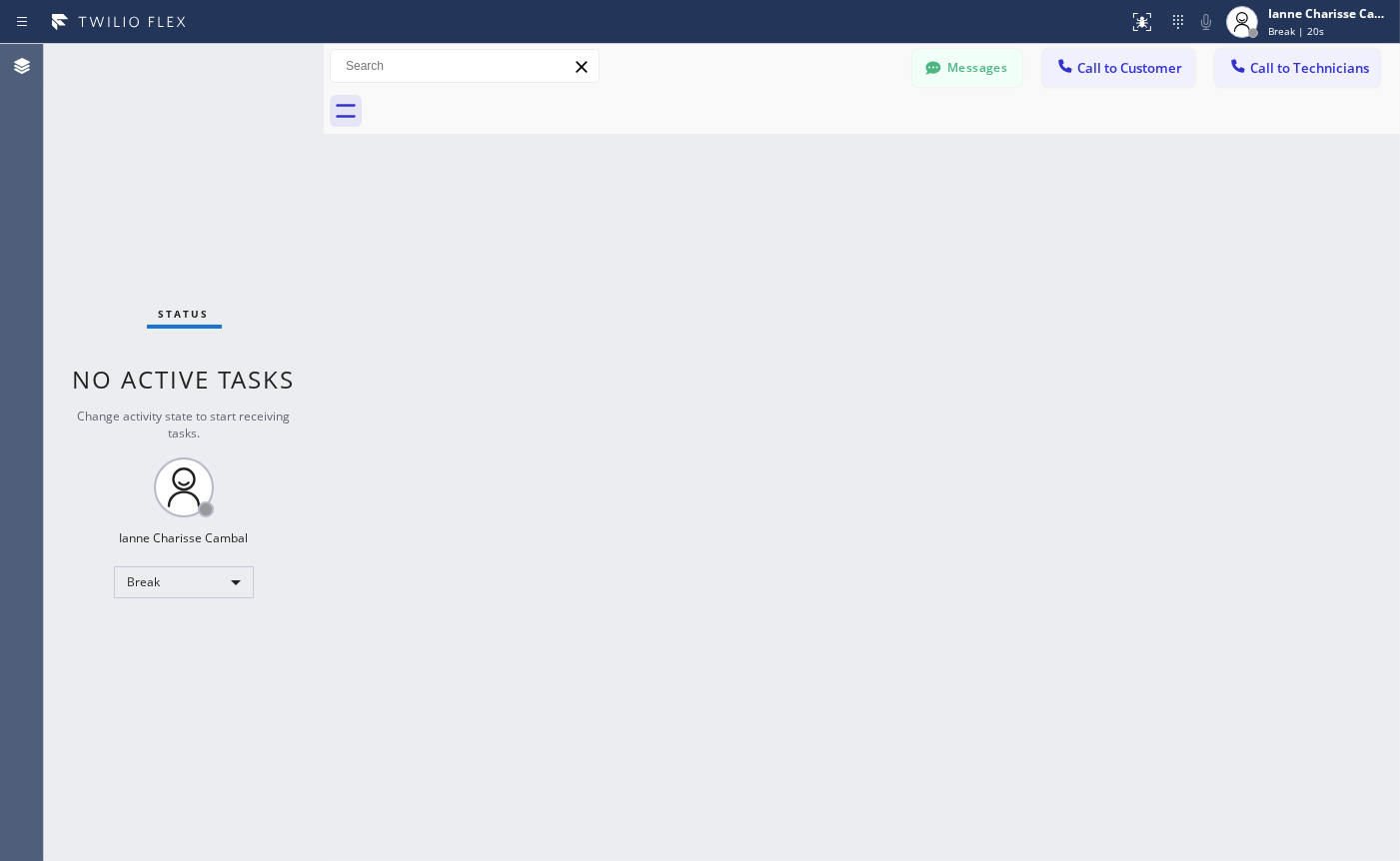 click on "Back to Dashboard Change Sender ID Customers Technicians Select a contact Outbound call Technician Search Technician Your caller id phone number Your caller id phone number [PHONE] Call Technician info Name   Phone none Address none Change Sender ID Electricians [PHONE] Personal [PHONE] HVAC [PHONE] 5 Star Appliance [PHONE] Appliance Repair [PHONE] Plumbing [PHONE] Air Duct Cleaning [PHONE]  Cancel Change Check personal SMS Reset Change No tabs Messages Call to Customer Call to Technicians Outbound call Location Search location Your caller id phone number Customer number Call Outbound call Technician Search Technician Your caller id phone number Your caller id phone number [PHONE] Call" at bounding box center [861, 452] 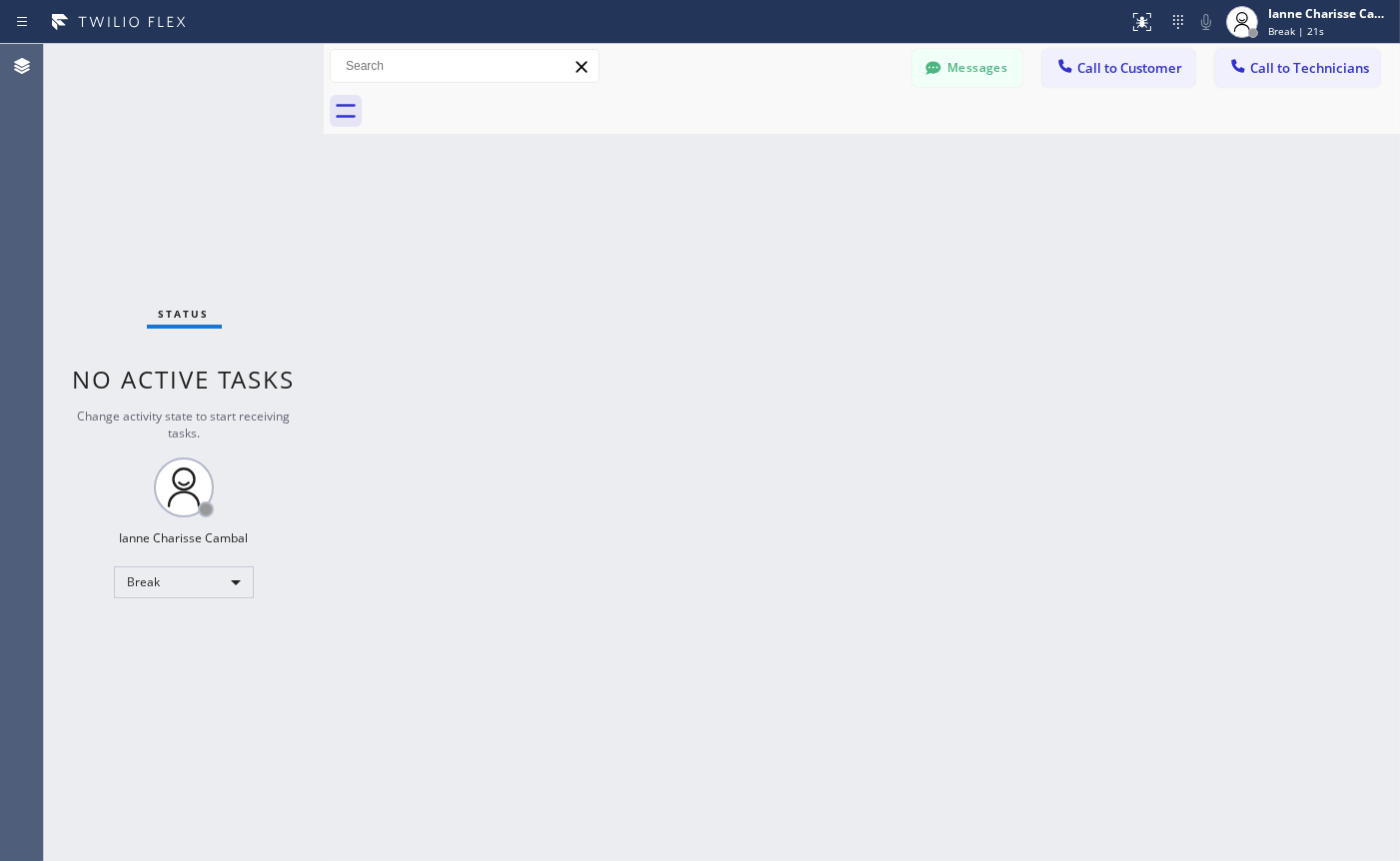 click on "Back to Dashboard Change Sender ID Customers Technicians Select a contact Outbound call Technician Search Technician Your caller id phone number Your caller id phone number [PHONE] Call Technician info Name   Phone none Address none Change Sender ID Electricians [PHONE] Personal [PHONE] HVAC [PHONE] 5 Star Appliance [PHONE] Appliance Repair [PHONE] Plumbing [PHONE] Air Duct Cleaning [PHONE]  Cancel Change Check personal SMS Reset Change No tabs Messages Call to Customer Call to Technicians Outbound call Location Search location Your caller id phone number Customer number Call Outbound call Technician Search Technician Your caller id phone number Your caller id phone number [PHONE] Call" at bounding box center (861, 452) 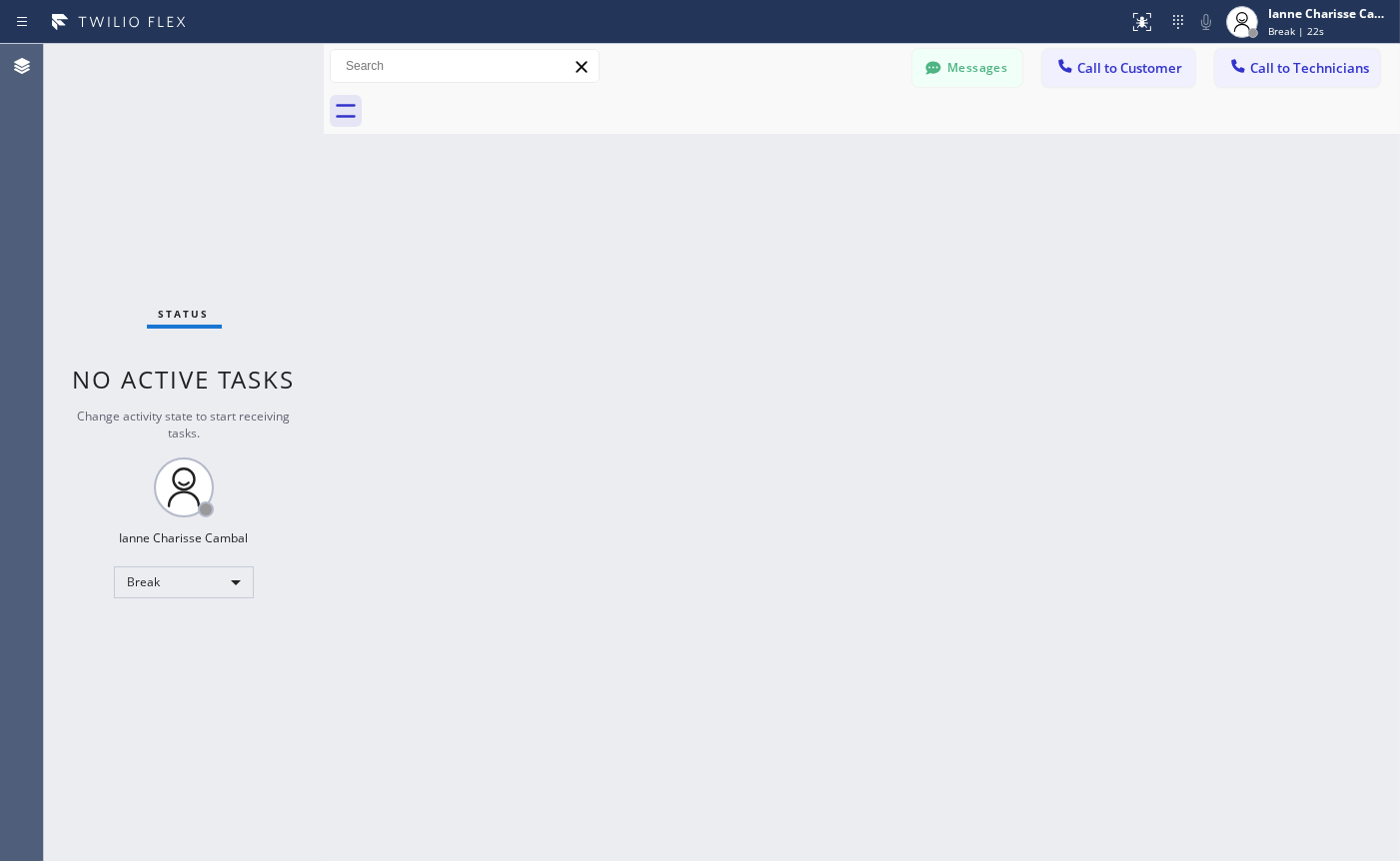 click on "Back to Dashboard Change Sender ID Customers Technicians Select a contact Outbound call Technician Search Technician Your caller id phone number Your caller id phone number [PHONE] Call Technician info Name   Phone none Address none Change Sender ID Electricians [PHONE] Personal [PHONE] HVAC [PHONE] 5 Star Appliance [PHONE] Appliance Repair [PHONE] Plumbing [PHONE] Air Duct Cleaning [PHONE]  Cancel Change Check personal SMS Reset Change No tabs Messages Call to Customer Call to Technicians Outbound call Location Search location Your caller id phone number Customer number Call Outbound call Technician Search Technician Your caller id phone number Your caller id phone number [PHONE] Call" at bounding box center (861, 452) 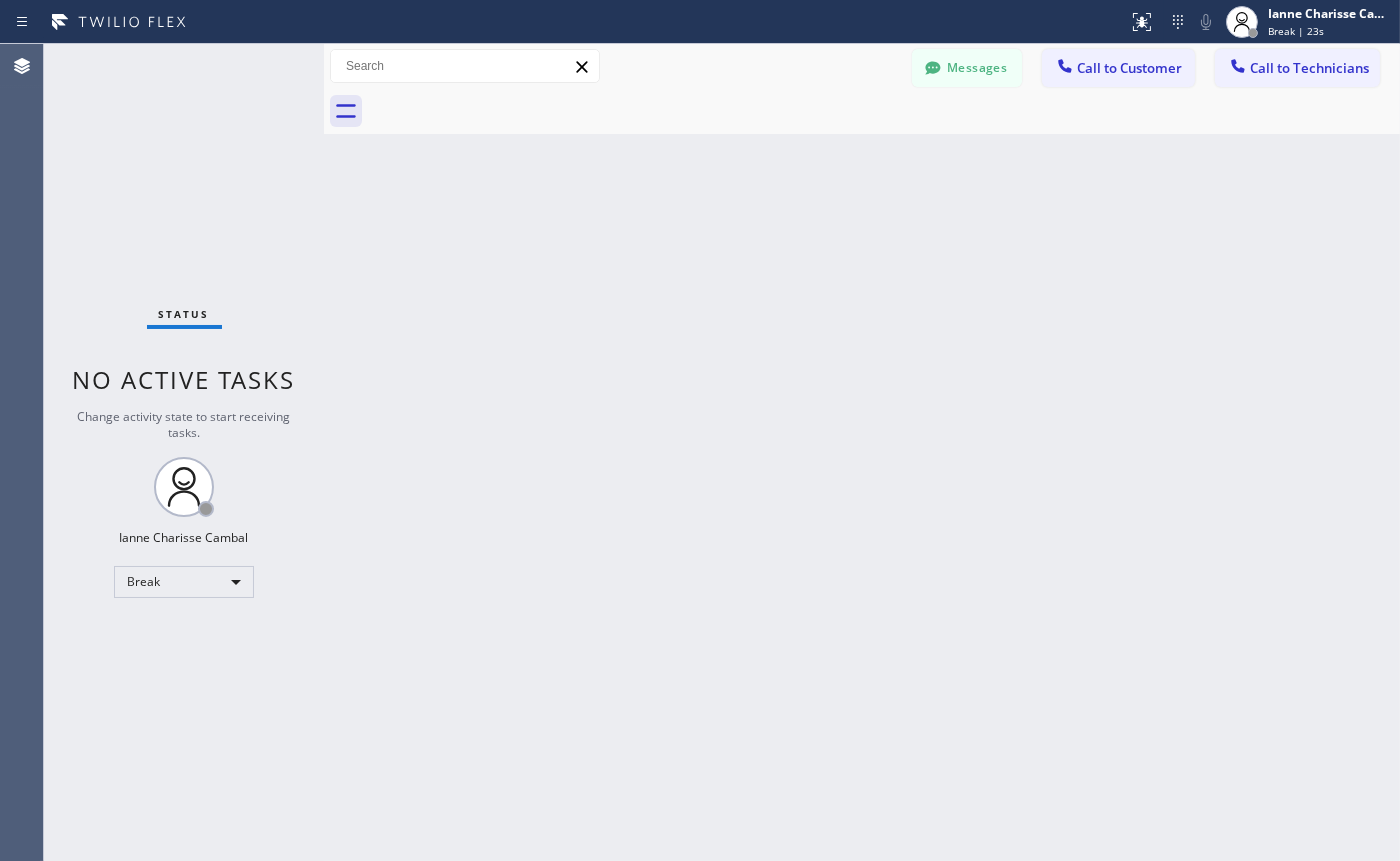 click on "Back to Dashboard Change Sender ID Customers Technicians Select a contact Outbound call Technician Search Technician Your caller id phone number Your caller id phone number [PHONE] Call Technician info Name   Phone none Address none Change Sender ID Electricians [PHONE] Personal [PHONE] HVAC [PHONE] 5 Star Appliance [PHONE] Appliance Repair [PHONE] Plumbing [PHONE] Air Duct Cleaning [PHONE]  Cancel Change Check personal SMS Reset Change No tabs Messages Call to Customer Call to Technicians Outbound call Location Search location Your caller id phone number Customer number Call Outbound call Technician Search Technician Your caller id phone number Your caller id phone number [PHONE] Call" at bounding box center (861, 452) 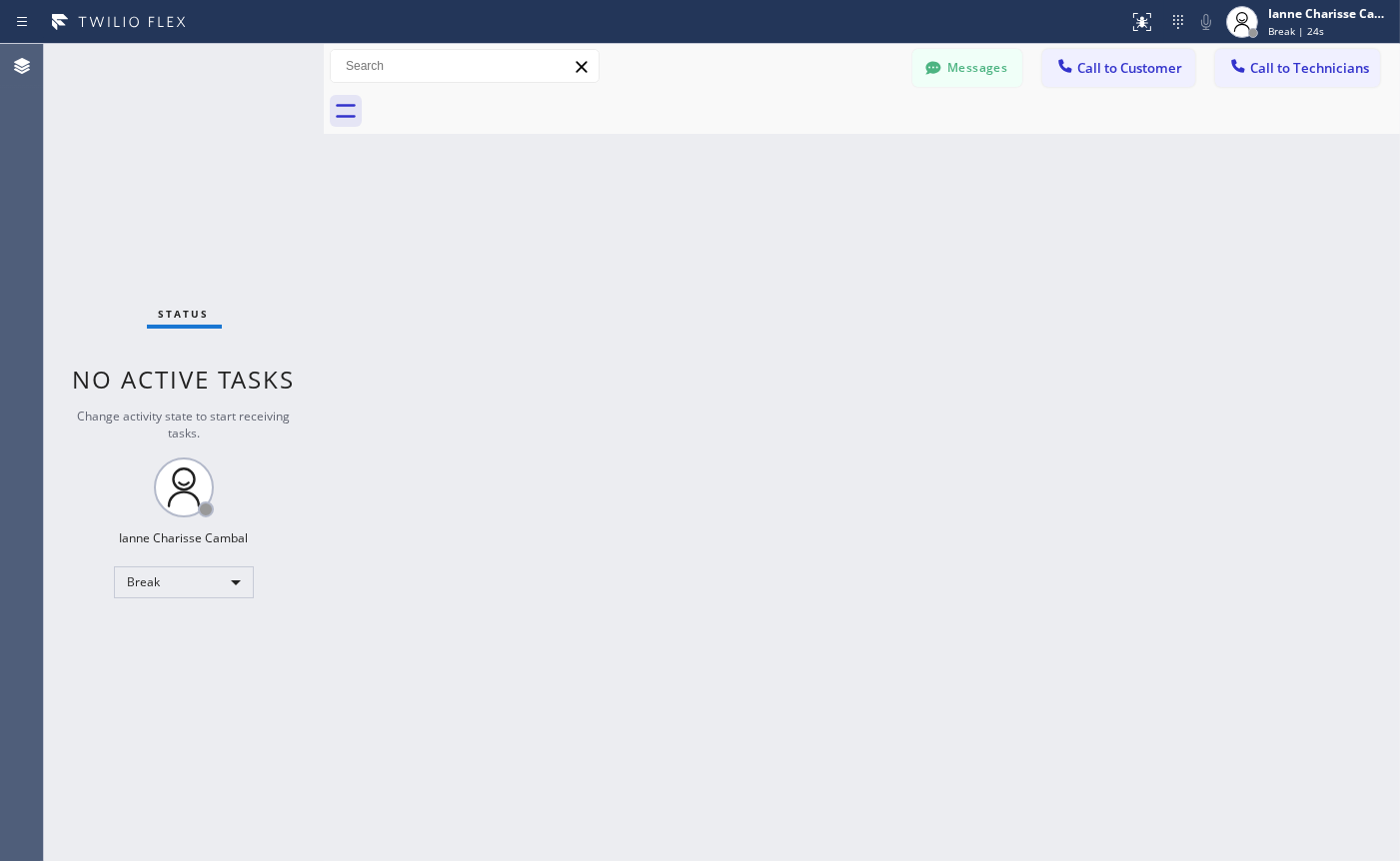click on "Back to Dashboard Change Sender ID Customers Technicians Select a contact Outbound call Technician Search Technician Your caller id phone number Your caller id phone number [PHONE] Call Technician info Name   Phone none Address none Change Sender ID Electricians [PHONE] Personal [PHONE] HVAC [PHONE] 5 Star Appliance [PHONE] Appliance Repair [PHONE] Plumbing [PHONE] Air Duct Cleaning [PHONE]  Cancel Change Check personal SMS Reset Change No tabs Messages Call to Customer Call to Technicians Outbound call Location Search location Your caller id phone number Customer number Call Outbound call Technician Search Technician Your caller id phone number Your caller id phone number [PHONE] Call" at bounding box center [861, 452] 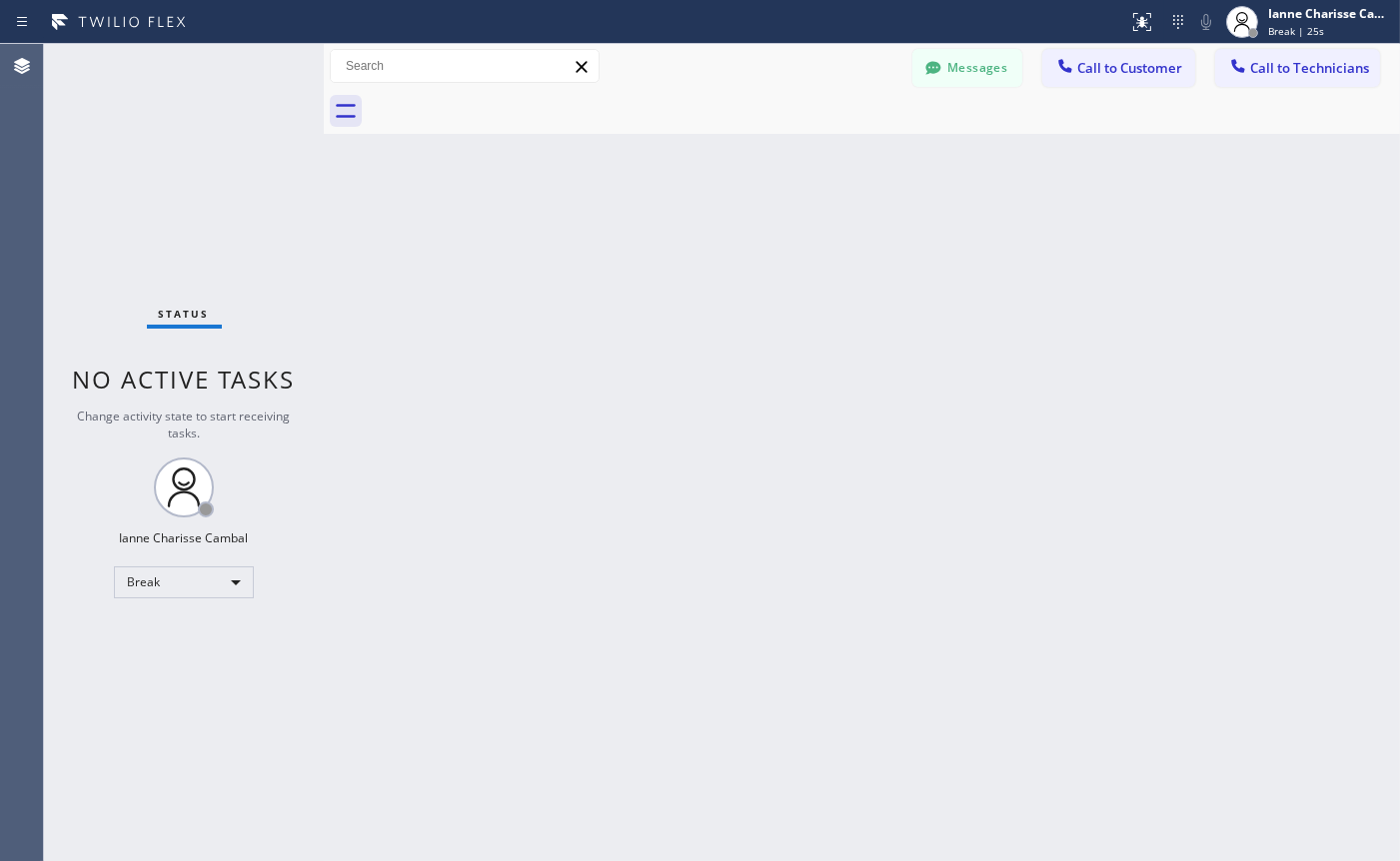 click on "Back to Dashboard Change Sender ID Customers Technicians Select a contact Outbound call Technician Search Technician Your caller id phone number Your caller id phone number [PHONE] Call Technician info Name   Phone none Address none Change Sender ID Electricians [PHONE] Personal [PHONE] HVAC [PHONE] 5 Star Appliance [PHONE] Appliance Repair [PHONE] Plumbing [PHONE] Air Duct Cleaning [PHONE]  Cancel Change Check personal SMS Reset Change No tabs Messages Call to Customer Call to Technicians Outbound call Location Search location Your caller id phone number Customer number Call Outbound call Technician Search Technician Your caller id phone number Your caller id phone number [PHONE] Call" at bounding box center [861, 452] 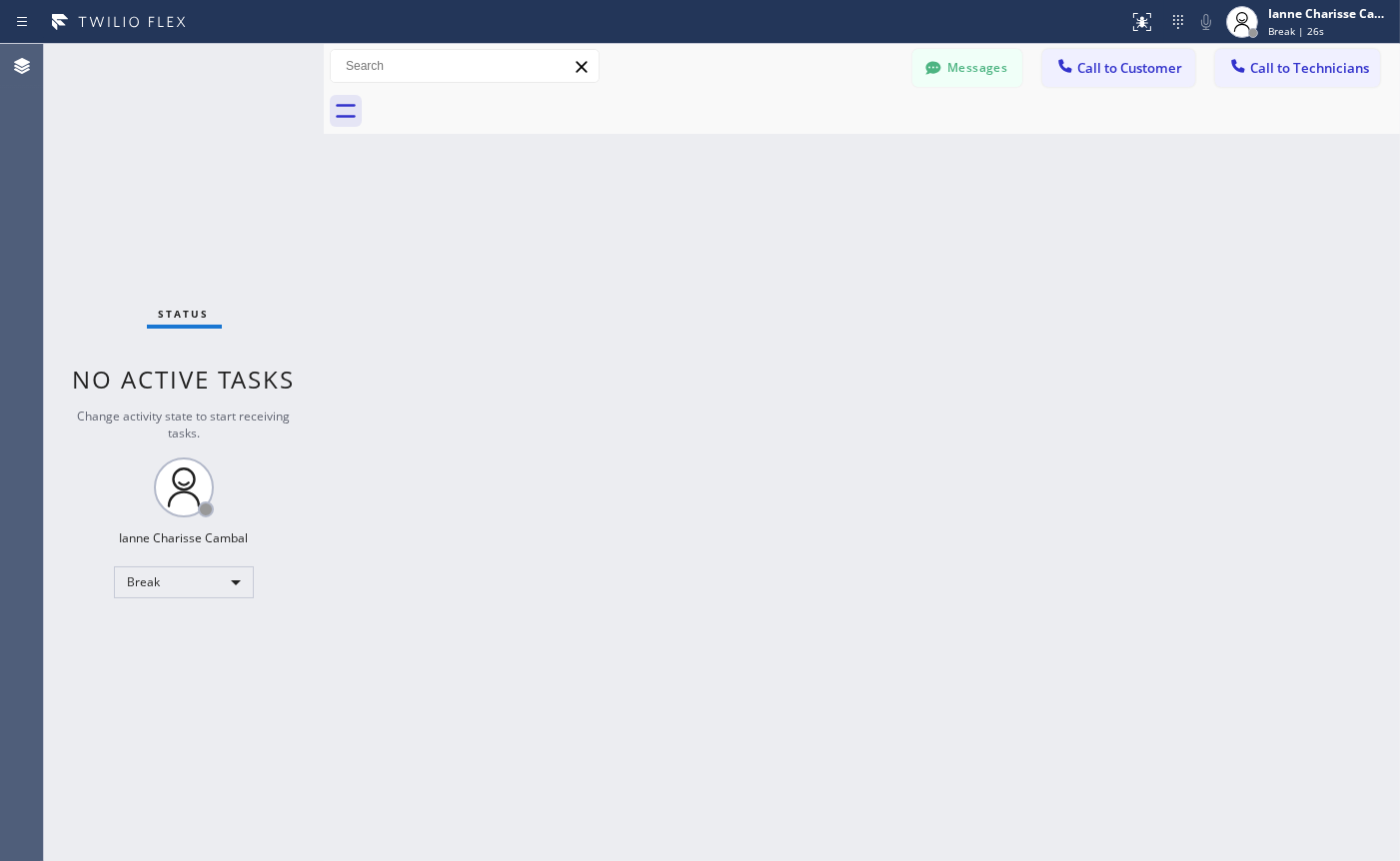 click on "Back to Dashboard Change Sender ID Customers Technicians Select a contact Outbound call Technician Search Technician Your caller id phone number Your caller id phone number [PHONE] Call Technician info Name   Phone none Address none Change Sender ID Electricians [PHONE] Personal [PHONE] HVAC [PHONE] 5 Star Appliance [PHONE] Appliance Repair [PHONE] Plumbing [PHONE] Air Duct Cleaning [PHONE]  Cancel Change Check personal SMS Reset Change No tabs Messages Call to Customer Call to Technicians Outbound call Location Search location Your caller id phone number Customer number Call Outbound call Technician Search Technician Your caller id phone number Your caller id phone number [PHONE] Call" at bounding box center [861, 452] 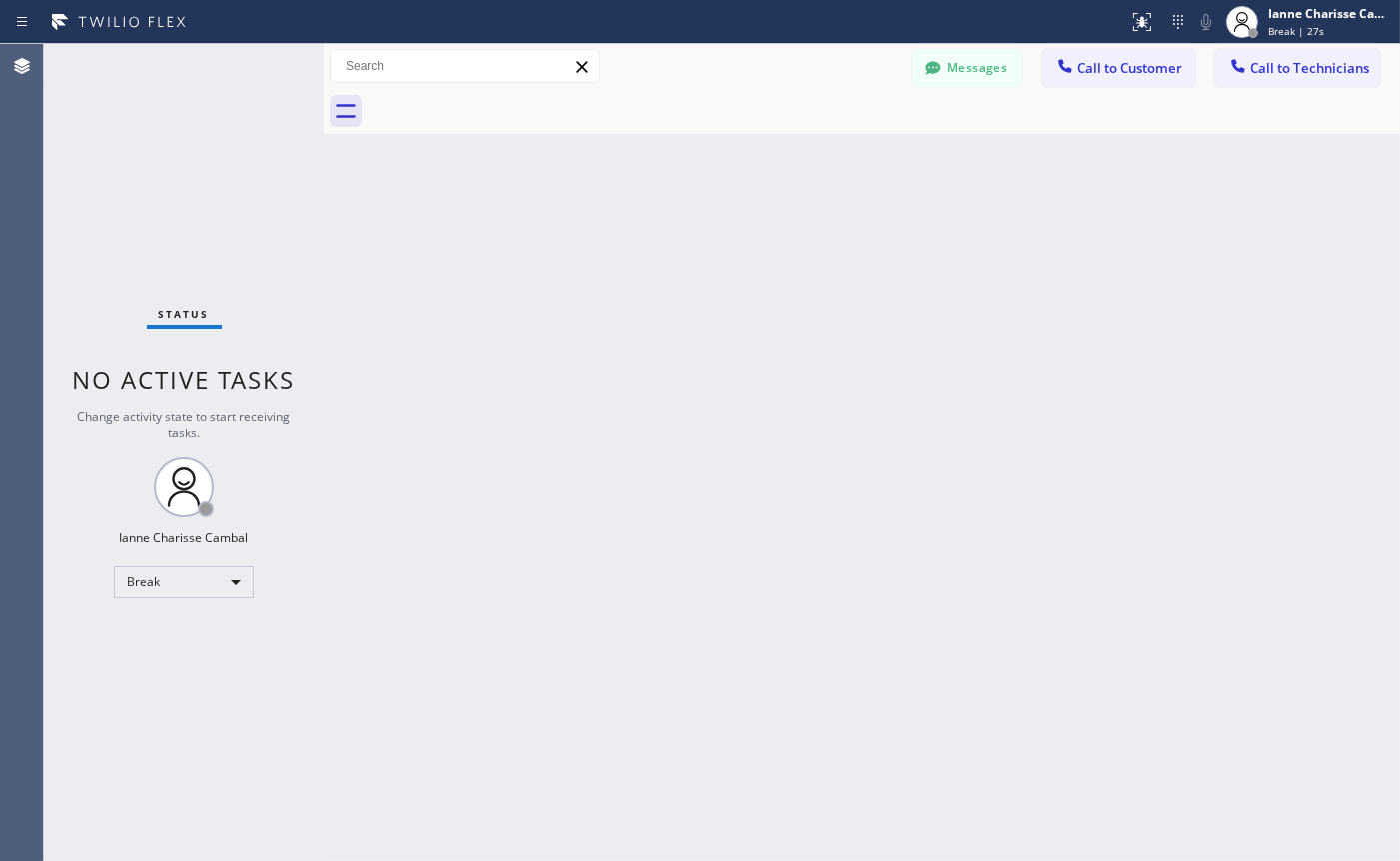 click on "Back to Dashboard Change Sender ID Customers Technicians Select a contact Outbound call Technician Search Technician Your caller id phone number Your caller id phone number [PHONE] Call Technician info Name   Phone none Address none Change Sender ID Electricians [PHONE] Personal [PHONE] HVAC [PHONE] 5 Star Appliance [PHONE] Appliance Repair [PHONE] Plumbing [PHONE] Air Duct Cleaning [PHONE]  Cancel Change Check personal SMS Reset Change No tabs Messages Call to Customer Call to Technicians Outbound call Location Search location Your caller id phone number Customer number Call Outbound call Technician Search Technician Your caller id phone number Your caller id phone number [PHONE] Call" at bounding box center [861, 452] 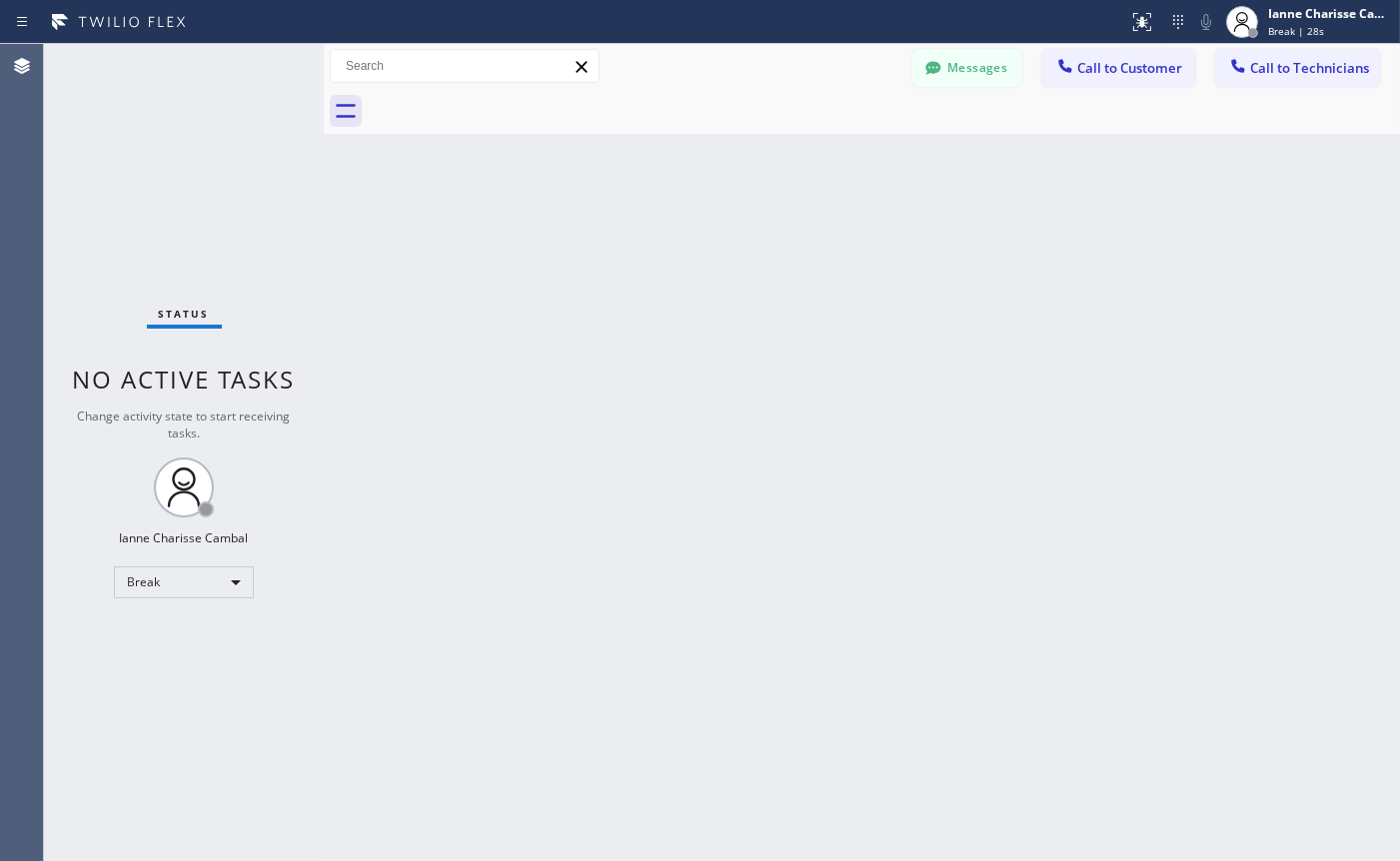 click on "Back to Dashboard Change Sender ID Customers Technicians Select a contact Outbound call Technician Search Technician Your caller id phone number Your caller id phone number [PHONE] Call Technician info Name   Phone none Address none Change Sender ID Electricians [PHONE] Personal [PHONE] HVAC [PHONE] 5 Star Appliance [PHONE] Appliance Repair [PHONE] Plumbing [PHONE] Air Duct Cleaning [PHONE]  Cancel Change Check personal SMS Reset Change No tabs Messages Call to Customer Call to Technicians Outbound call Location Search location Your caller id phone number Customer number Call Outbound call Technician Search Technician Your caller id phone number Your caller id phone number [PHONE] Call" at bounding box center (861, 452) 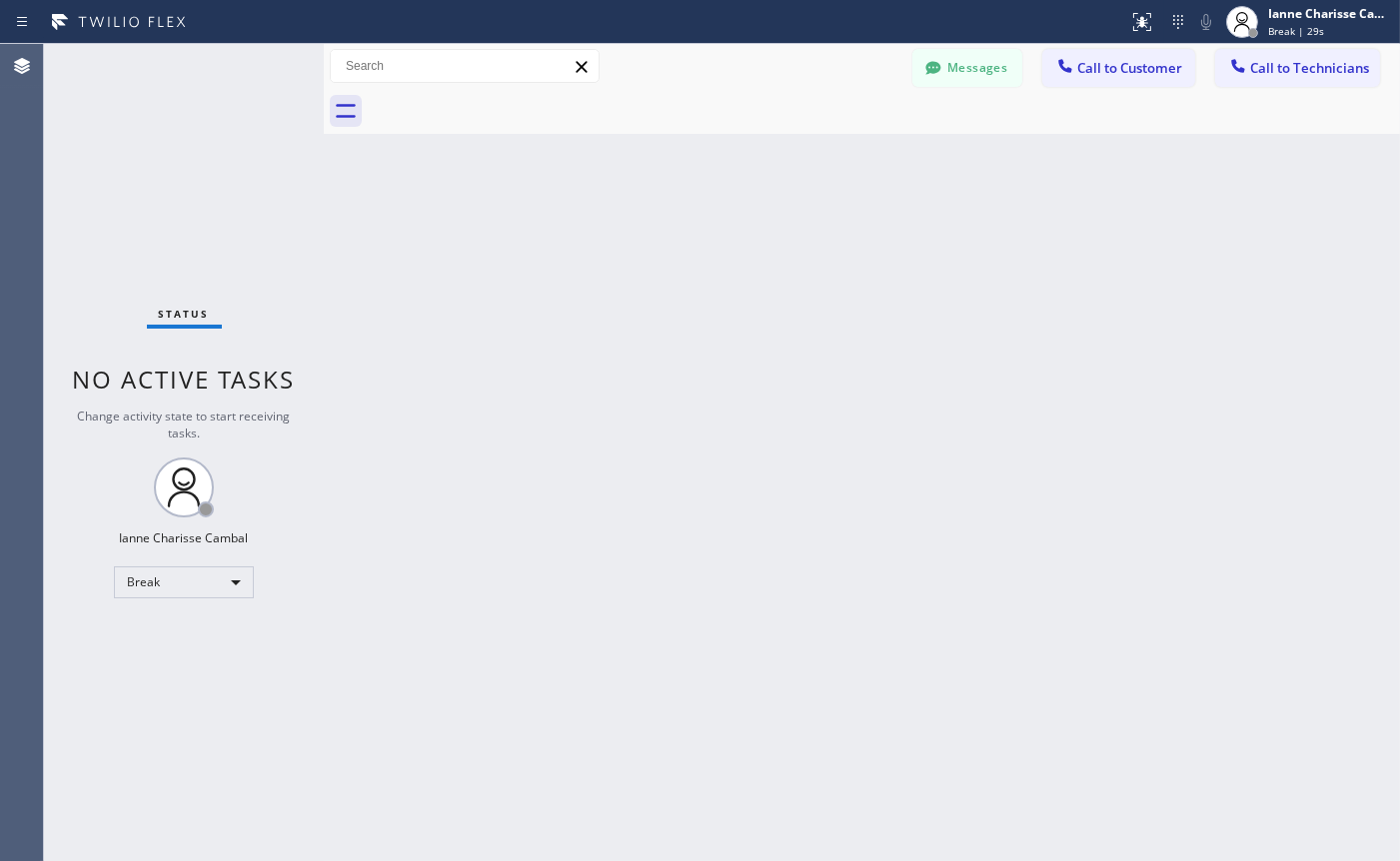 click on "Back to Dashboard Change Sender ID Customers Technicians Select a contact Outbound call Technician Search Technician Your caller id phone number Your caller id phone number [PHONE] Call Technician info Name   Phone none Address none Change Sender ID Electricians [PHONE] Personal [PHONE] HVAC [PHONE] 5 Star Appliance [PHONE] Appliance Repair [PHONE] Plumbing [PHONE] Air Duct Cleaning [PHONE]  Cancel Change Check personal SMS Reset Change No tabs Messages Call to Customer Call to Technicians Outbound call Location Search location Your caller id phone number Customer number Call Outbound call Technician Search Technician Your caller id phone number Your caller id phone number [PHONE] Call" at bounding box center (861, 452) 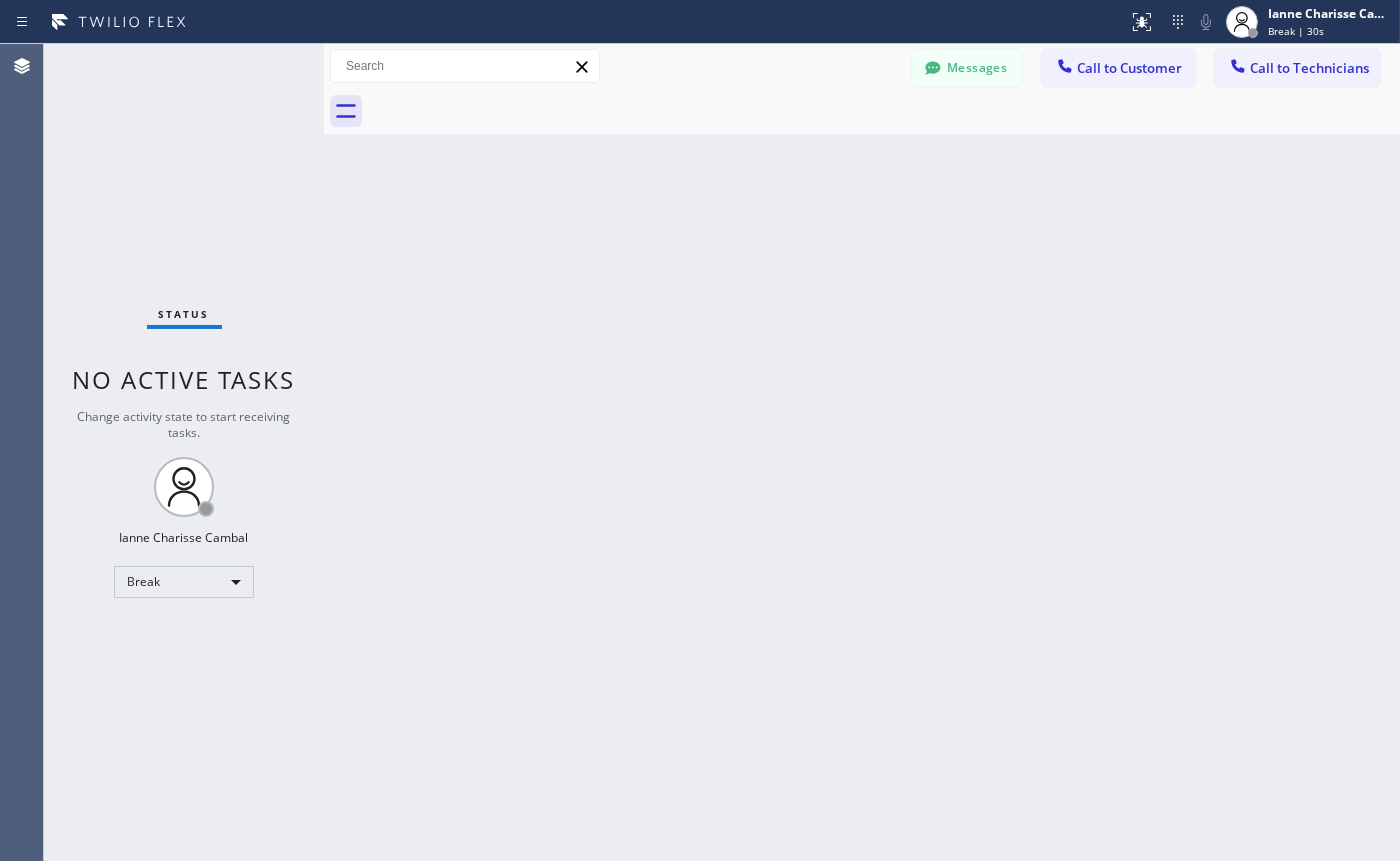 click on "Back to Dashboard Change Sender ID Customers Technicians Select a contact Outbound call Technician Search Technician Your caller id phone number Your caller id phone number [PHONE] Call Technician info Name   Phone none Address none Change Sender ID Electricians [PHONE] Personal [PHONE] HVAC [PHONE] 5 Star Appliance [PHONE] Appliance Repair [PHONE] Plumbing [PHONE] Air Duct Cleaning [PHONE]  Cancel Change Check personal SMS Reset Change No tabs Messages Call to Customer Call to Technicians Outbound call Location Search location Your caller id phone number Customer number Call Outbound call Technician Search Technician Your caller id phone number Your caller id phone number [PHONE] Call" at bounding box center [861, 452] 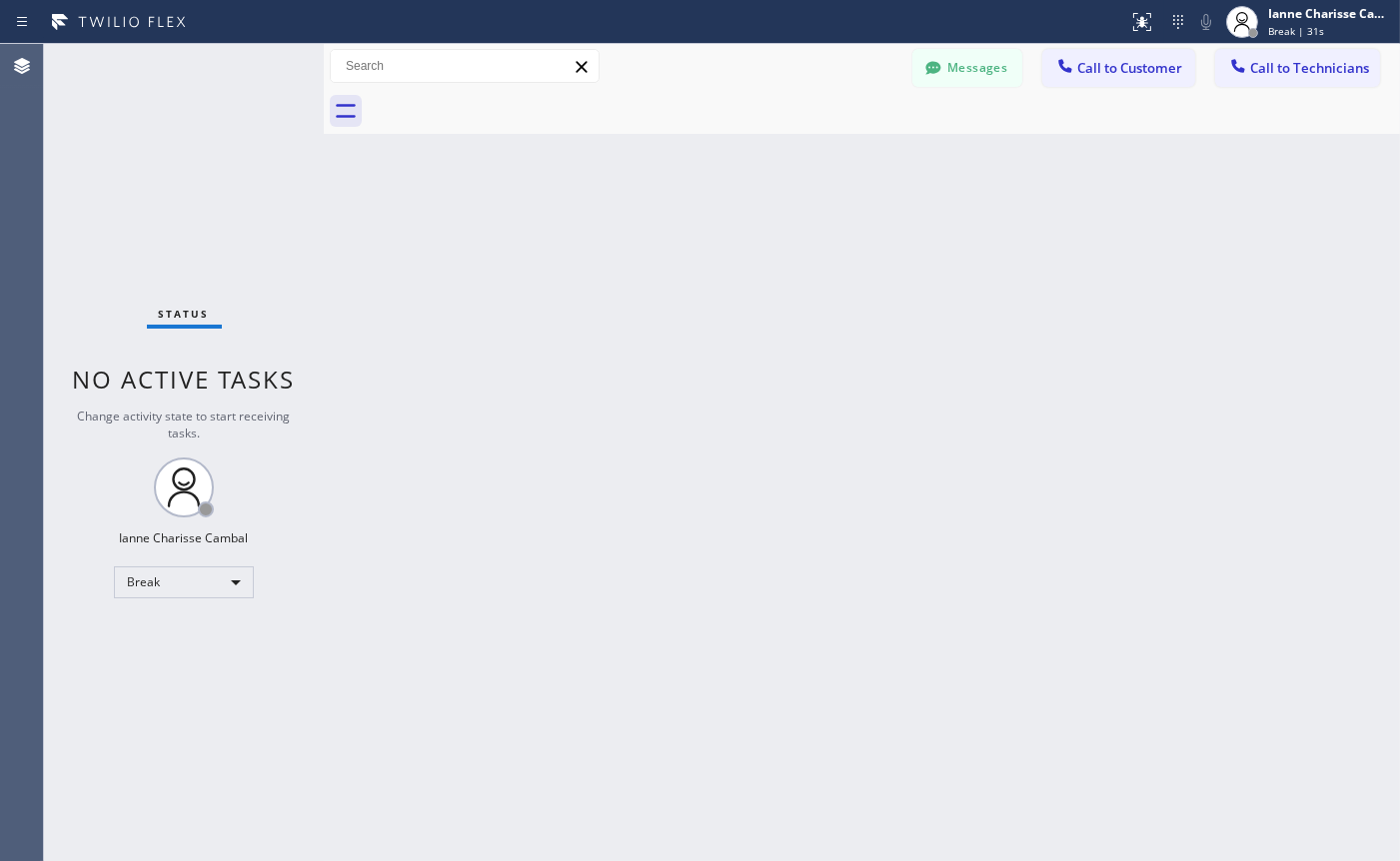 click on "Back to Dashboard Change Sender ID Customers Technicians Select a contact Outbound call Technician Search Technician Your caller id phone number Your caller id phone number [PHONE] Call Technician info Name   Phone none Address none Change Sender ID Electricians [PHONE] Personal [PHONE] HVAC [PHONE] 5 Star Appliance [PHONE] Appliance Repair [PHONE] Plumbing [PHONE] Air Duct Cleaning [PHONE]  Cancel Change Check personal SMS Reset Change No tabs Messages Call to Customer Call to Technicians Outbound call Location Search location Your caller id phone number Customer number Call Outbound call Technician Search Technician Your caller id phone number Your caller id phone number [PHONE] Call" at bounding box center (861, 452) 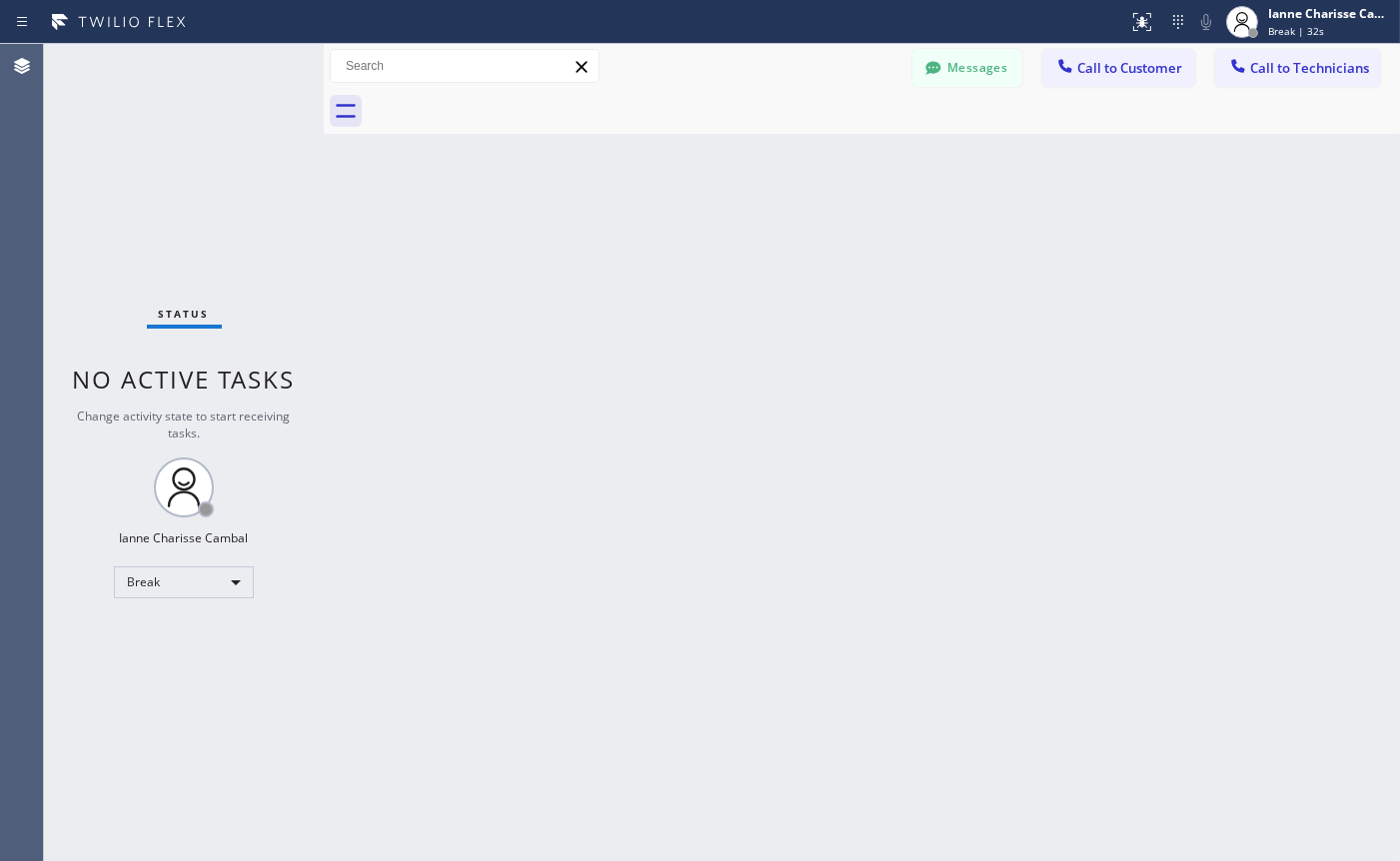 click on "Back to Dashboard Change Sender ID Customers Technicians Select a contact Outbound call Technician Search Technician Your caller id phone number Your caller id phone number [PHONE] Call Technician info Name   Phone none Address none Change Sender ID Electricians [PHONE] Personal [PHONE] HVAC [PHONE] 5 Star Appliance [PHONE] Appliance Repair [PHONE] Plumbing [PHONE] Air Duct Cleaning [PHONE]  Cancel Change Check personal SMS Reset Change No tabs Messages Call to Customer Call to Technicians Outbound call Location Search location Your caller id phone number Customer number Call Outbound call Technician Search Technician Your caller id phone number Your caller id phone number [PHONE] Call" at bounding box center (861, 452) 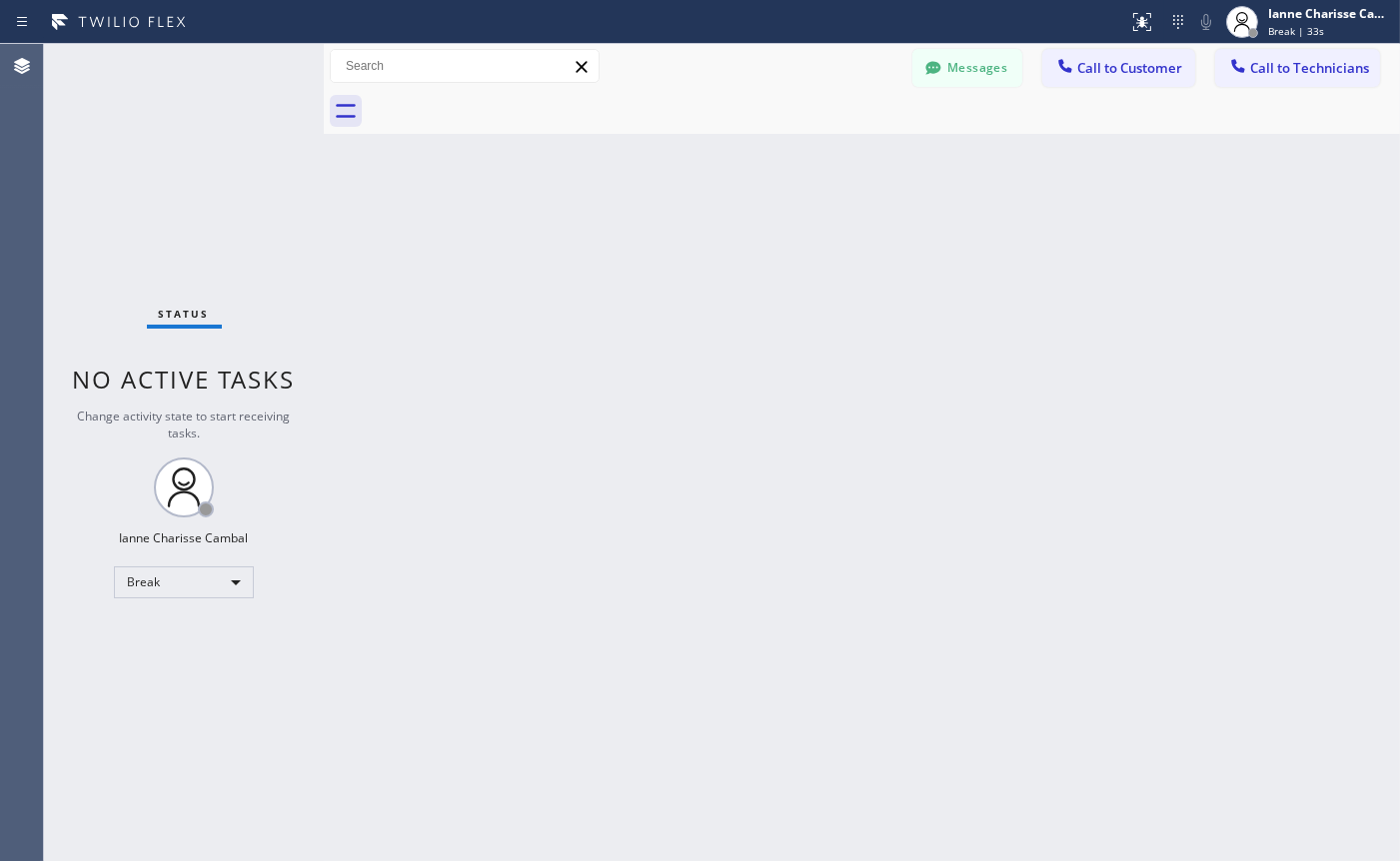 click on "Back to Dashboard Change Sender ID Customers Technicians Select a contact Outbound call Technician Search Technician Your caller id phone number Your caller id phone number [PHONE] Call Technician info Name   Phone none Address none Change Sender ID Electricians [PHONE] Personal [PHONE] HVAC [PHONE] 5 Star Appliance [PHONE] Appliance Repair [PHONE] Plumbing [PHONE] Air Duct Cleaning [PHONE]  Cancel Change Check personal SMS Reset Change No tabs Messages Call to Customer Call to Technicians Outbound call Location Search location Your caller id phone number Customer number Call Outbound call Technician Search Technician Your caller id phone number Your caller id phone number [PHONE] Call" at bounding box center [861, 452] 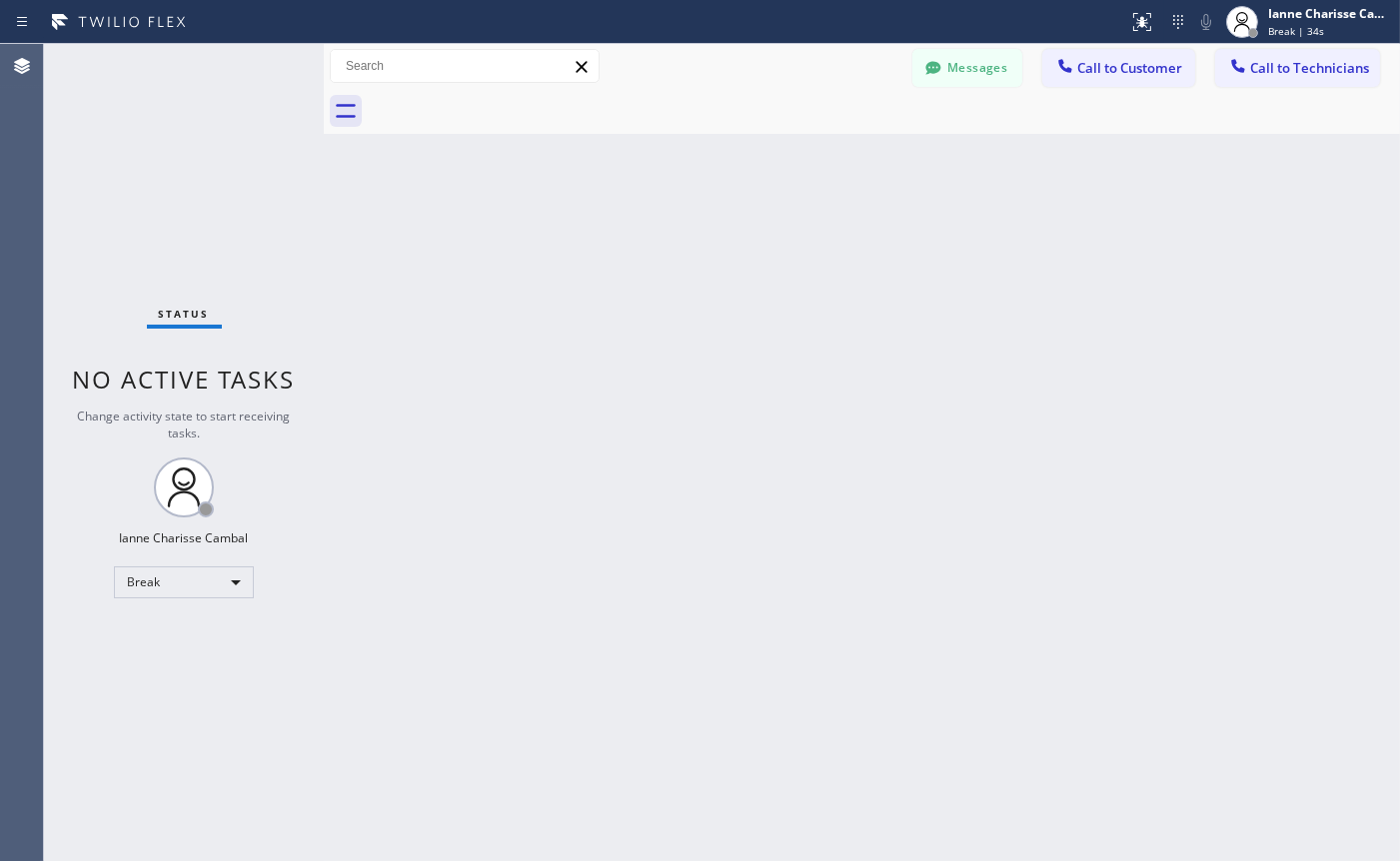click on "Back to Dashboard Change Sender ID Customers Technicians Select a contact Outbound call Technician Search Technician Your caller id phone number Your caller id phone number [PHONE] Call Technician info Name   Phone none Address none Change Sender ID Electricians [PHONE] Personal [PHONE] HVAC [PHONE] 5 Star Appliance [PHONE] Appliance Repair [PHONE] Plumbing [PHONE] Air Duct Cleaning [PHONE]  Cancel Change Check personal SMS Reset Change No tabs Messages Call to Customer Call to Technicians Outbound call Location Search location Your caller id phone number Customer number Call Outbound call Technician Search Technician Your caller id phone number Your caller id phone number [PHONE] Call" at bounding box center [861, 452] 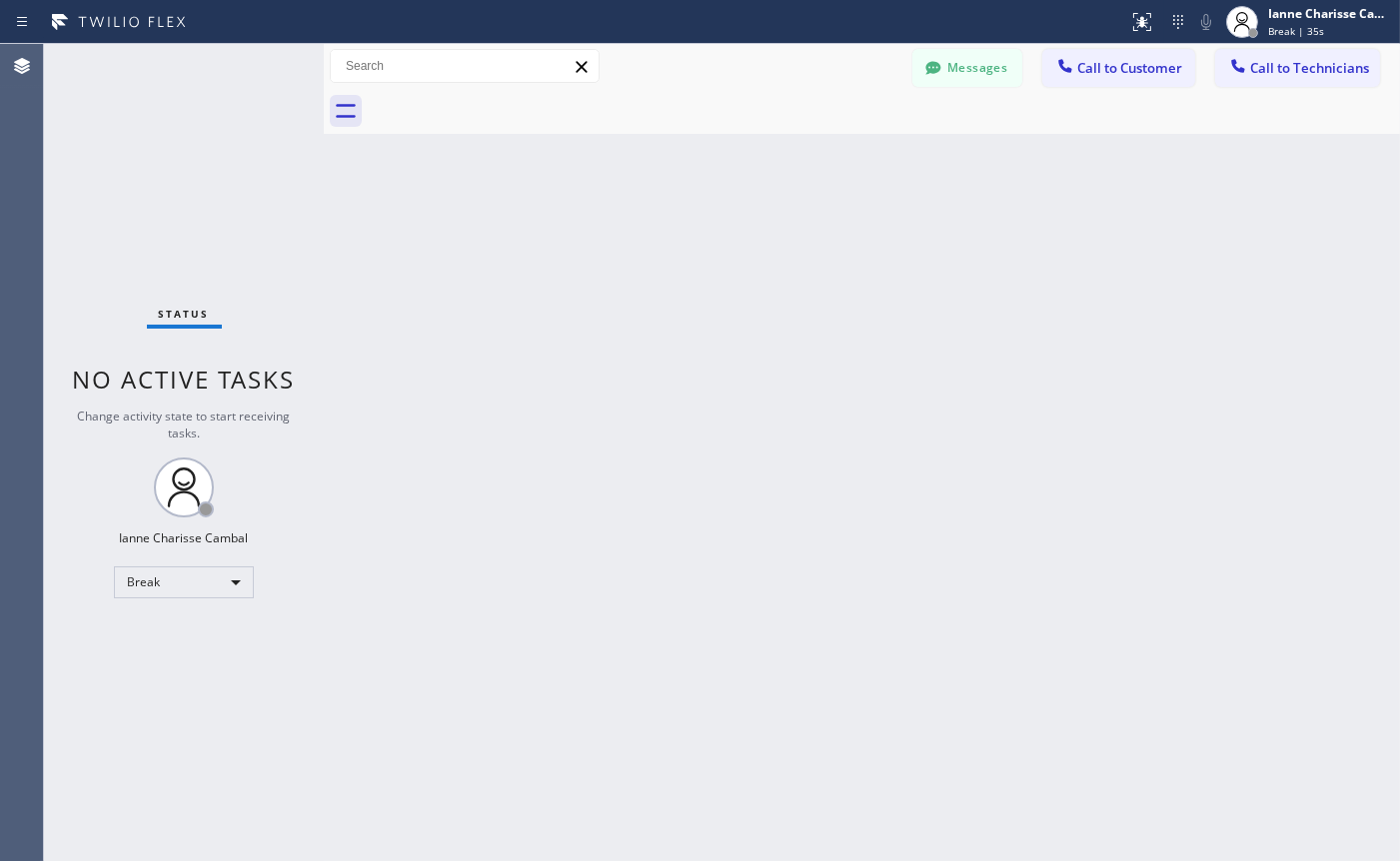 click on "Back to Dashboard Change Sender ID Customers Technicians Select a contact Outbound call Technician Search Technician Your caller id phone number Your caller id phone number [PHONE] Call Technician info Name   Phone none Address none Change Sender ID Electricians [PHONE] Personal [PHONE] HVAC [PHONE] 5 Star Appliance [PHONE] Appliance Repair [PHONE] Plumbing [PHONE] Air Duct Cleaning [PHONE]  Cancel Change Check personal SMS Reset Change No tabs Messages Call to Customer Call to Technicians Outbound call Location Search location Your caller id phone number Customer number Call Outbound call Technician Search Technician Your caller id phone number Your caller id phone number [PHONE] Call" at bounding box center [861, 452] 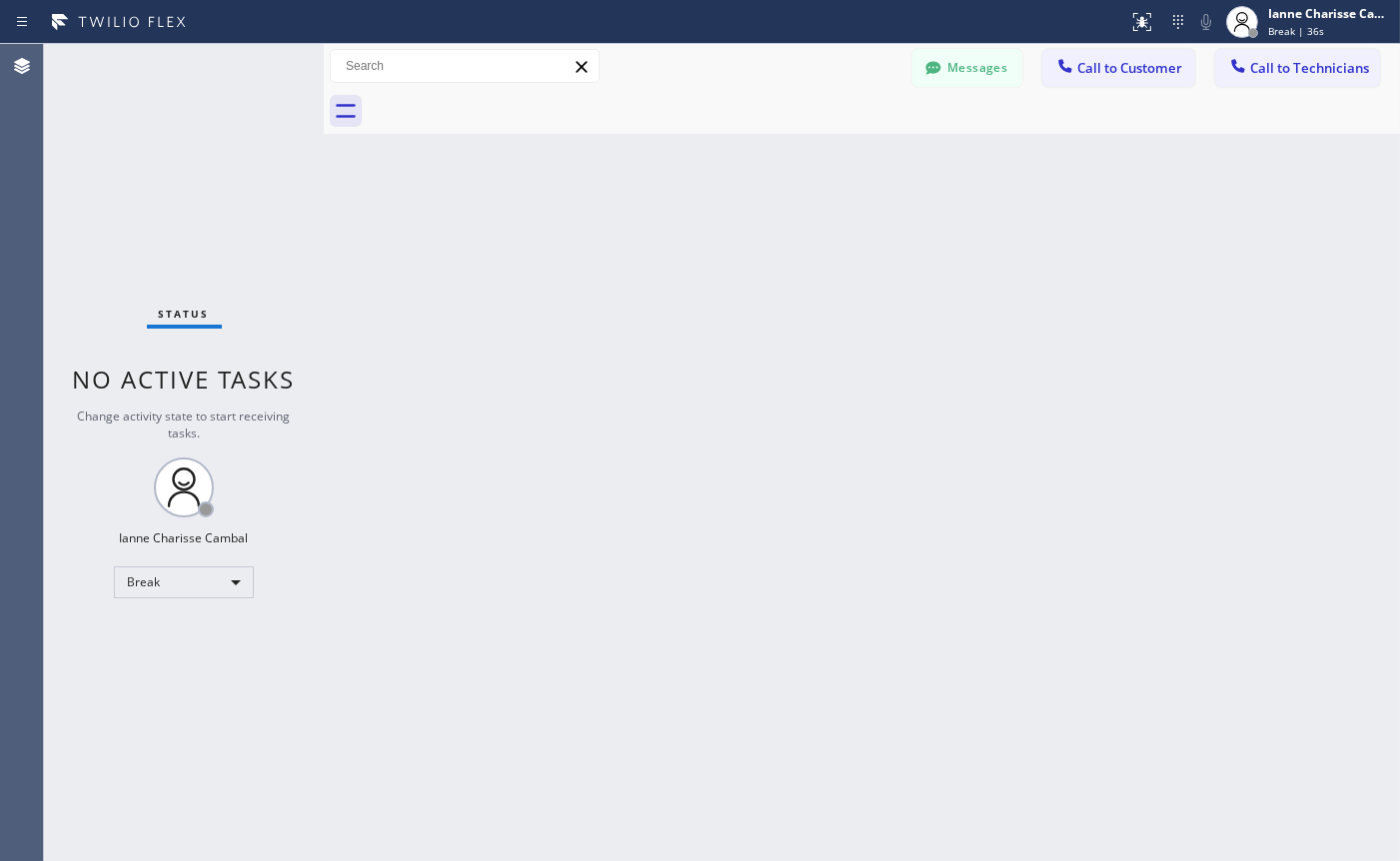 click on "Back to Dashboard Change Sender ID Customers Technicians Select a contact Outbound call Technician Search Technician Your caller id phone number Your caller id phone number [PHONE] Call Technician info Name   Phone none Address none Change Sender ID Electricians [PHONE] Personal [PHONE] HVAC [PHONE] 5 Star Appliance [PHONE] Appliance Repair [PHONE] Plumbing [PHONE] Air Duct Cleaning [PHONE]  Cancel Change Check personal SMS Reset Change No tabs Messages Call to Customer Call to Technicians Outbound call Location Search location Your caller id phone number Customer number Call Outbound call Technician Search Technician Your caller id phone number Your caller id phone number [PHONE] Call" at bounding box center (861, 452) 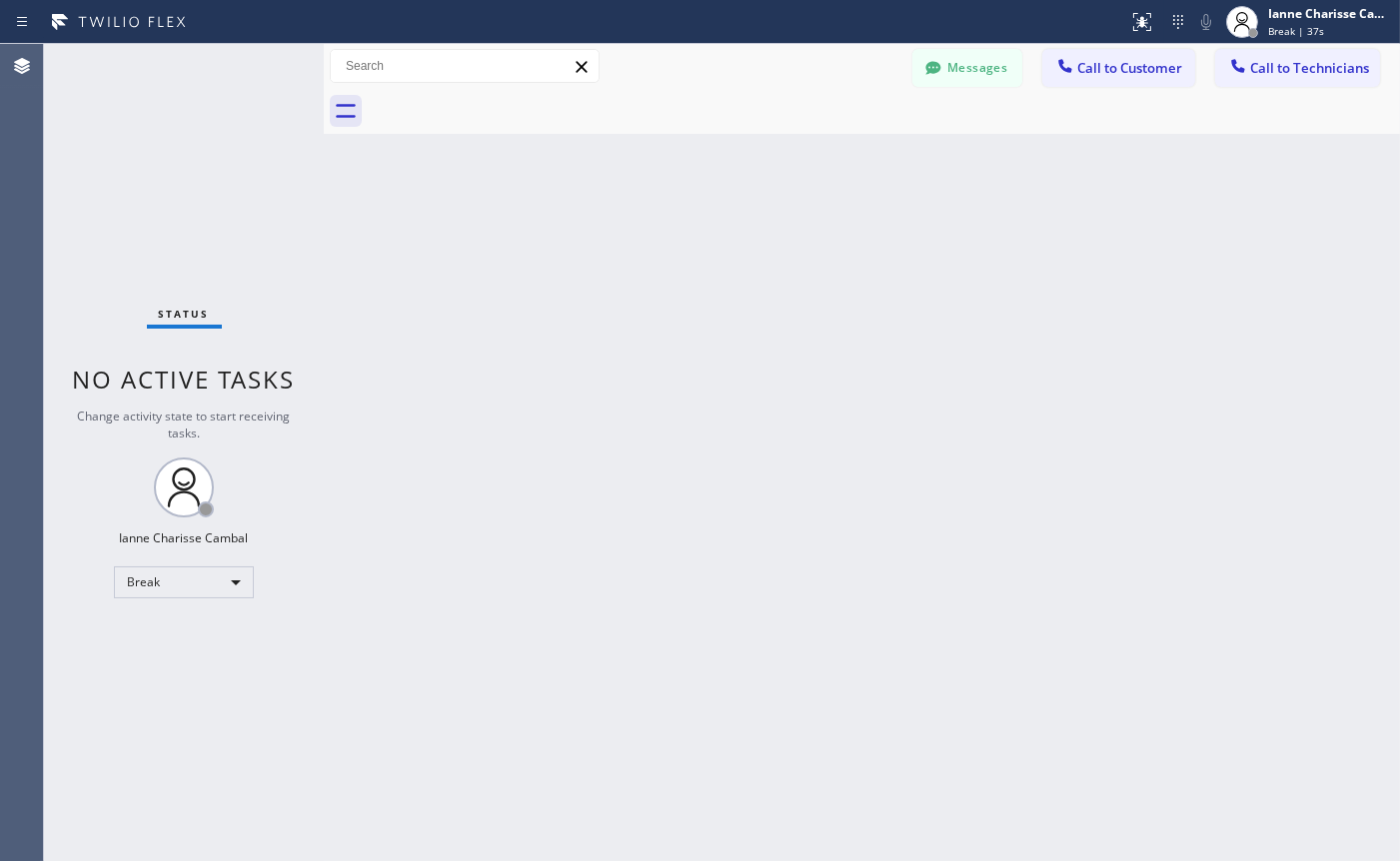 click on "Back to Dashboard Change Sender ID Customers Technicians Select a contact Outbound call Technician Search Technician Your caller id phone number Your caller id phone number [PHONE] Call Technician info Name   Phone none Address none Change Sender ID Electricians [PHONE] Personal [PHONE] HVAC [PHONE] 5 Star Appliance [PHONE] Appliance Repair [PHONE] Plumbing [PHONE] Air Duct Cleaning [PHONE]  Cancel Change Check personal SMS Reset Change No tabs Messages Call to Customer Call to Technicians Outbound call Location Search location Your caller id phone number Customer number Call Outbound call Technician Search Technician Your caller id phone number Your caller id phone number [PHONE] Call" at bounding box center [861, 452] 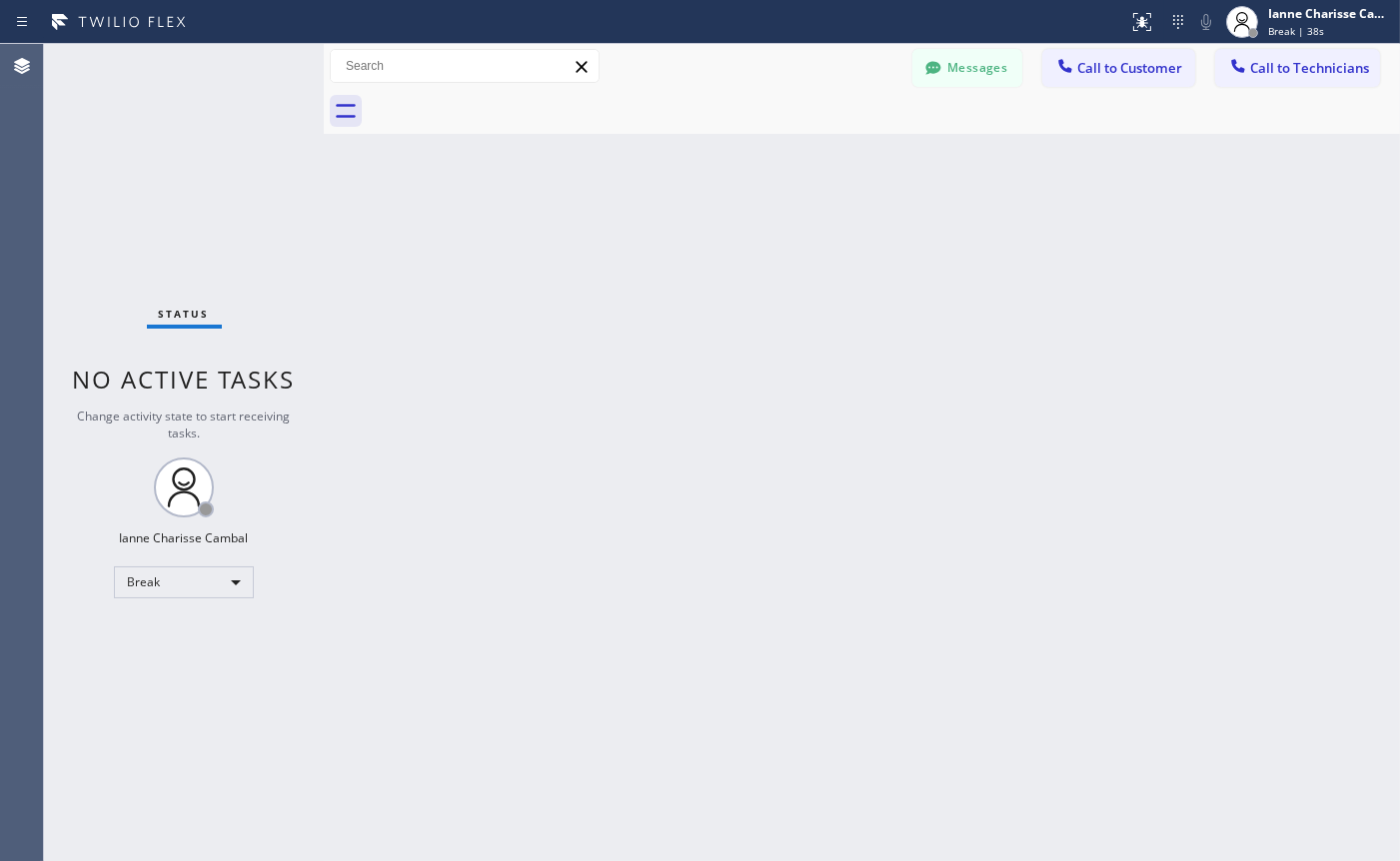 click on "Back to Dashboard Change Sender ID Customers Technicians Select a contact Outbound call Technician Search Technician Your caller id phone number Your caller id phone number [PHONE] Call Technician info Name   Phone none Address none Change Sender ID Electricians [PHONE] Personal [PHONE] HVAC [PHONE] 5 Star Appliance [PHONE] Appliance Repair [PHONE] Plumbing [PHONE] Air Duct Cleaning [PHONE]  Cancel Change Check personal SMS Reset Change No tabs Messages Call to Customer Call to Technicians Outbound call Location Search location Your caller id phone number Customer number Call Outbound call Technician Search Technician Your caller id phone number Your caller id phone number [PHONE] Call" at bounding box center [861, 452] 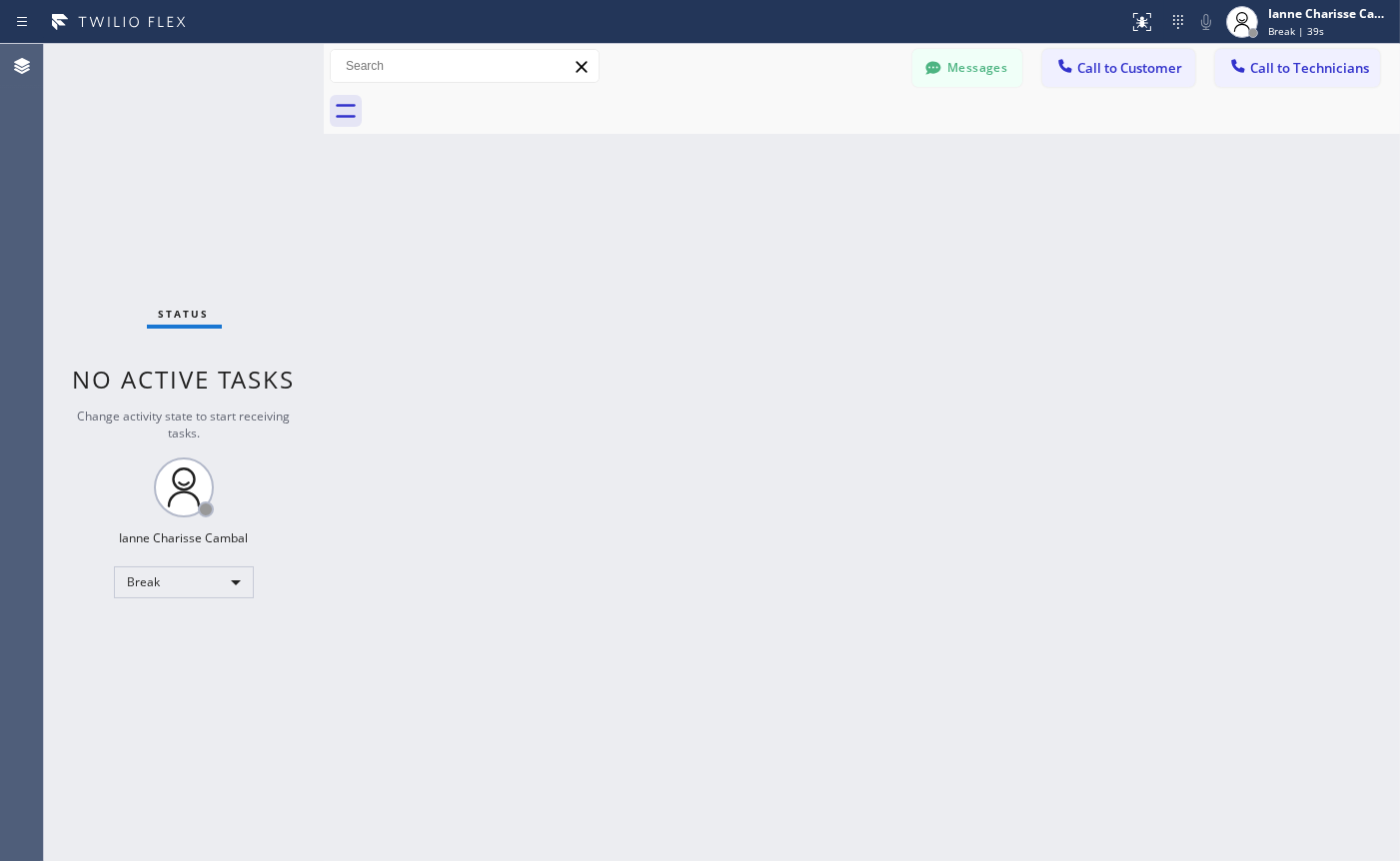 click on "Back to Dashboard Change Sender ID Customers Technicians Select a contact Outbound call Technician Search Technician Your caller id phone number Your caller id phone number [PHONE] Call Technician info Name   Phone none Address none Change Sender ID Electricians [PHONE] Personal [PHONE] HVAC [PHONE] 5 Star Appliance [PHONE] Appliance Repair [PHONE] Plumbing [PHONE] Air Duct Cleaning [PHONE]  Cancel Change Check personal SMS Reset Change No tabs Messages Call to Customer Call to Technicians Outbound call Location Search location Your caller id phone number Customer number Call Outbound call Technician Search Technician Your caller id phone number Your caller id phone number [PHONE] Call" at bounding box center [861, 452] 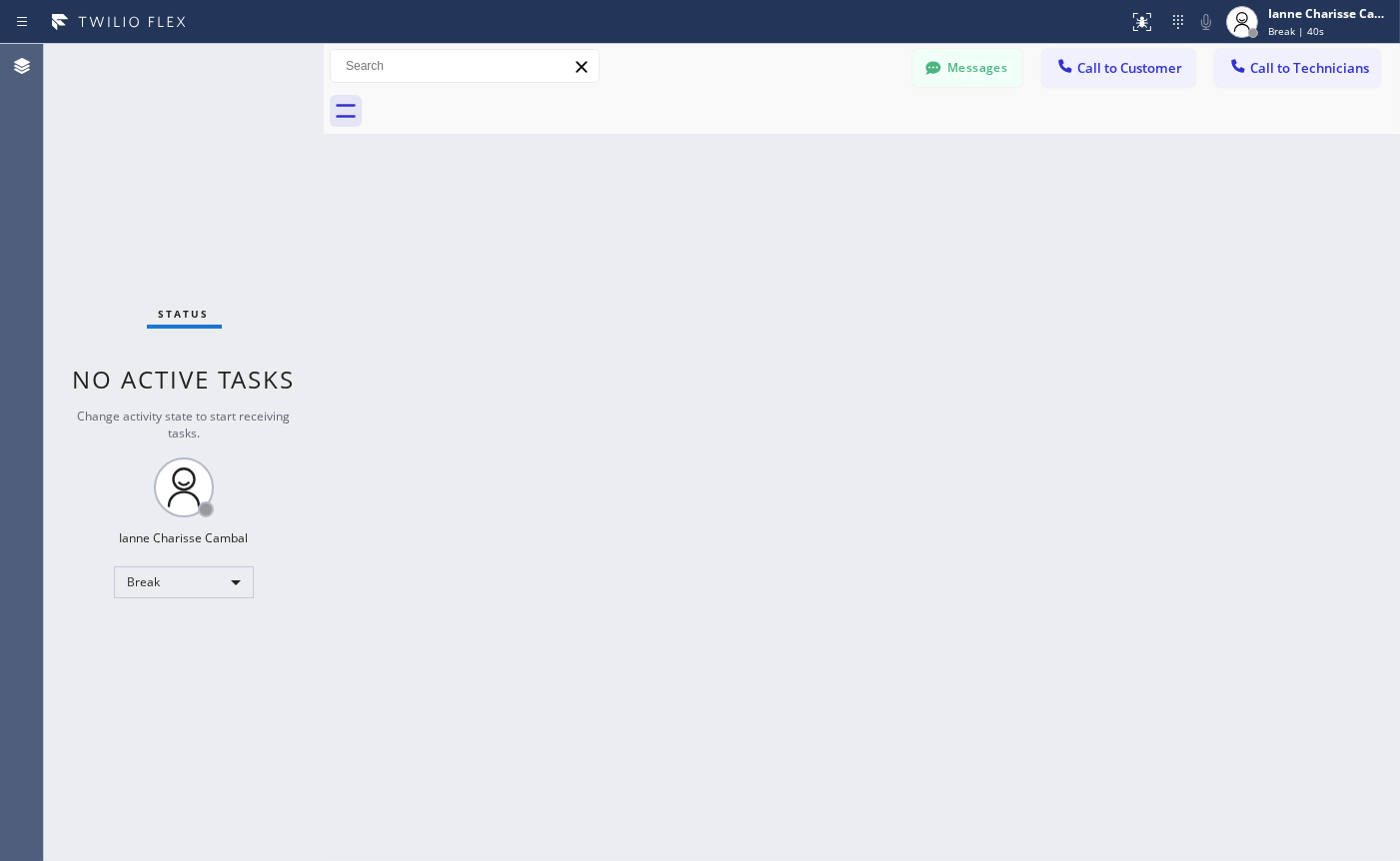 click on "Back to Dashboard Change Sender ID Customers Technicians Select a contact Outbound call Technician Search Technician Your caller id phone number Your caller id phone number [PHONE] Call Technician info Name   Phone none Address none Change Sender ID Electricians [PHONE] Personal [PHONE] HVAC [PHONE] 5 Star Appliance [PHONE] Appliance Repair [PHONE] Plumbing [PHONE] Air Duct Cleaning [PHONE]  Cancel Change Check personal SMS Reset Change No tabs Messages Call to Customer Call to Technicians Outbound call Location Search location Your caller id phone number Customer number Call Outbound call Technician Search Technician Your caller id phone number Your caller id phone number [PHONE] Call" at bounding box center (861, 452) 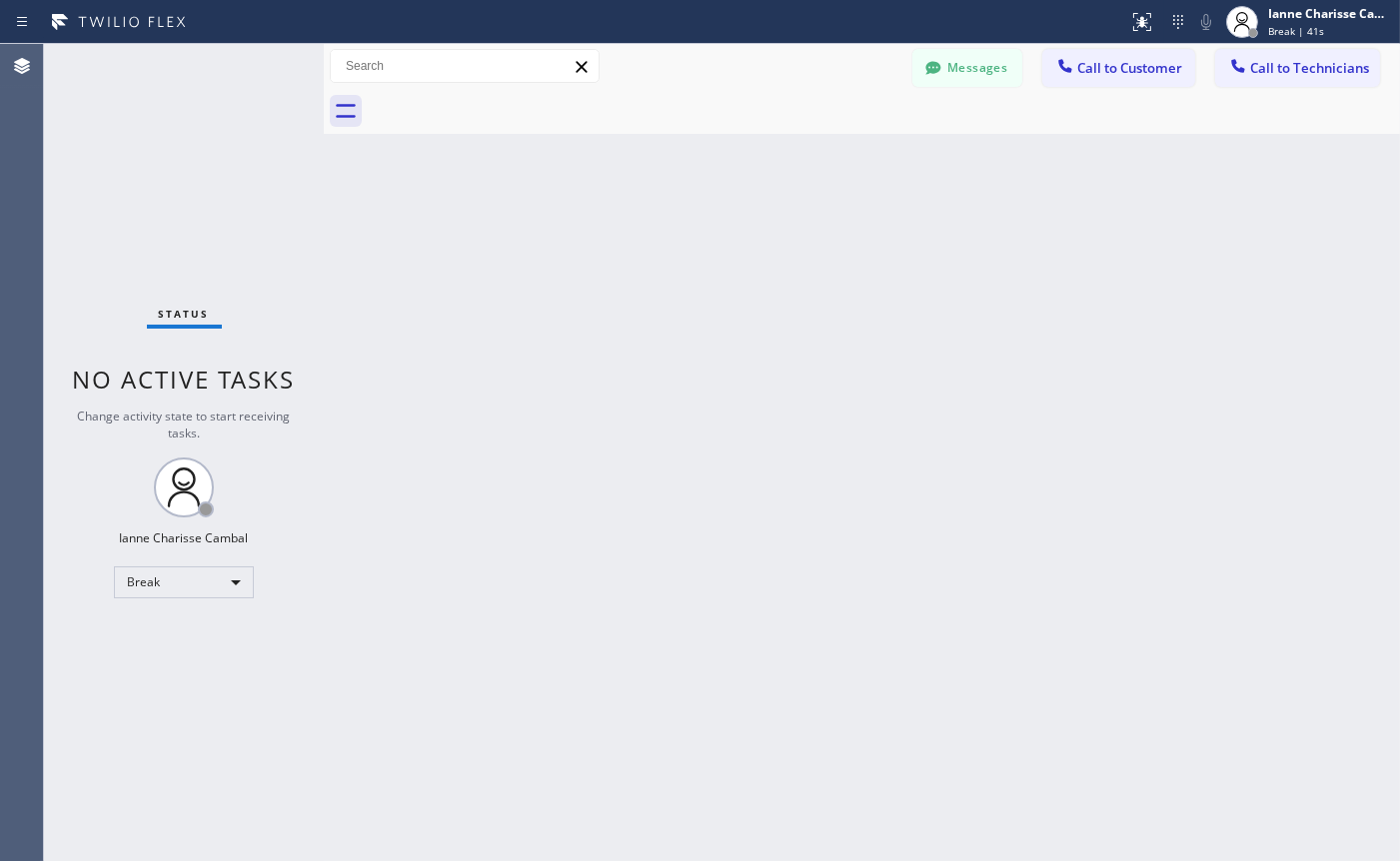 click on "Back to Dashboard Change Sender ID Customers Technicians Select a contact Outbound call Technician Search Technician Your caller id phone number Your caller id phone number [PHONE] Call Technician info Name   Phone none Address none Change Sender ID Electricians [PHONE] Personal [PHONE] HVAC [PHONE] 5 Star Appliance [PHONE] Appliance Repair [PHONE] Plumbing [PHONE] Air Duct Cleaning [PHONE]  Cancel Change Check personal SMS Reset Change No tabs Messages Call to Customer Call to Technicians Outbound call Location Search location Your caller id phone number Customer number Call Outbound call Technician Search Technician Your caller id phone number Your caller id phone number [PHONE] Call" at bounding box center [861, 452] 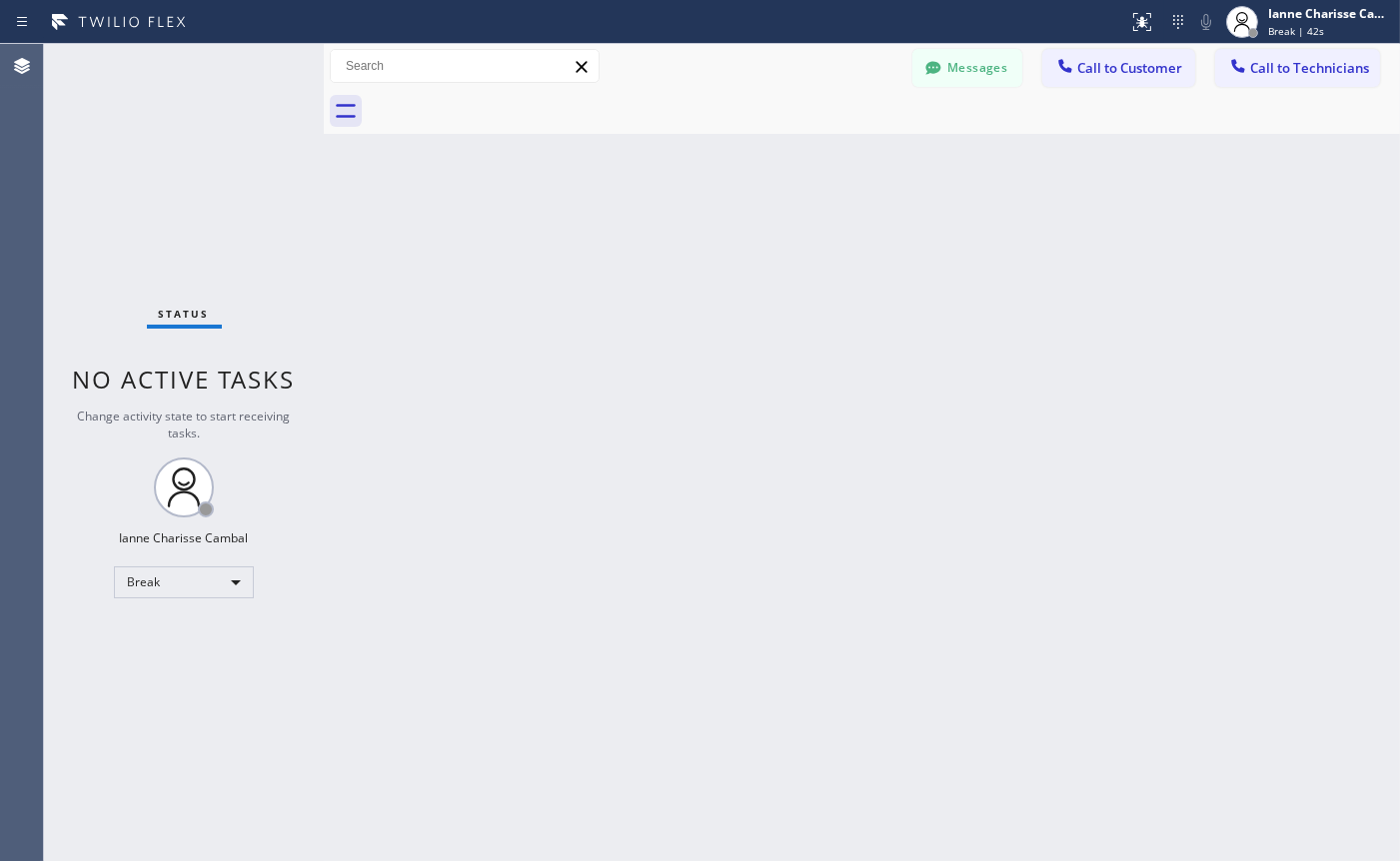 click on "Back to Dashboard Change Sender ID Customers Technicians Select a contact Outbound call Technician Search Technician Your caller id phone number Your caller id phone number [PHONE] Call Technician info Name   Phone none Address none Change Sender ID Electricians [PHONE] Personal [PHONE] HVAC [PHONE] 5 Star Appliance [PHONE] Appliance Repair [PHONE] Plumbing [PHONE] Air Duct Cleaning [PHONE]  Cancel Change Check personal SMS Reset Change No tabs Messages Call to Customer Call to Technicians Outbound call Location Search location Your caller id phone number Customer number Call Outbound call Technician Search Technician Your caller id phone number Your caller id phone number [PHONE] Call" at bounding box center (861, 452) 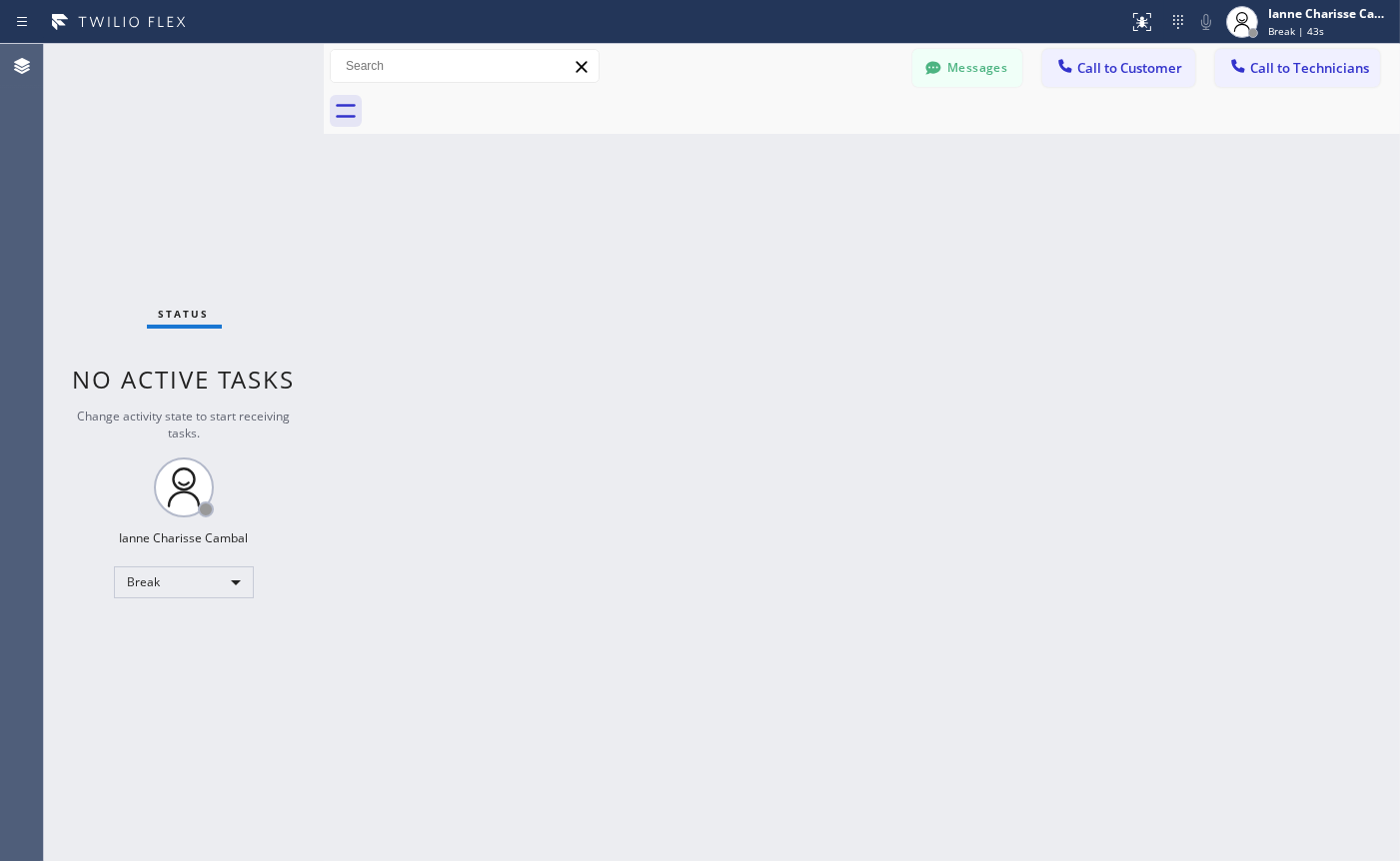 click on "Back to Dashboard Change Sender ID Customers Technicians Select a contact Outbound call Technician Search Technician Your caller id phone number Your caller id phone number [PHONE] Call Technician info Name   Phone none Address none Change Sender ID Electricians [PHONE] Personal [PHONE] HVAC [PHONE] 5 Star Appliance [PHONE] Appliance Repair [PHONE] Plumbing [PHONE] Air Duct Cleaning [PHONE]  Cancel Change Check personal SMS Reset Change No tabs Messages Call to Customer Call to Technicians Outbound call Location Search location Your caller id phone number Customer number Call Outbound call Technician Search Technician Your caller id phone number Your caller id phone number [PHONE] Call" at bounding box center [861, 452] 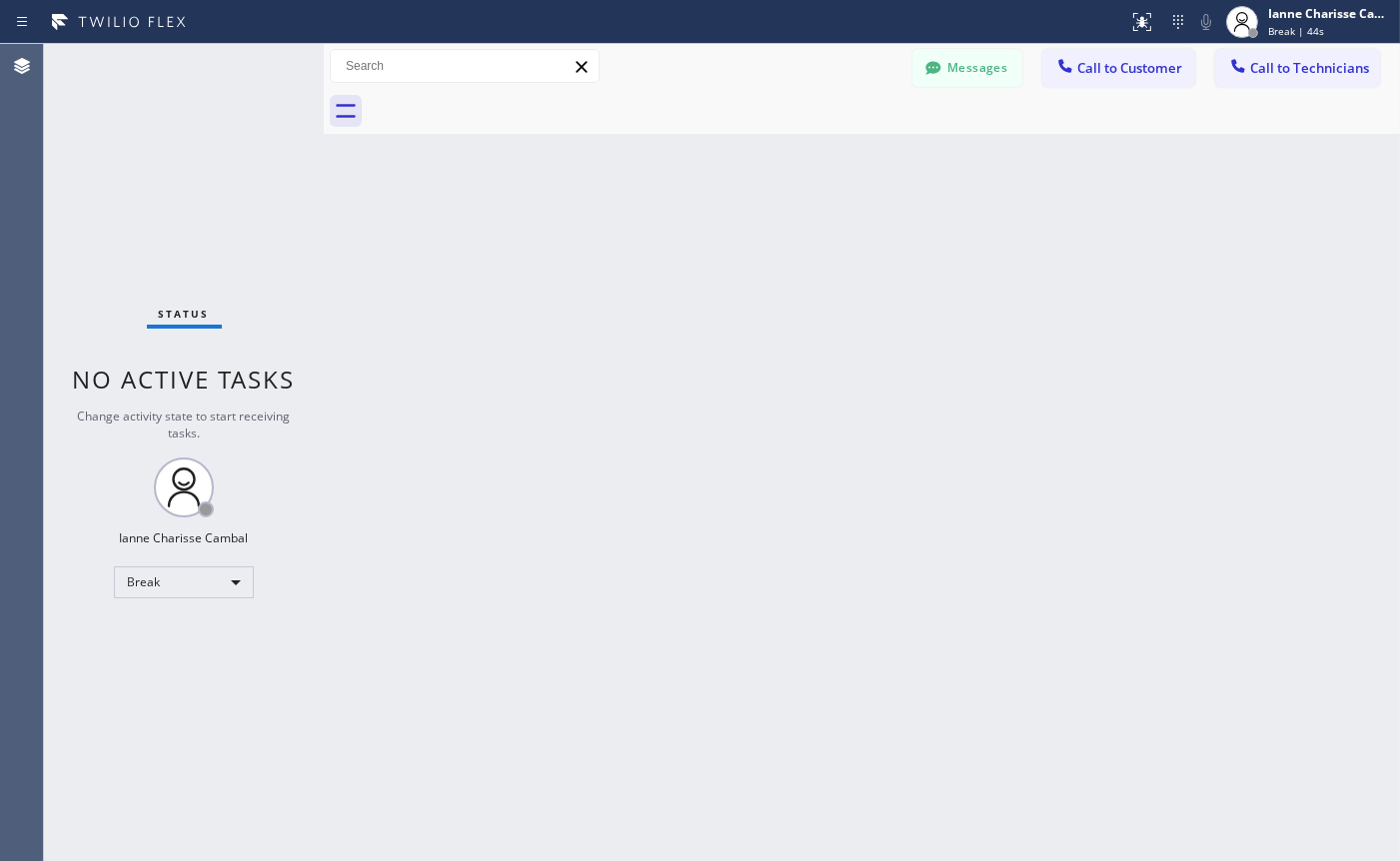 click on "Back to Dashboard Change Sender ID Customers Technicians Select a contact Outbound call Technician Search Technician Your caller id phone number Your caller id phone number [PHONE] Call Technician info Name   Phone none Address none Change Sender ID Electricians [PHONE] Personal [PHONE] HVAC [PHONE] 5 Star Appliance [PHONE] Appliance Repair [PHONE] Plumbing [PHONE] Air Duct Cleaning [PHONE]  Cancel Change Check personal SMS Reset Change No tabs Messages Call to Customer Call to Technicians Outbound call Location Search location Your caller id phone number Customer number Call Outbound call Technician Search Technician Your caller id phone number Your caller id phone number [PHONE] Call" at bounding box center (861, 452) 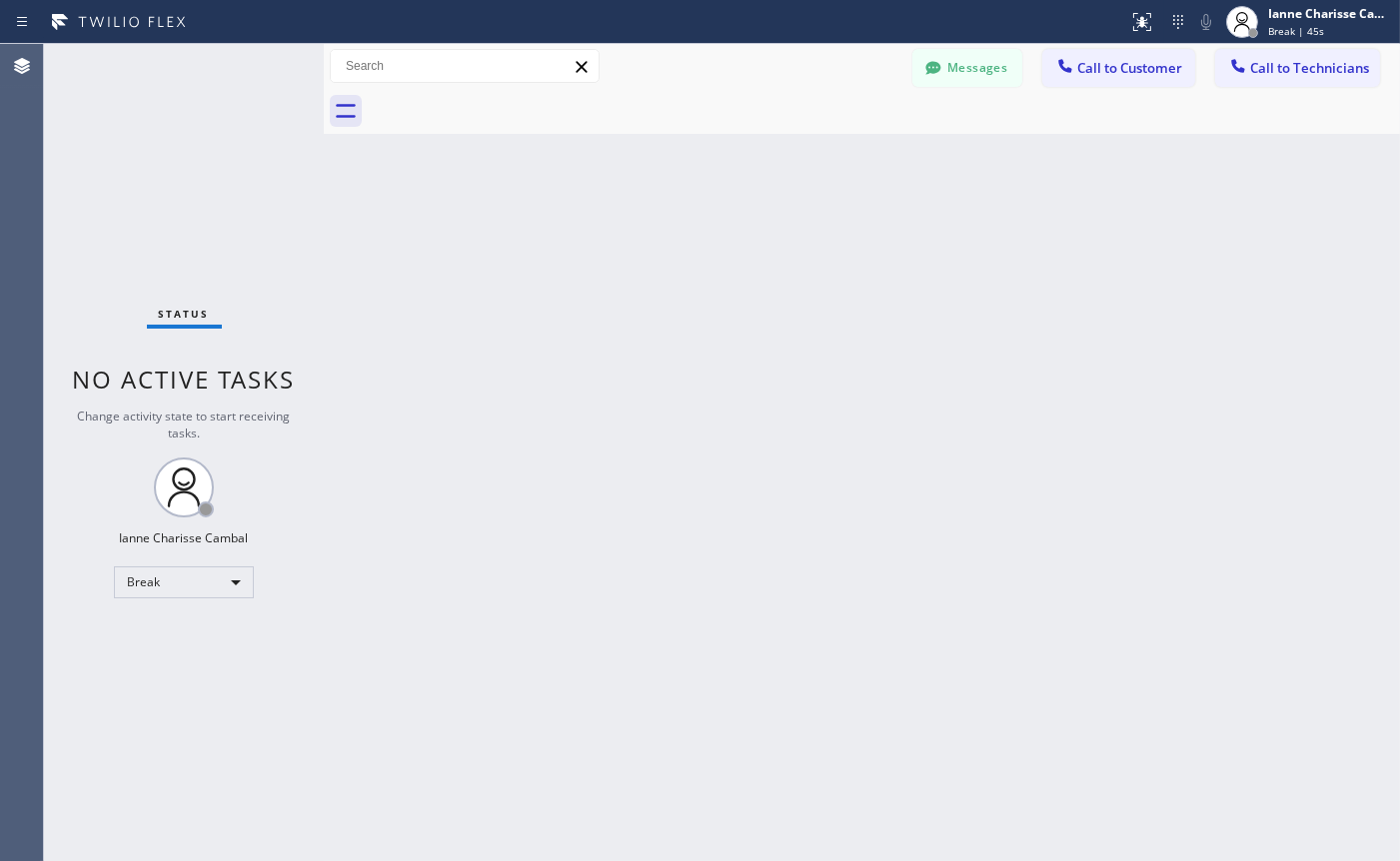 click on "Back to Dashboard Change Sender ID Customers Technicians Select a contact Outbound call Technician Search Technician Your caller id phone number Your caller id phone number [PHONE] Call Technician info Name   Phone none Address none Change Sender ID Electricians [PHONE] Personal [PHONE] HVAC [PHONE] 5 Star Appliance [PHONE] Appliance Repair [PHONE] Plumbing [PHONE] Air Duct Cleaning [PHONE]  Cancel Change Check personal SMS Reset Change No tabs Messages Call to Customer Call to Technicians Outbound call Location Search location Your caller id phone number Customer number Call Outbound call Technician Search Technician Your caller id phone number Your caller id phone number [PHONE] Call" at bounding box center [861, 452] 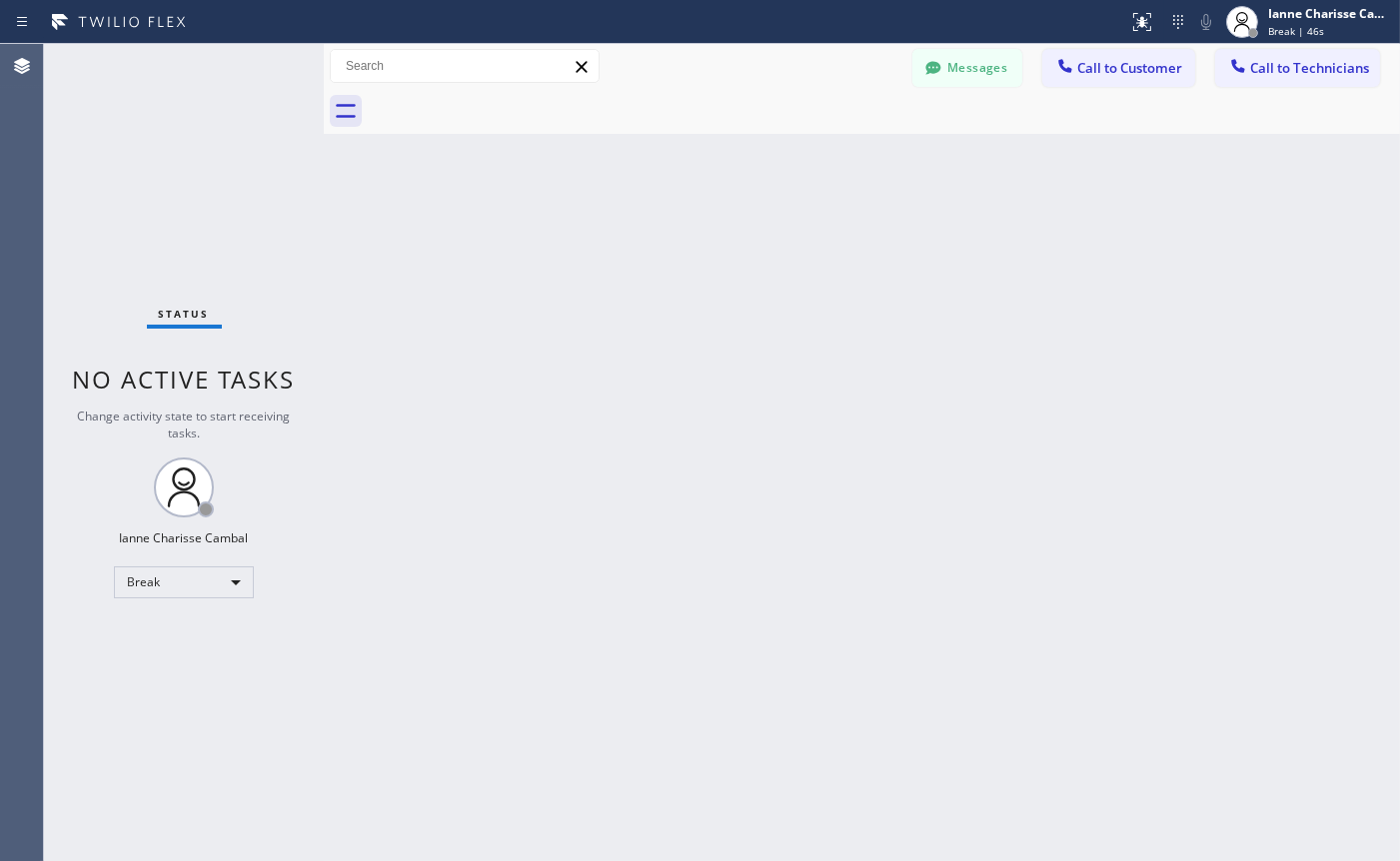 click on "Back to Dashboard Change Sender ID Customers Technicians Select a contact Outbound call Technician Search Technician Your caller id phone number Your caller id phone number [PHONE] Call Technician info Name   Phone none Address none Change Sender ID Electricians [PHONE] Personal [PHONE] HVAC [PHONE] 5 Star Appliance [PHONE] Appliance Repair [PHONE] Plumbing [PHONE] Air Duct Cleaning [PHONE]  Cancel Change Check personal SMS Reset Change No tabs Messages Call to Customer Call to Technicians Outbound call Location Search location Your caller id phone number Customer number Call Outbound call Technician Search Technician Your caller id phone number Your caller id phone number [PHONE] Call" at bounding box center (861, 452) 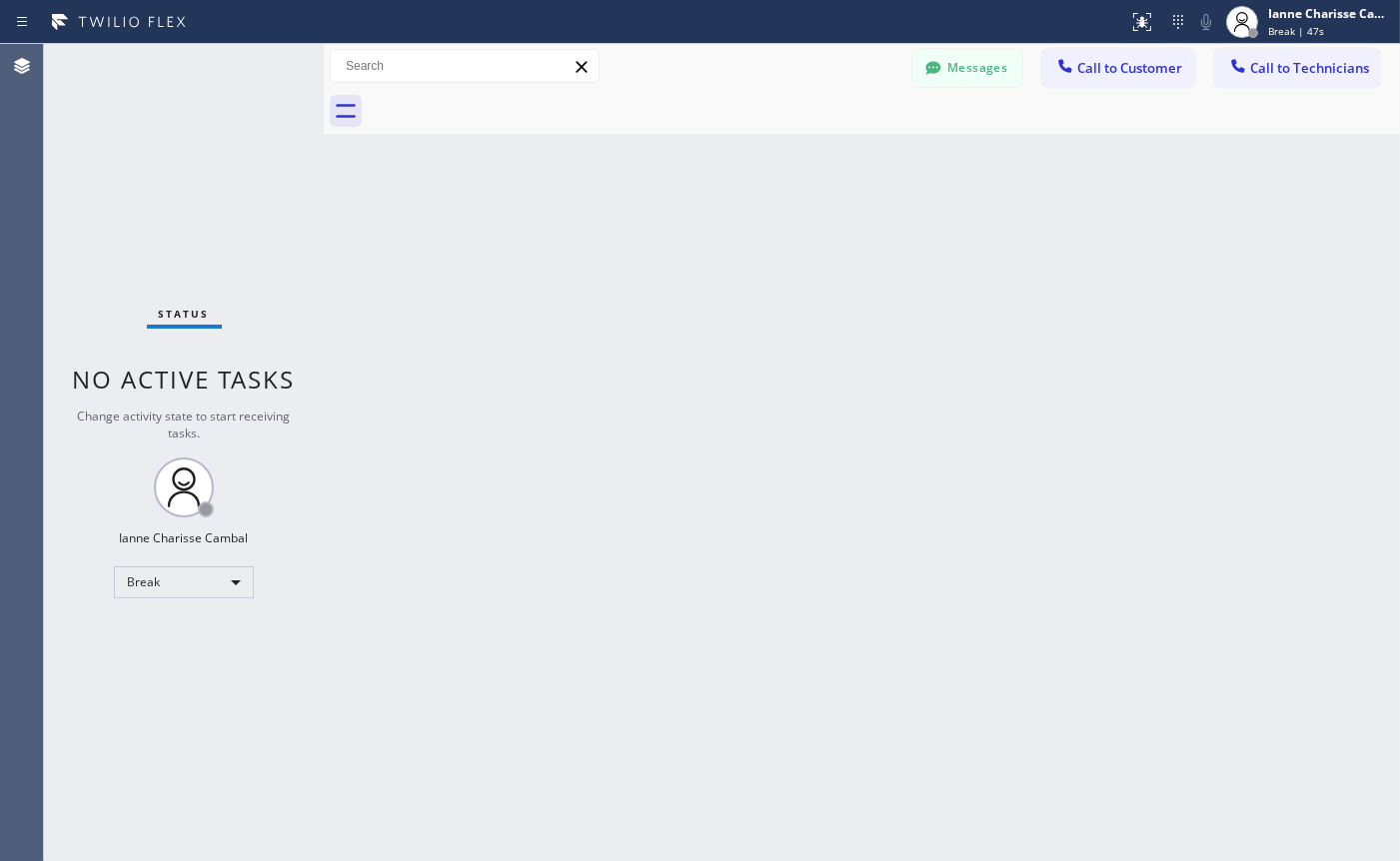 click on "Back to Dashboard Change Sender ID Customers Technicians Select a contact Outbound call Technician Search Technician Your caller id phone number Your caller id phone number [PHONE] Call Technician info Name   Phone none Address none Change Sender ID Electricians [PHONE] Personal [PHONE] HVAC [PHONE] 5 Star Appliance [PHONE] Appliance Repair [PHONE] Plumbing [PHONE] Air Duct Cleaning [PHONE]  Cancel Change Check personal SMS Reset Change No tabs Messages Call to Customer Call to Technicians Outbound call Location Search location Your caller id phone number Customer number Call Outbound call Technician Search Technician Your caller id phone number Your caller id phone number [PHONE] Call" at bounding box center [861, 452] 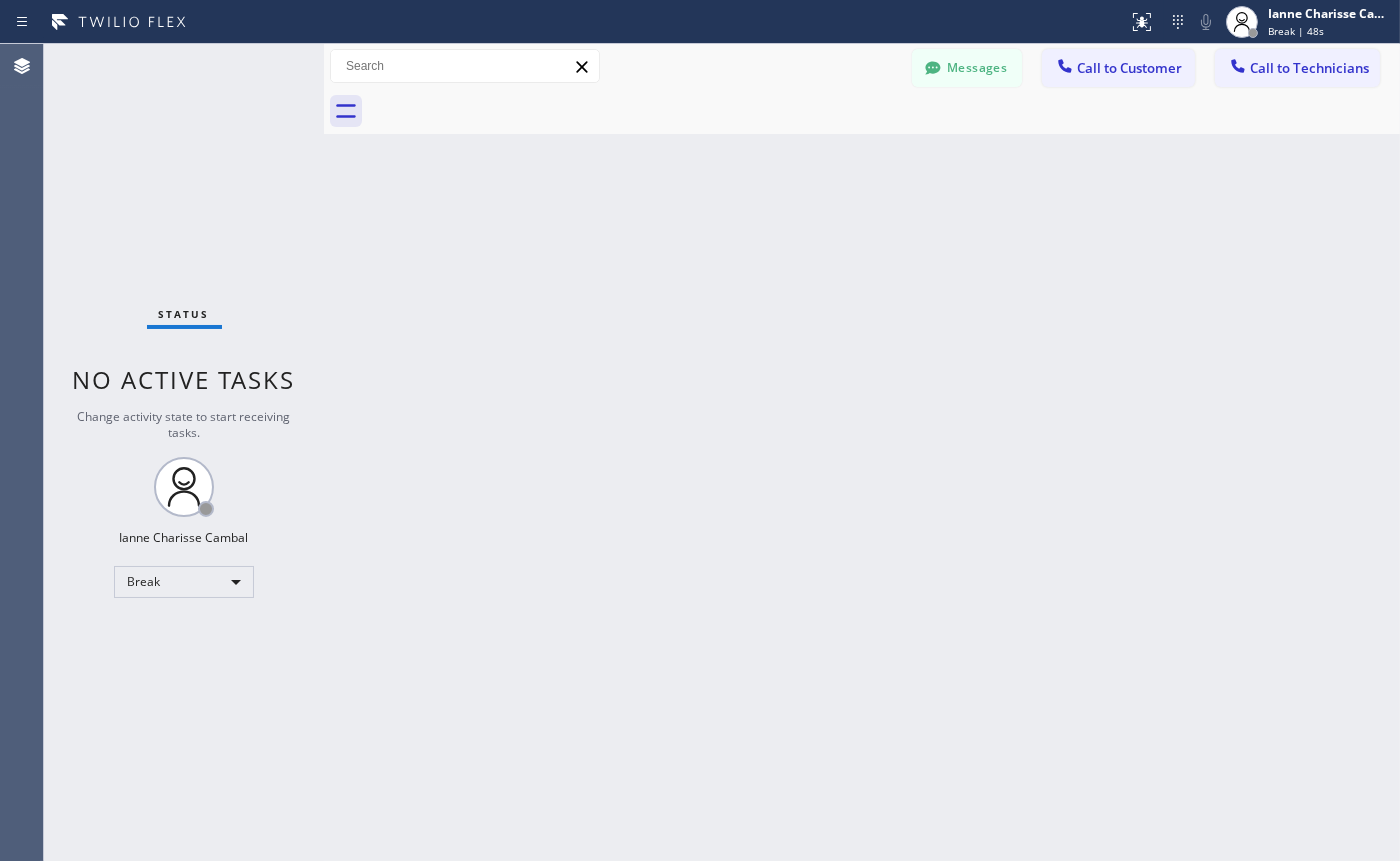 click on "Back to Dashboard Change Sender ID Customers Technicians Select a contact Outbound call Technician Search Technician Your caller id phone number Your caller id phone number [PHONE] Call Technician info Name   Phone none Address none Change Sender ID Electricians [PHONE] Personal [PHONE] HVAC [PHONE] 5 Star Appliance [PHONE] Appliance Repair [PHONE] Plumbing [PHONE] Air Duct Cleaning [PHONE]  Cancel Change Check personal SMS Reset Change No tabs Messages Call to Customer Call to Technicians Outbound call Location Search location Your caller id phone number Customer number Call Outbound call Technician Search Technician Your caller id phone number Your caller id phone number [PHONE] Call" at bounding box center [861, 452] 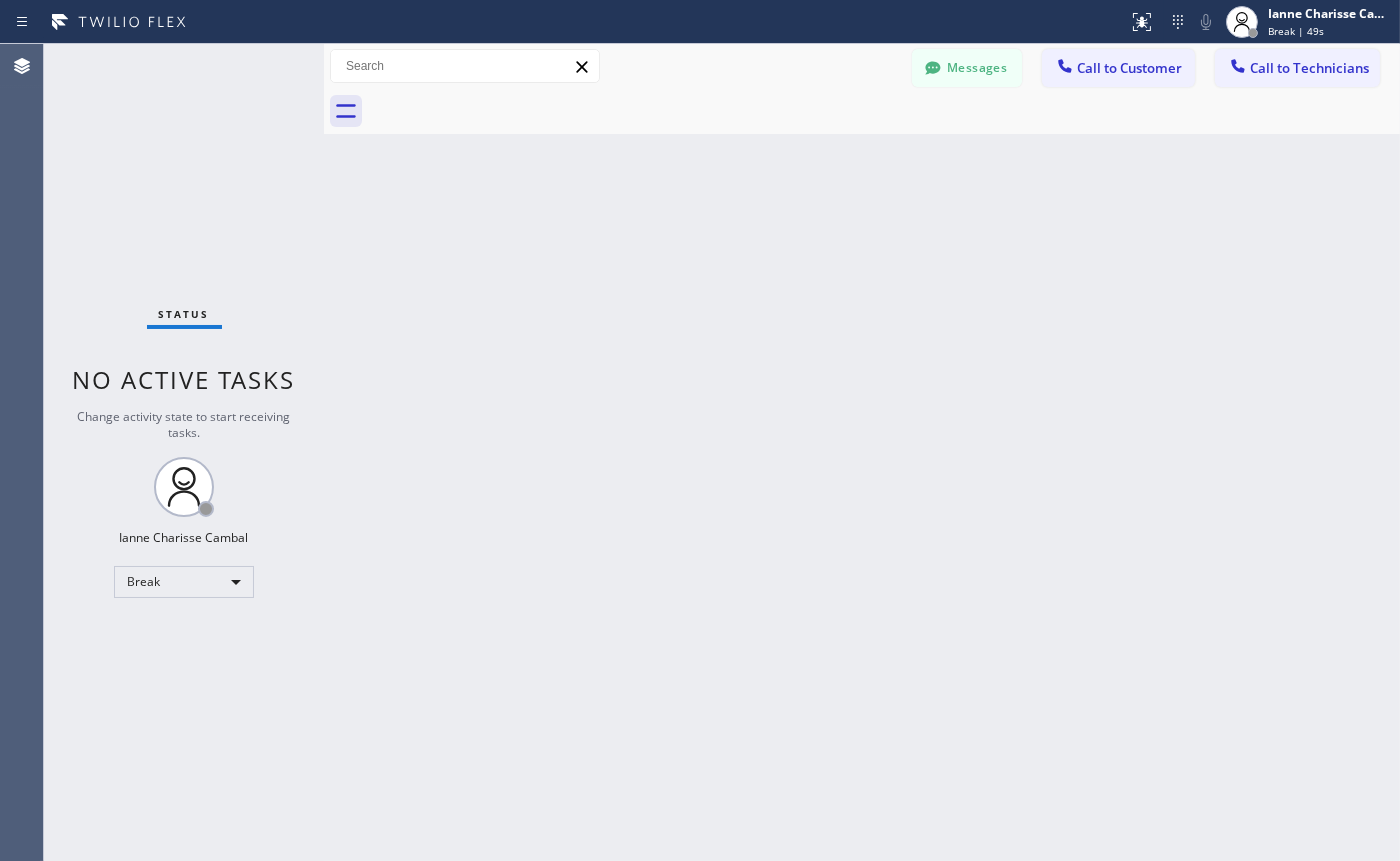 click on "Back to Dashboard Change Sender ID Customers Technicians Select a contact Outbound call Technician Search Technician Your caller id phone number Your caller id phone number [PHONE] Call Technician info Name   Phone none Address none Change Sender ID Electricians [PHONE] Personal [PHONE] HVAC [PHONE] 5 Star Appliance [PHONE] Appliance Repair [PHONE] Plumbing [PHONE] Air Duct Cleaning [PHONE]  Cancel Change Check personal SMS Reset Change No tabs Messages Call to Customer Call to Technicians Outbound call Location Search location Your caller id phone number Customer number Call Outbound call Technician Search Technician Your caller id phone number Your caller id phone number [PHONE] Call" at bounding box center (861, 452) 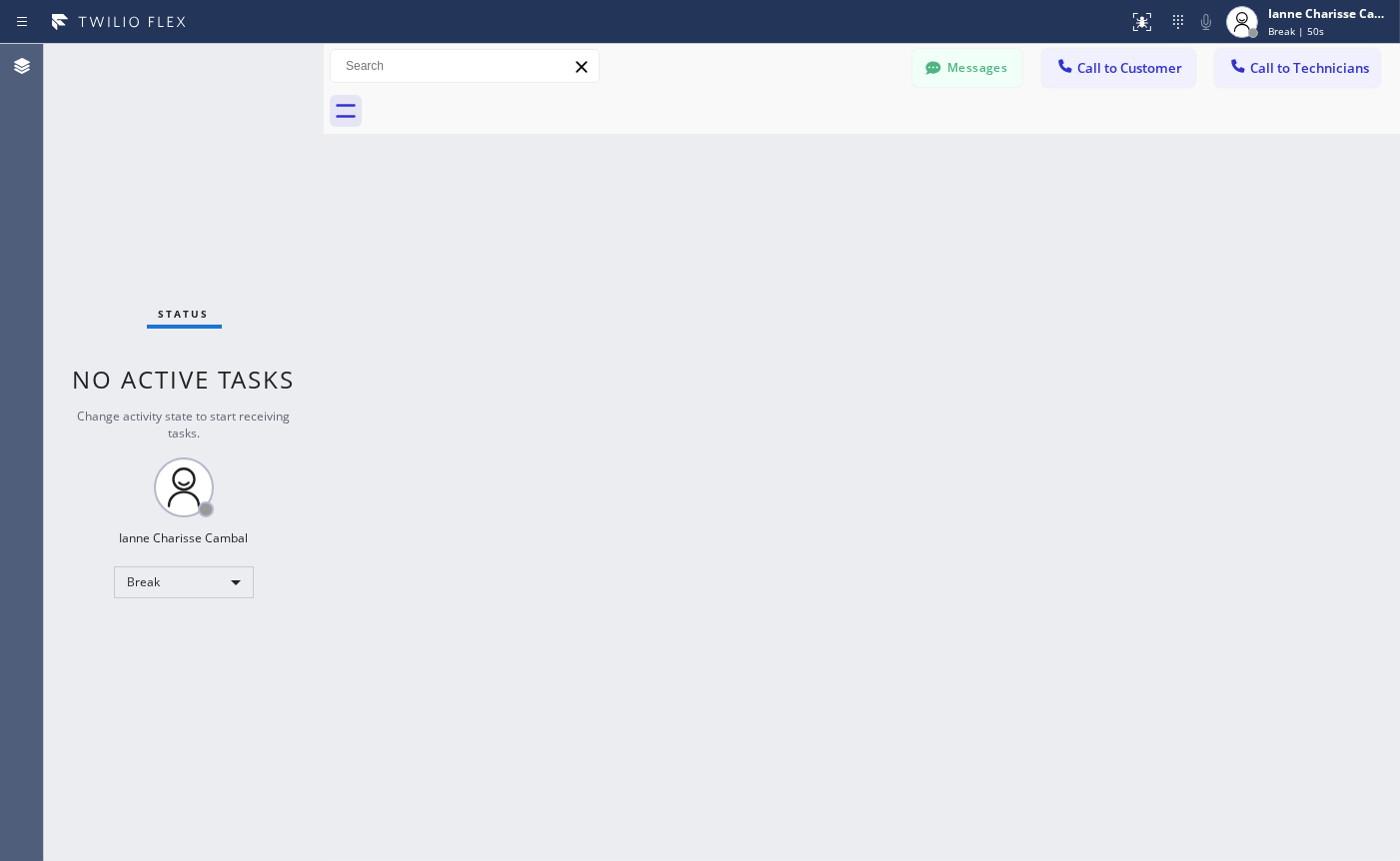 click on "Back to Dashboard Change Sender ID Customers Technicians Select a contact Outbound call Technician Search Technician Your caller id phone number Your caller id phone number [PHONE] Call Technician info Name   Phone none Address none Change Sender ID Electricians [PHONE] Personal [PHONE] HVAC [PHONE] 5 Star Appliance [PHONE] Appliance Repair [PHONE] Plumbing [PHONE] Air Duct Cleaning [PHONE]  Cancel Change Check personal SMS Reset Change No tabs Messages Call to Customer Call to Technicians Outbound call Location Search location Your caller id phone number Customer number Call Outbound call Technician Search Technician Your caller id phone number Your caller id phone number [PHONE] Call" at bounding box center (861, 452) 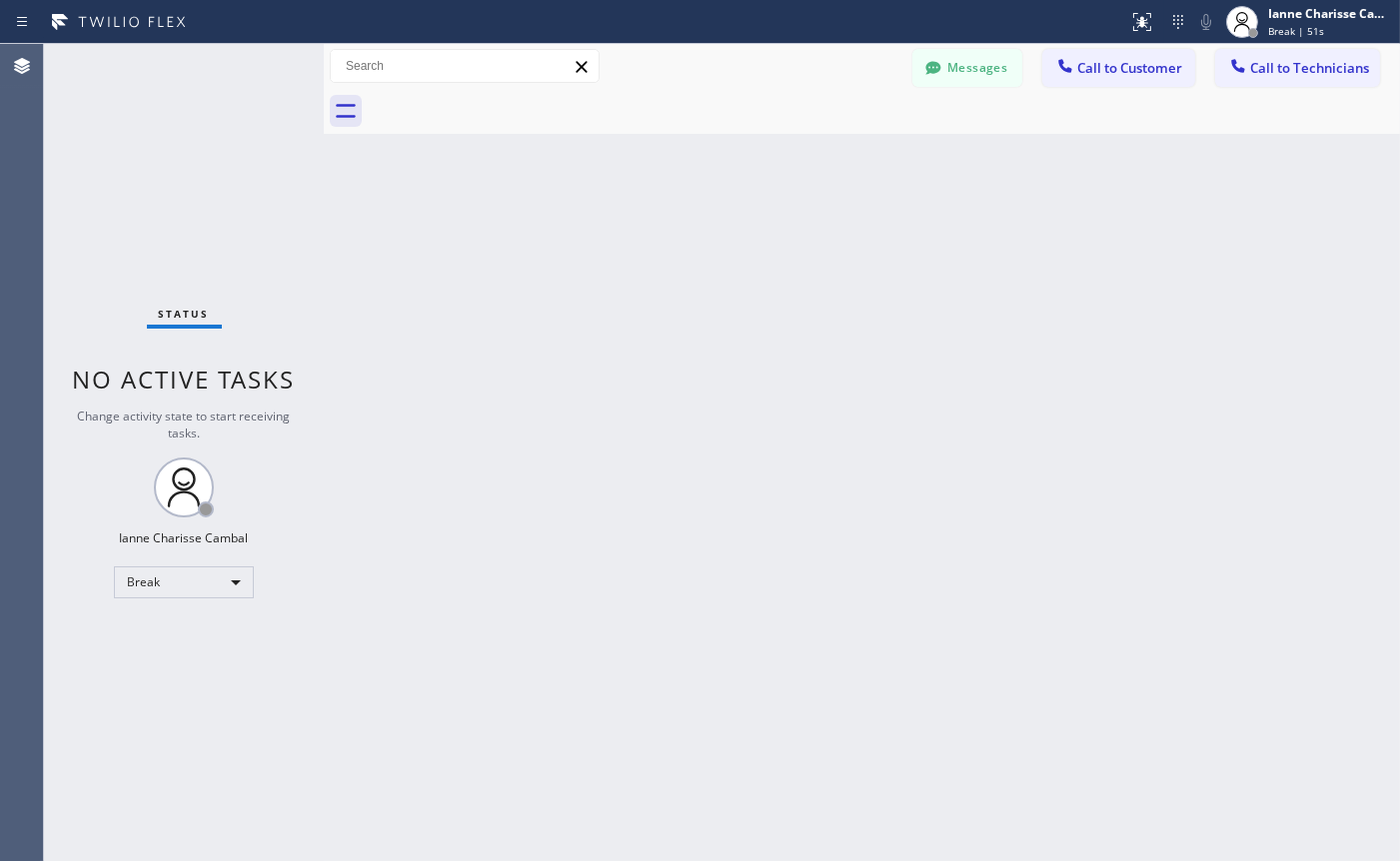 click on "Back to Dashboard Change Sender ID Customers Technicians Select a contact Outbound call Technician Search Technician Your caller id phone number Your caller id phone number [PHONE] Call Technician info Name   Phone none Address none Change Sender ID Electricians [PHONE] Personal [PHONE] HVAC [PHONE] 5 Star Appliance [PHONE] Appliance Repair [PHONE] Plumbing [PHONE] Air Duct Cleaning [PHONE]  Cancel Change Check personal SMS Reset Change No tabs Messages Call to Customer Call to Technicians Outbound call Location Search location Your caller id phone number Customer number Call Outbound call Technician Search Technician Your caller id phone number Your caller id phone number [PHONE] Call" at bounding box center (861, 452) 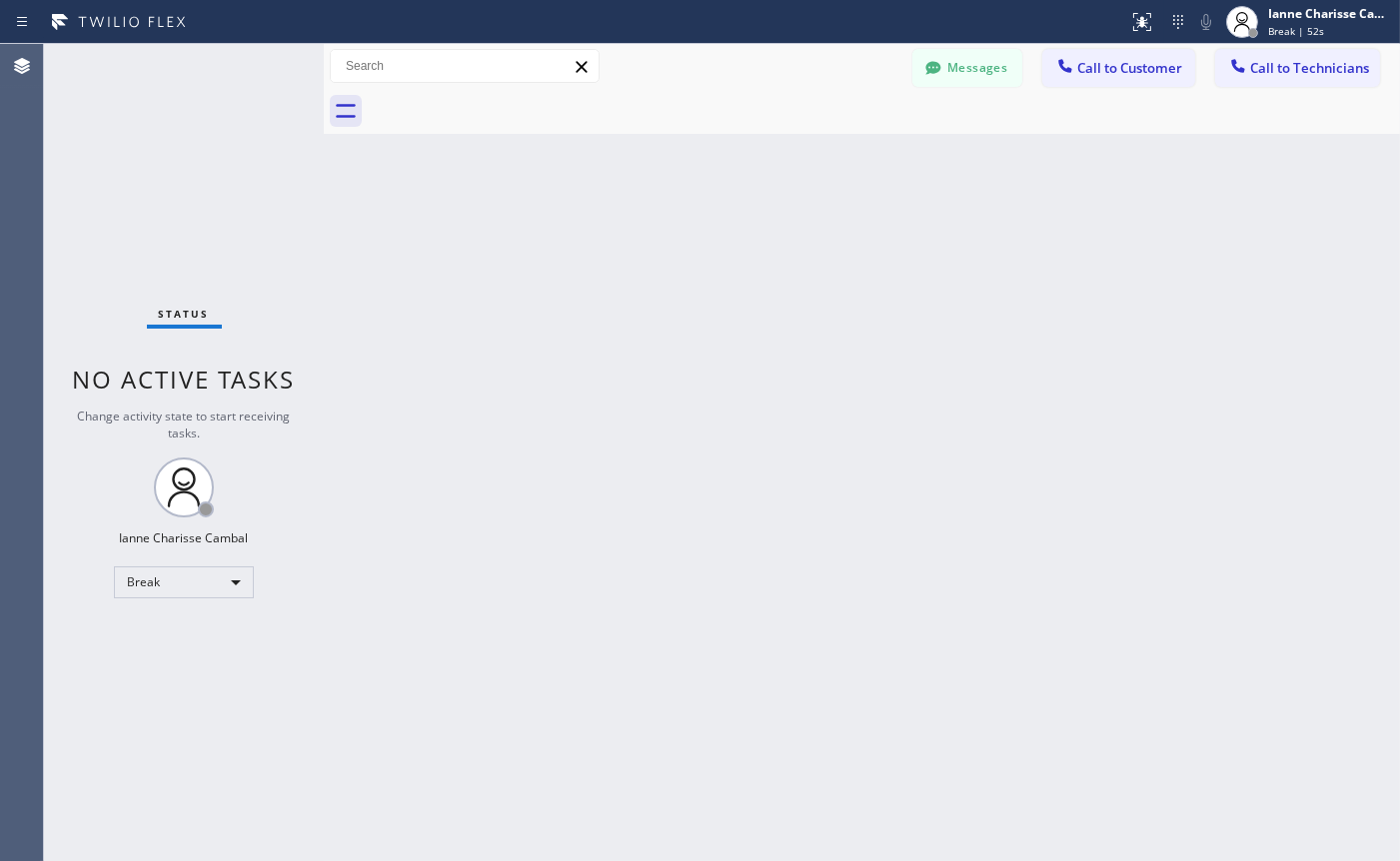 click on "Back to Dashboard Change Sender ID Customers Technicians Select a contact Outbound call Technician Search Technician Your caller id phone number Your caller id phone number [PHONE] Call Technician info Name   Phone none Address none Change Sender ID Electricians [PHONE] Personal [PHONE] HVAC [PHONE] 5 Star Appliance [PHONE] Appliance Repair [PHONE] Plumbing [PHONE] Air Duct Cleaning [PHONE]  Cancel Change Check personal SMS Reset Change No tabs Messages Call to Customer Call to Technicians Outbound call Location Search location Your caller id phone number Customer number Call Outbound call Technician Search Technician Your caller id phone number Your caller id phone number [PHONE] Call" at bounding box center (861, 452) 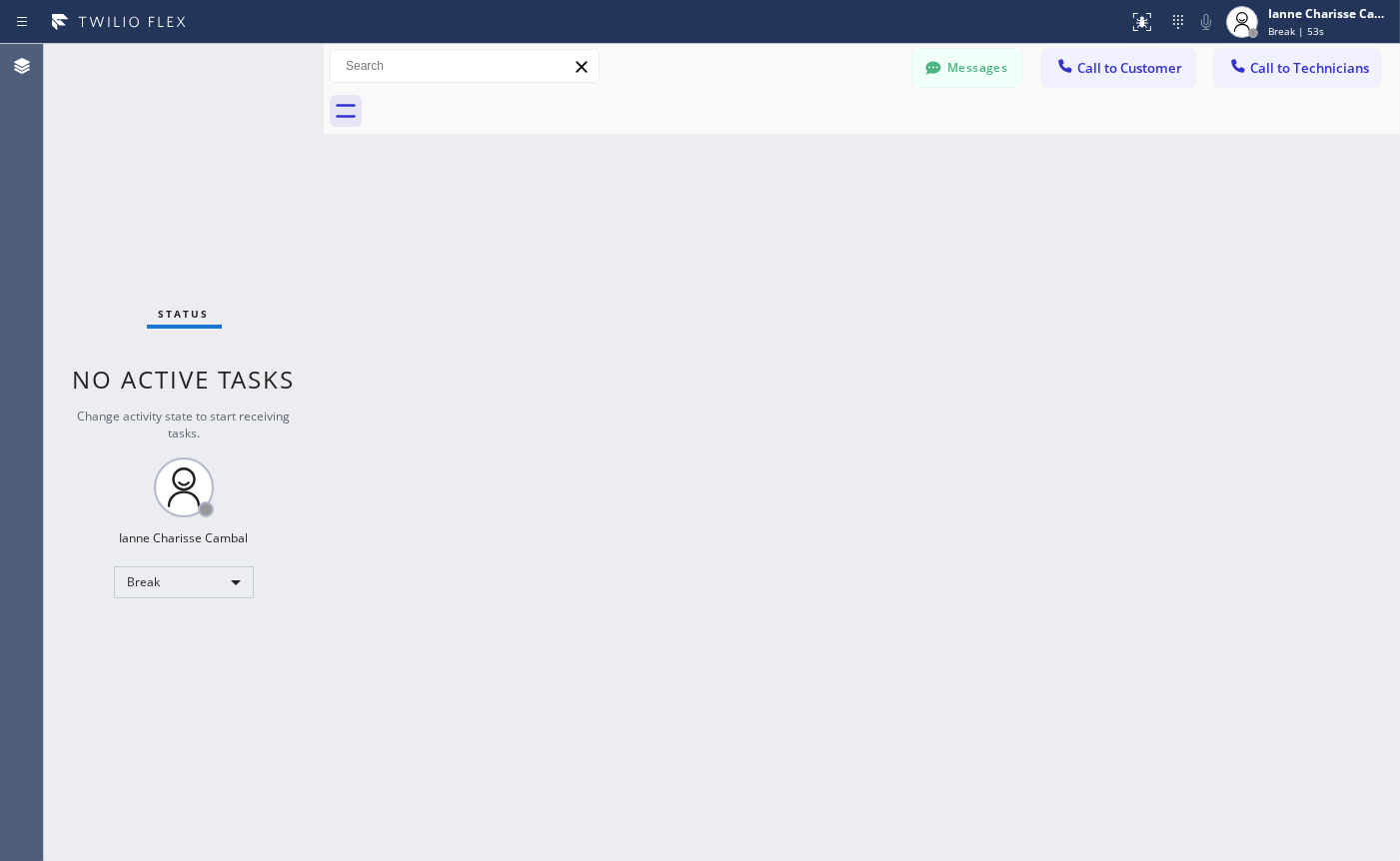click on "Back to Dashboard Change Sender ID Customers Technicians Select a contact Outbound call Technician Search Technician Your caller id phone number Your caller id phone number [PHONE] Call Technician info Name   Phone none Address none Change Sender ID Electricians [PHONE] Personal [PHONE] HVAC [PHONE] 5 Star Appliance [PHONE] Appliance Repair [PHONE] Plumbing [PHONE] Air Duct Cleaning [PHONE]  Cancel Change Check personal SMS Reset Change No tabs Messages Call to Customer Call to Technicians Outbound call Location Search location Your caller id phone number Customer number Call Outbound call Technician Search Technician Your caller id phone number Your caller id phone number [PHONE] Call" at bounding box center [861, 452] 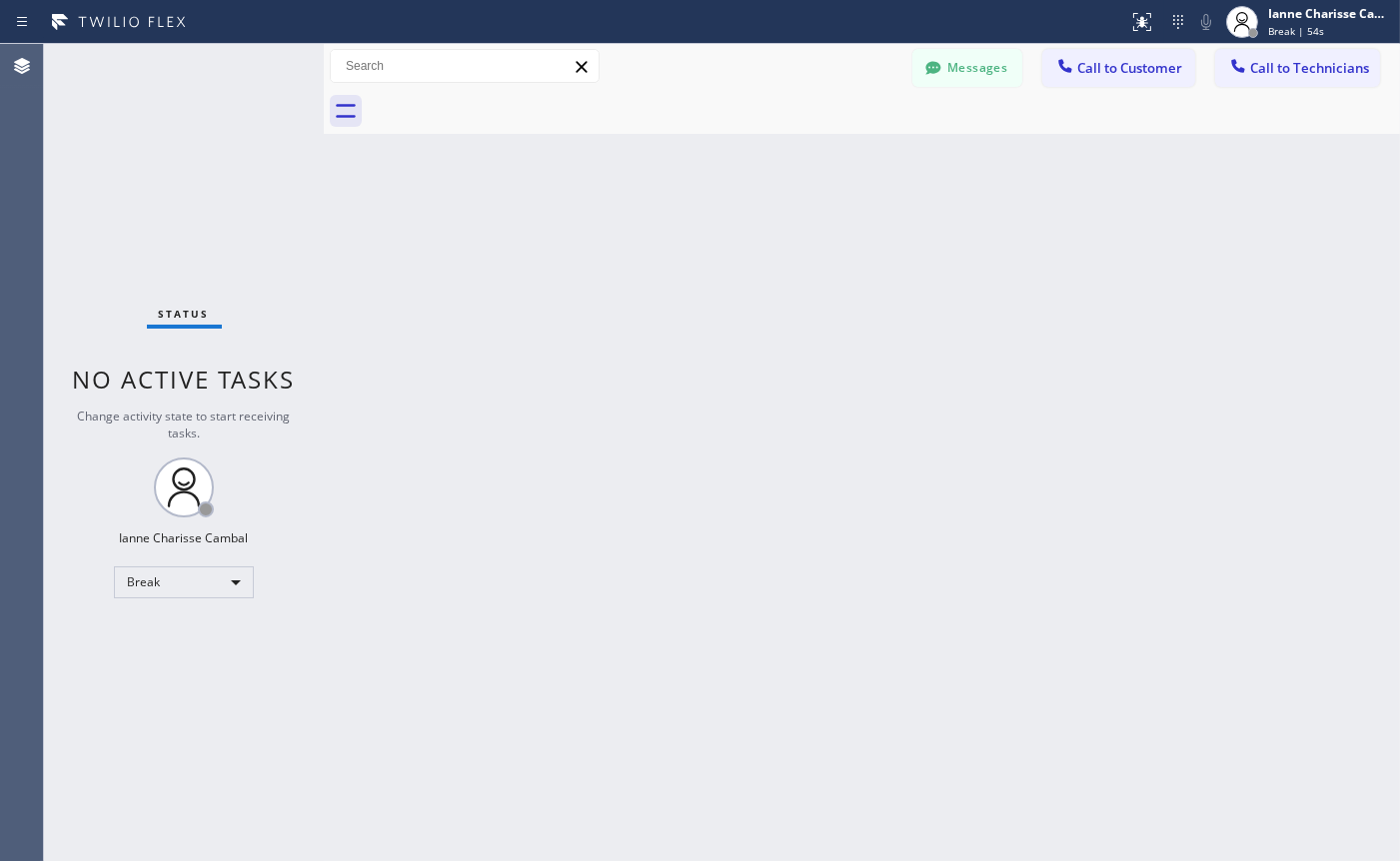 click on "Back to Dashboard Change Sender ID Customers Technicians Select a contact Outbound call Technician Search Technician Your caller id phone number Your caller id phone number [PHONE] Call Technician info Name   Phone none Address none Change Sender ID Electricians [PHONE] Personal [PHONE] HVAC [PHONE] 5 Star Appliance [PHONE] Appliance Repair [PHONE] Plumbing [PHONE] Air Duct Cleaning [PHONE]  Cancel Change Check personal SMS Reset Change No tabs Messages Call to Customer Call to Technicians Outbound call Location Search location Your caller id phone number Customer number Call Outbound call Technician Search Technician Your caller id phone number Your caller id phone number [PHONE] Call" at bounding box center (861, 452) 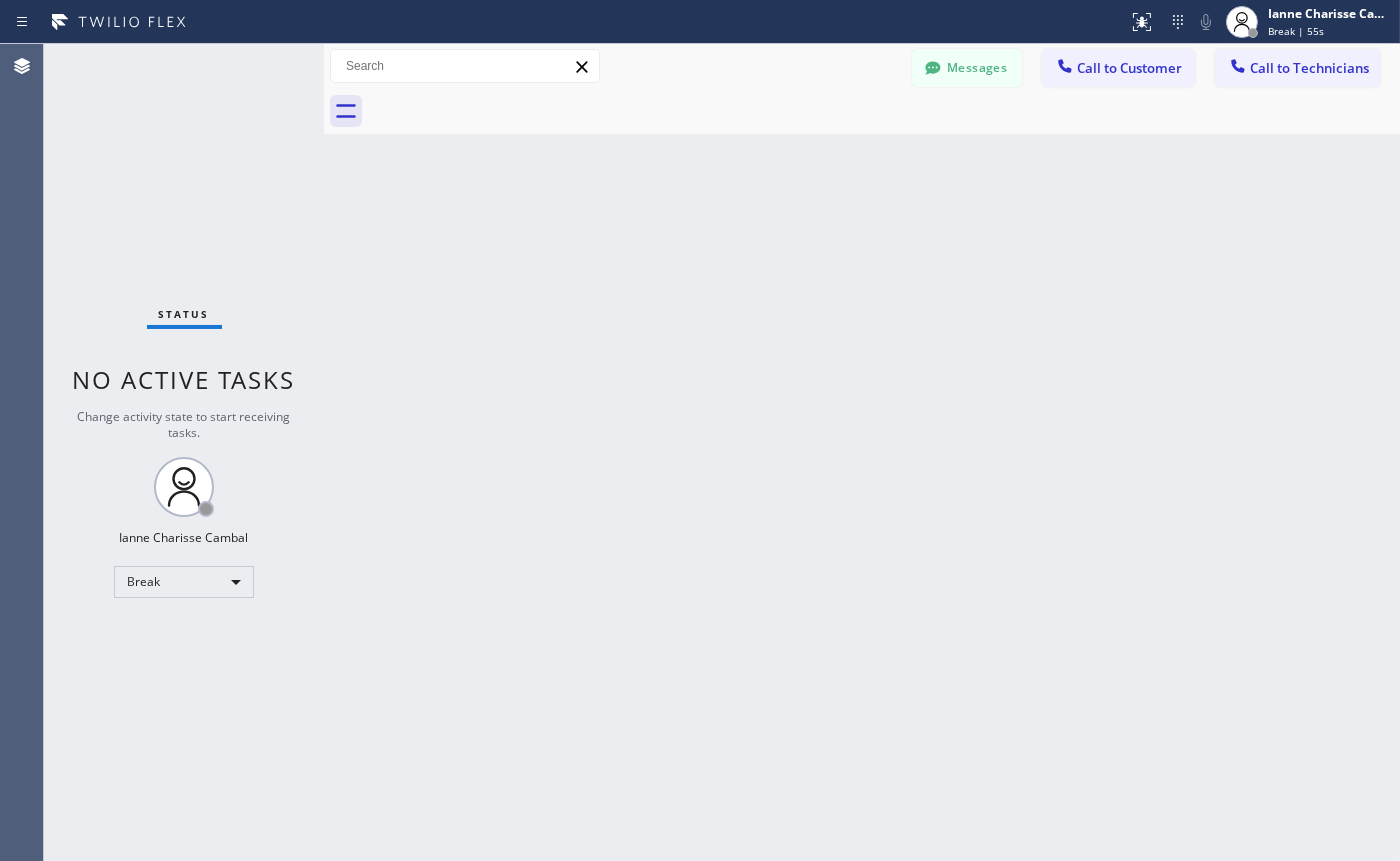 click on "Back to Dashboard Change Sender ID Customers Technicians Select a contact Outbound call Technician Search Technician Your caller id phone number Your caller id phone number [PHONE] Call Technician info Name   Phone none Address none Change Sender ID Electricians [PHONE] Personal [PHONE] HVAC [PHONE] 5 Star Appliance [PHONE] Appliance Repair [PHONE] Plumbing [PHONE] Air Duct Cleaning [PHONE]  Cancel Change Check personal SMS Reset Change No tabs Messages Call to Customer Call to Technicians Outbound call Location Search location Your caller id phone number Customer number Call Outbound call Technician Search Technician Your caller id phone number Your caller id phone number [PHONE] Call" at bounding box center [861, 452] 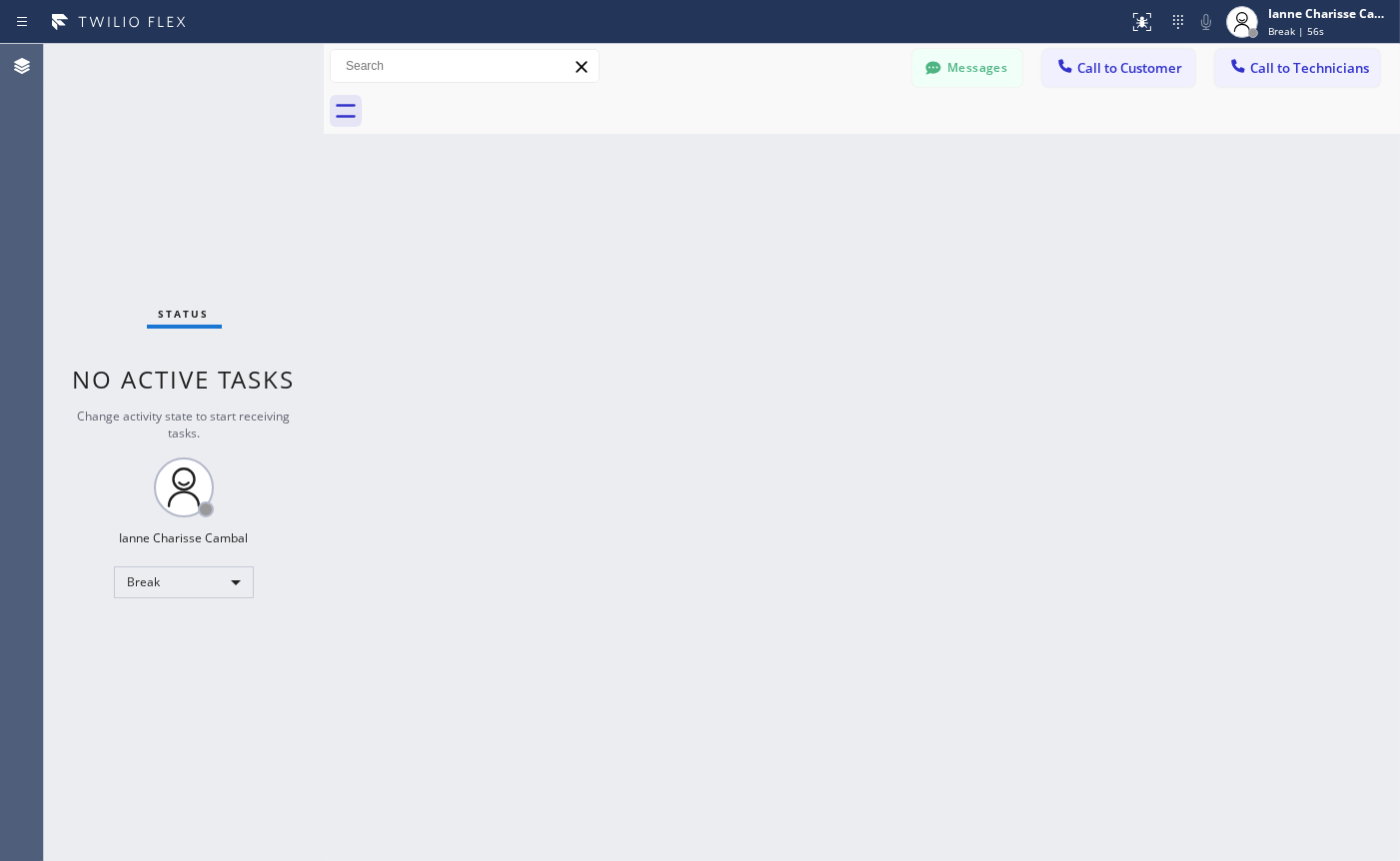click on "Back to Dashboard Change Sender ID Customers Technicians Select a contact Outbound call Technician Search Technician Your caller id phone number Your caller id phone number [PHONE] Call Technician info Name   Phone none Address none Change Sender ID Electricians [PHONE] Personal [PHONE] HVAC [PHONE] 5 Star Appliance [PHONE] Appliance Repair [PHONE] Plumbing [PHONE] Air Duct Cleaning [PHONE]  Cancel Change Check personal SMS Reset Change No tabs Messages Call to Customer Call to Technicians Outbound call Location Search location Your caller id phone number Customer number Call Outbound call Technician Search Technician Your caller id phone number Your caller id phone number [PHONE] Call" at bounding box center [861, 452] 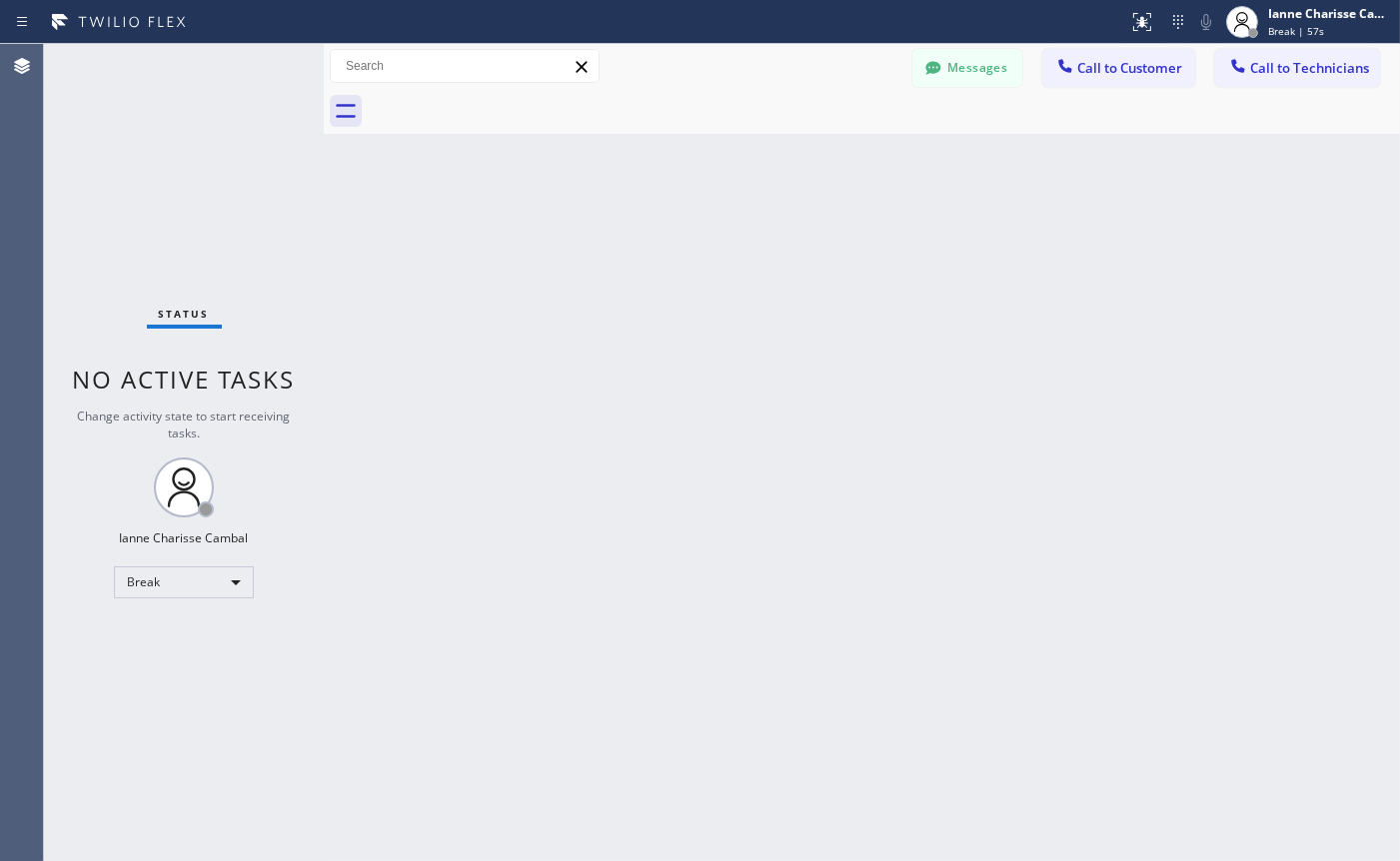 click on "Back to Dashboard Change Sender ID Customers Technicians Select a contact Outbound call Technician Search Technician Your caller id phone number Your caller id phone number [PHONE] Call Technician info Name   Phone none Address none Change Sender ID Electricians [PHONE] Personal [PHONE] HVAC [PHONE] 5 Star Appliance [PHONE] Appliance Repair [PHONE] Plumbing [PHONE] Air Duct Cleaning [PHONE]  Cancel Change Check personal SMS Reset Change No tabs Messages Call to Customer Call to Technicians Outbound call Location Search location Your caller id phone number Customer number Call Outbound call Technician Search Technician Your caller id phone number Your caller id phone number [PHONE] Call" at bounding box center (861, 452) 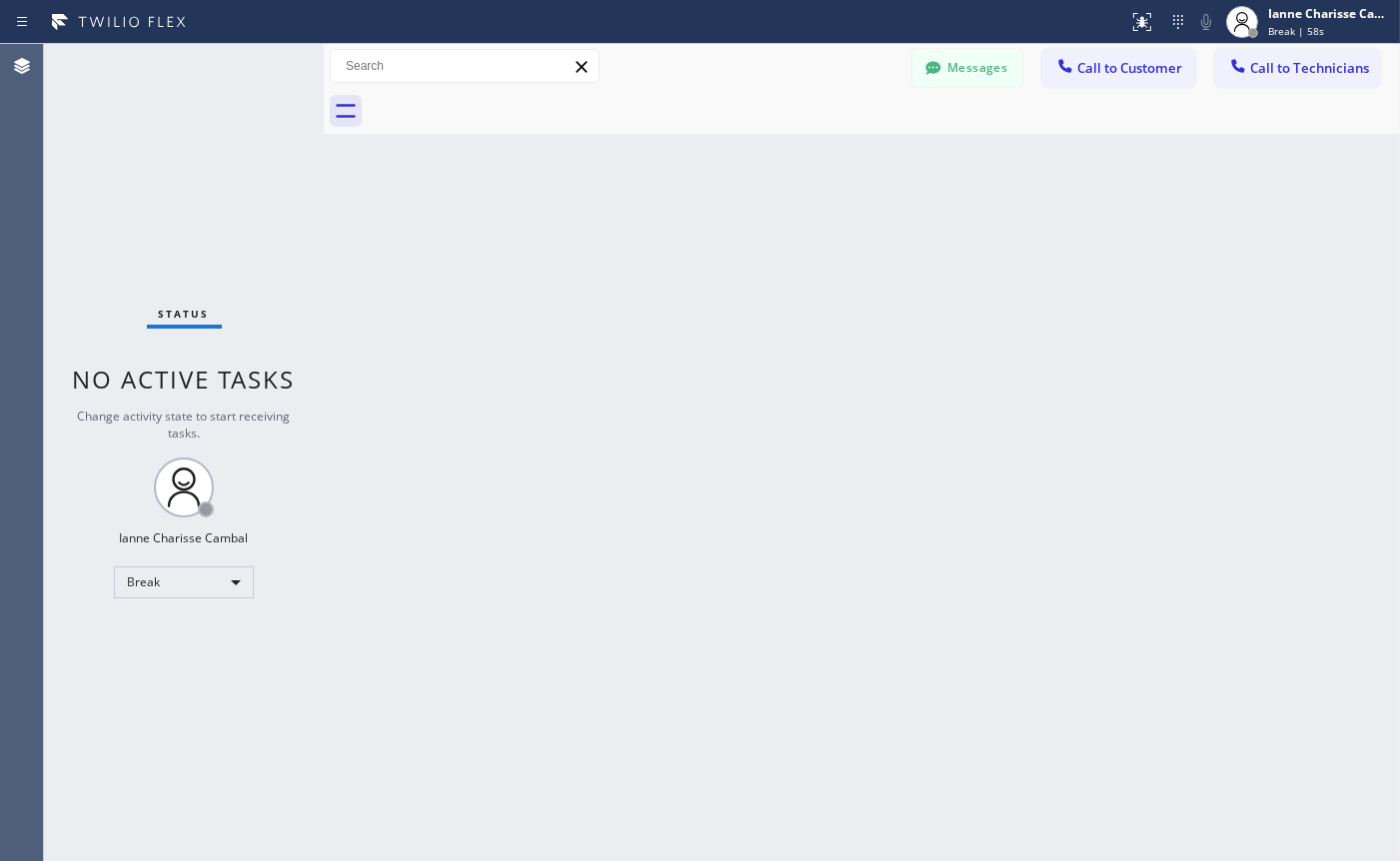click on "Back to Dashboard Change Sender ID Customers Technicians Select a contact Outbound call Technician Search Technician Your caller id phone number Your caller id phone number [PHONE] Call Technician info Name   Phone none Address none Change Sender ID Electricians [PHONE] Personal [PHONE] HVAC [PHONE] 5 Star Appliance [PHONE] Appliance Repair [PHONE] Plumbing [PHONE] Air Duct Cleaning [PHONE]  Cancel Change Check personal SMS Reset Change No tabs Messages Call to Customer Call to Technicians Outbound call Location Search location Your caller id phone number Customer number Call Outbound call Technician Search Technician Your caller id phone number Your caller id phone number [PHONE] Call" at bounding box center [861, 452] 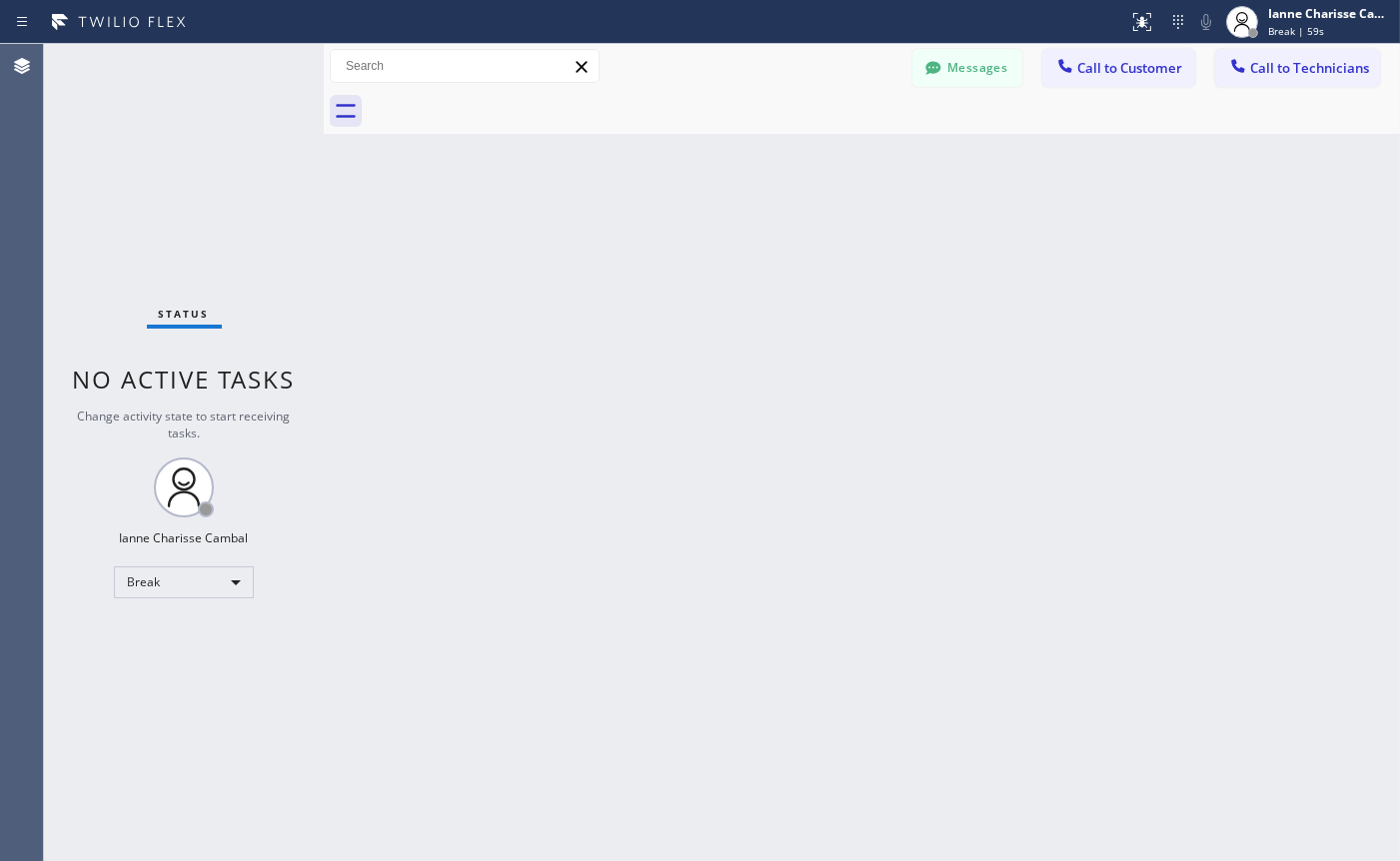 click on "Back to Dashboard Change Sender ID Customers Technicians Select a contact Outbound call Technician Search Technician Your caller id phone number Your caller id phone number [PHONE] Call Technician info Name   Phone none Address none Change Sender ID Electricians [PHONE] Personal [PHONE] HVAC [PHONE] 5 Star Appliance [PHONE] Appliance Repair [PHONE] Plumbing [PHONE] Air Duct Cleaning [PHONE]  Cancel Change Check personal SMS Reset Change No tabs Messages Call to Customer Call to Technicians Outbound call Location Search location Your caller id phone number Customer number Call Outbound call Technician Search Technician Your caller id phone number Your caller id phone number [PHONE] Call" at bounding box center (861, 452) 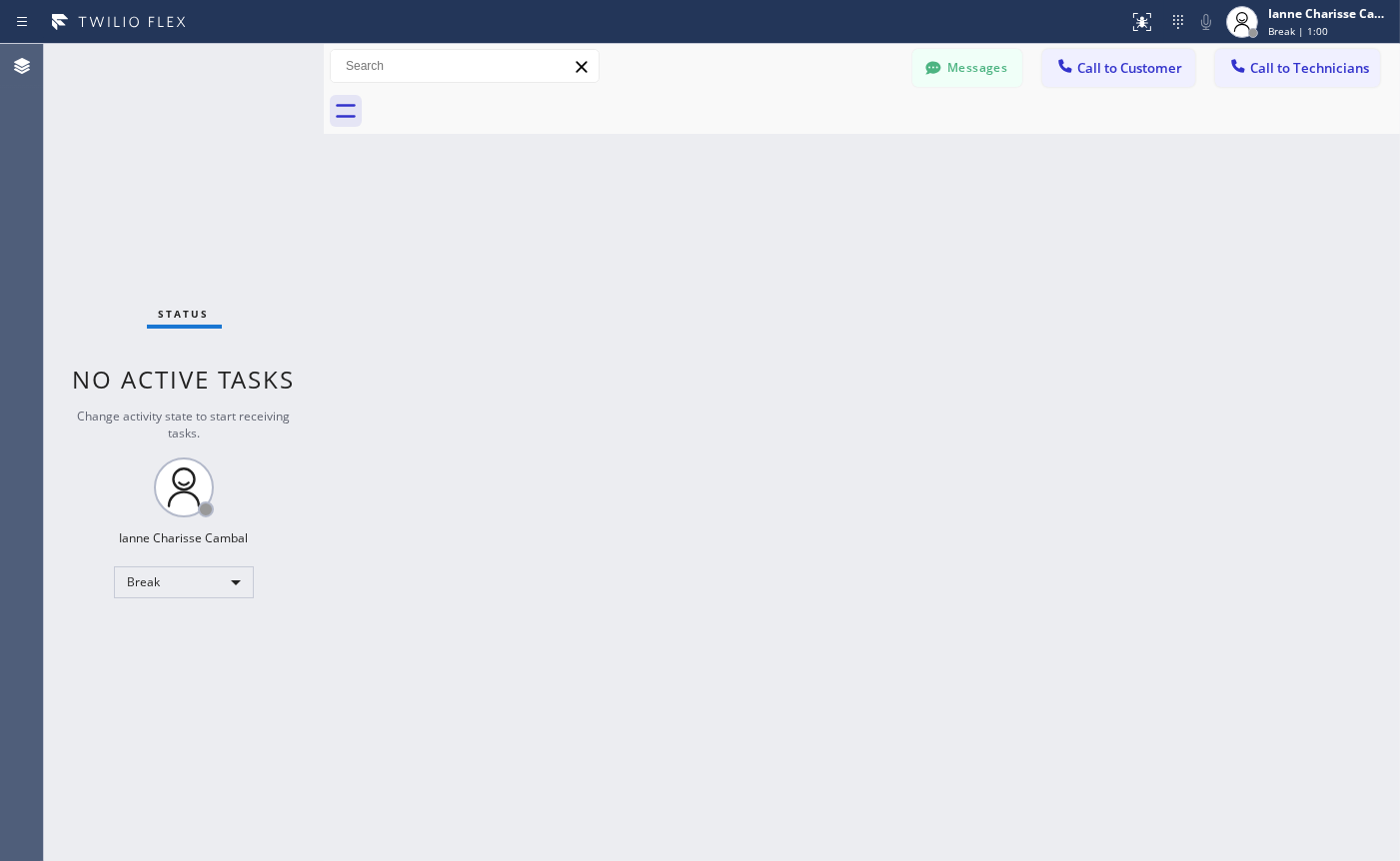 click on "Back to Dashboard Change Sender ID Customers Technicians Select a contact Outbound call Technician Search Technician Your caller id phone number Your caller id phone number [PHONE] Call Technician info Name   Phone none Address none Change Sender ID Electricians [PHONE] Personal [PHONE] HVAC [PHONE] 5 Star Appliance [PHONE] Appliance Repair [PHONE] Plumbing [PHONE] Air Duct Cleaning [PHONE]  Cancel Change Check personal SMS Reset Change No tabs Messages Call to Customer Call to Technicians Outbound call Location Search location Your caller id phone number Customer number Call Outbound call Technician Search Technician Your caller id phone number Your caller id phone number [PHONE] Call" at bounding box center [861, 452] 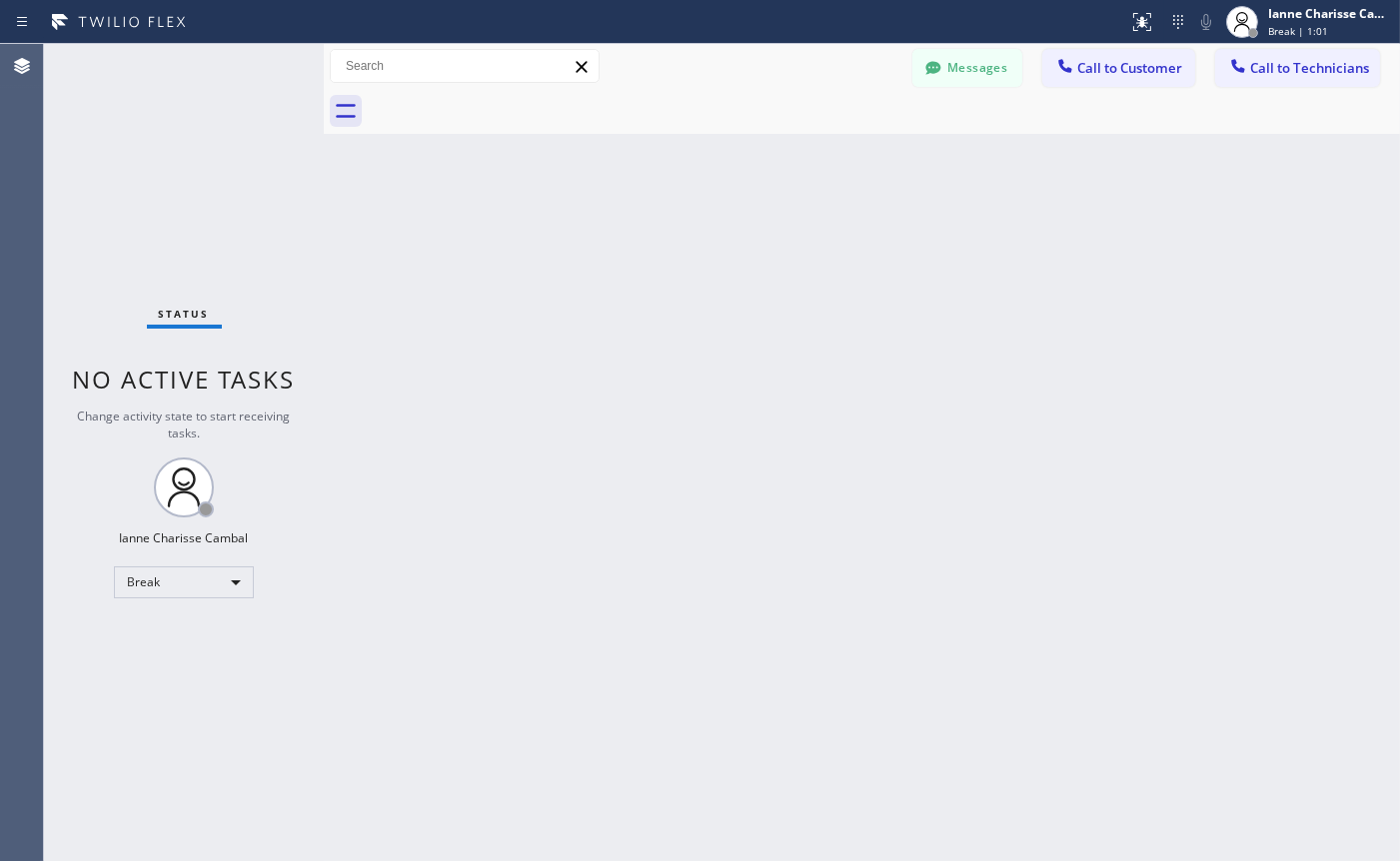 click on "Back to Dashboard Change Sender ID Customers Technicians Select a contact Outbound call Technician Search Technician Your caller id phone number Your caller id phone number [PHONE] Call Technician info Name   Phone none Address none Change Sender ID Electricians [PHONE] Personal [PHONE] HVAC [PHONE] 5 Star Appliance [PHONE] Appliance Repair [PHONE] Plumbing [PHONE] Air Duct Cleaning [PHONE]  Cancel Change Check personal SMS Reset Change No tabs Messages Call to Customer Call to Technicians Outbound call Location Search location Your caller id phone number Customer number Call Outbound call Technician Search Technician Your caller id phone number Your caller id phone number [PHONE] Call" at bounding box center [861, 452] 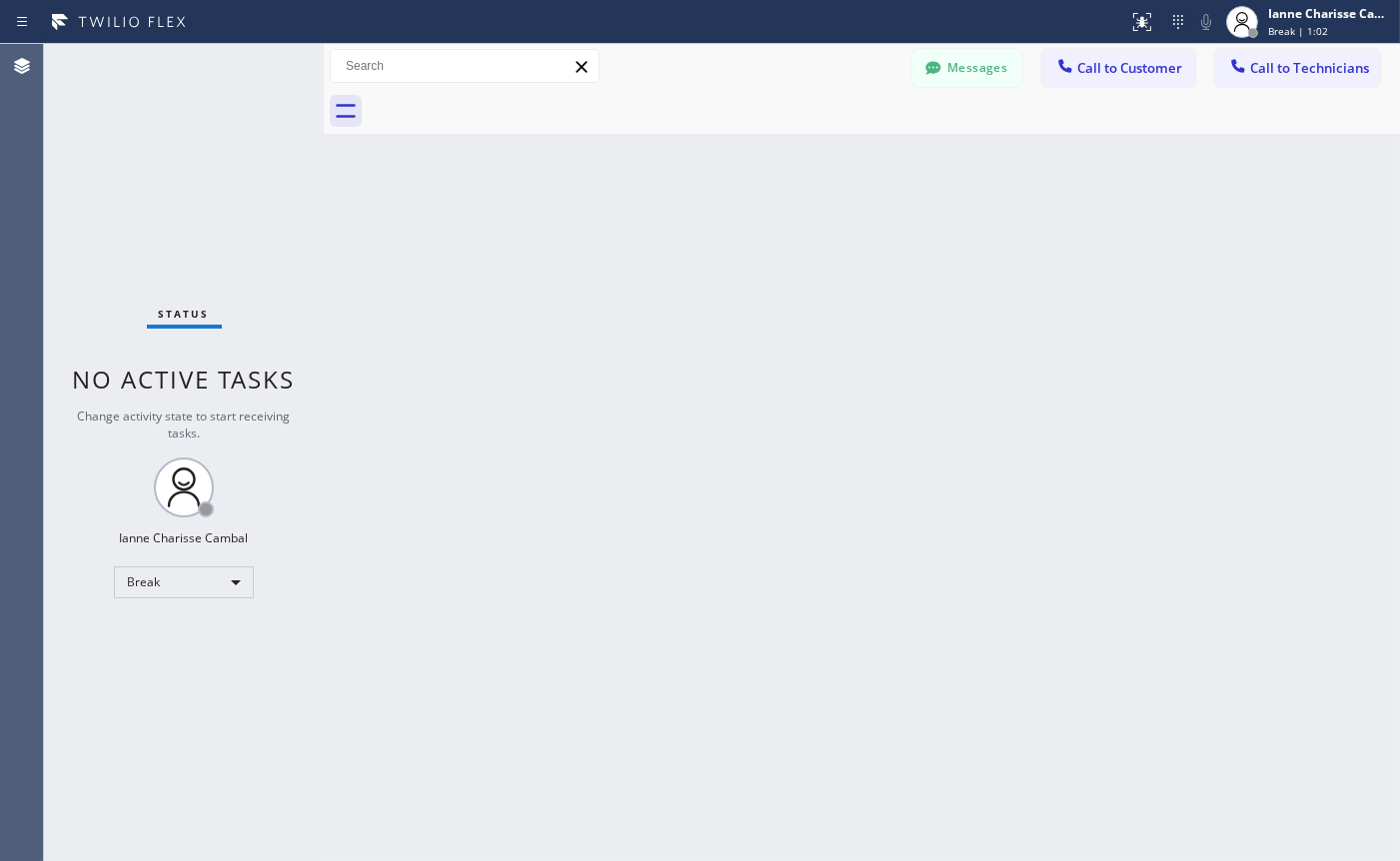 click on "Back to Dashboard Change Sender ID Customers Technicians Select a contact Outbound call Technician Search Technician Your caller id phone number Your caller id phone number [PHONE] Call Technician info Name   Phone none Address none Change Sender ID Electricians [PHONE] Personal [PHONE] HVAC [PHONE] 5 Star Appliance [PHONE] Appliance Repair [PHONE] Plumbing [PHONE] Air Duct Cleaning [PHONE]  Cancel Change Check personal SMS Reset Change No tabs Messages Call to Customer Call to Technicians Outbound call Location Search location Your caller id phone number Customer number Call Outbound call Technician Search Technician Your caller id phone number Your caller id phone number [PHONE] Call" at bounding box center (861, 452) 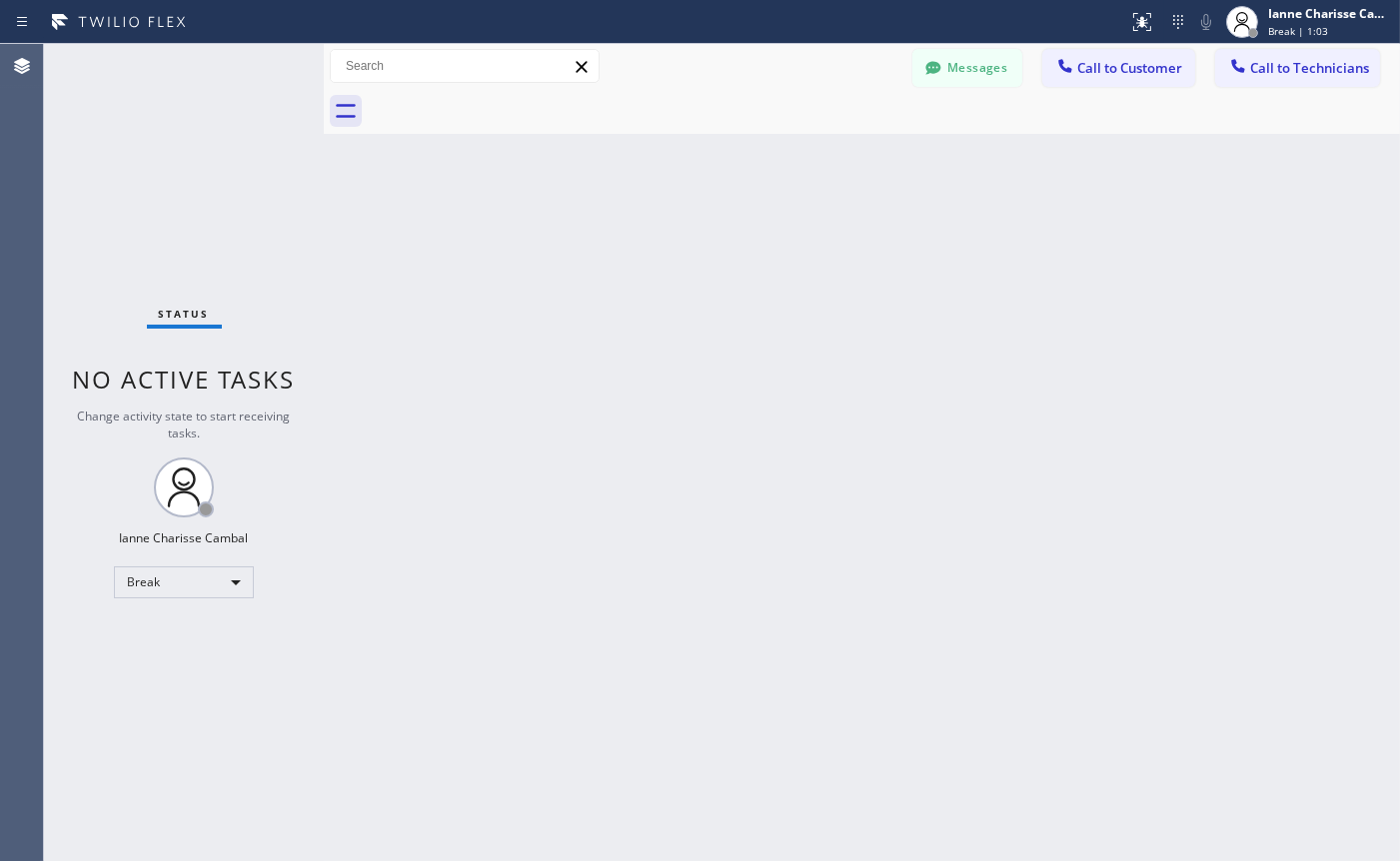 click on "Back to Dashboard Change Sender ID Customers Technicians Select a contact Outbound call Technician Search Technician Your caller id phone number Your caller id phone number [PHONE] Call Technician info Name   Phone none Address none Change Sender ID Electricians [PHONE] Personal [PHONE] HVAC [PHONE] 5 Star Appliance [PHONE] Appliance Repair [PHONE] Plumbing [PHONE] Air Duct Cleaning [PHONE]  Cancel Change Check personal SMS Reset Change No tabs Messages Call to Customer Call to Technicians Outbound call Location Search location Your caller id phone number Customer number Call Outbound call Technician Search Technician Your caller id phone number Your caller id phone number [PHONE] Call" at bounding box center (861, 452) 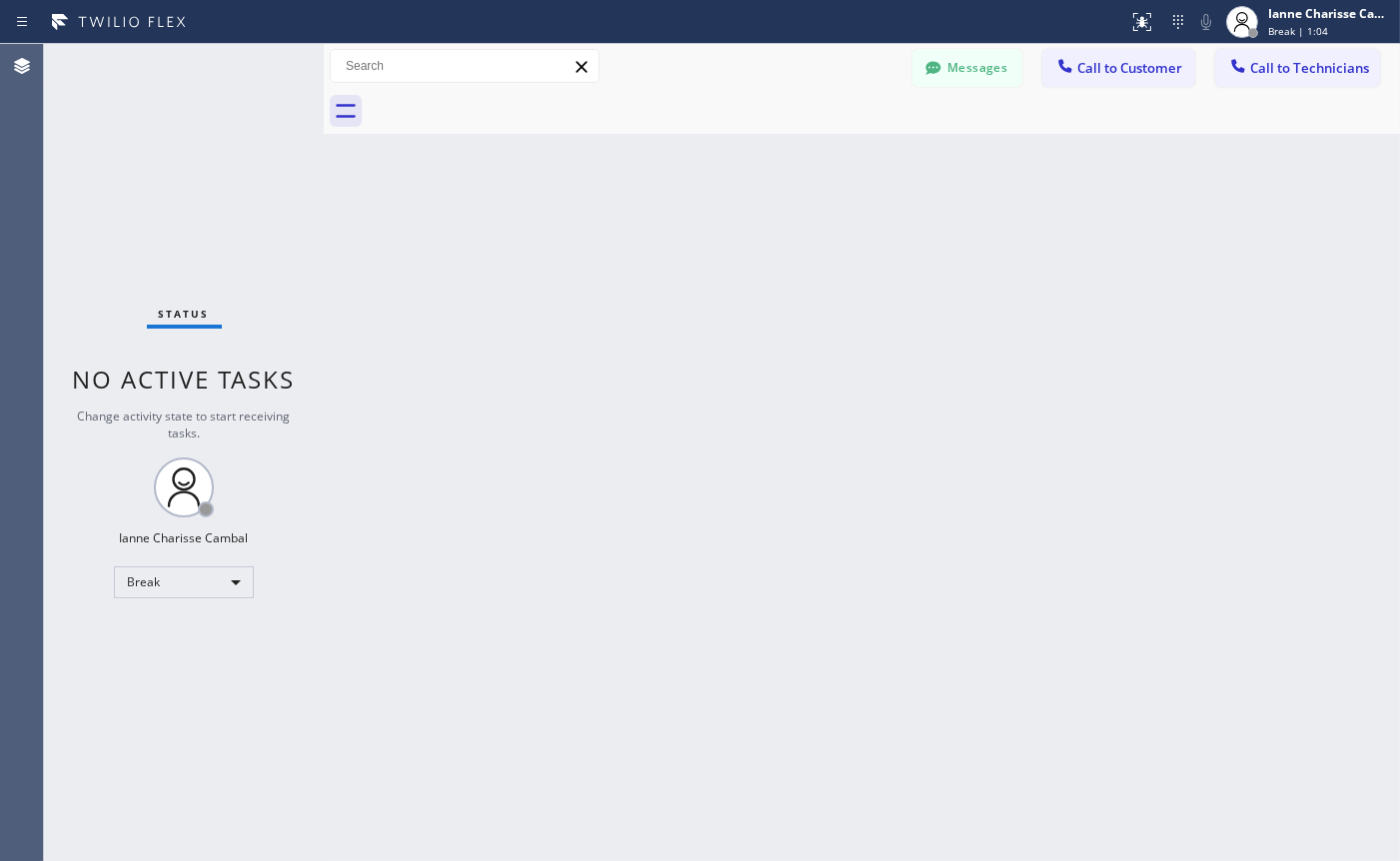 click on "Back to Dashboard Change Sender ID Customers Technicians Select a contact Outbound call Technician Search Technician Your caller id phone number Your caller id phone number [PHONE] Call Technician info Name   Phone none Address none Change Sender ID Electricians [PHONE] Personal [PHONE] HVAC [PHONE] 5 Star Appliance [PHONE] Appliance Repair [PHONE] Plumbing [PHONE] Air Duct Cleaning [PHONE]  Cancel Change Check personal SMS Reset Change No tabs Messages Call to Customer Call to Technicians Outbound call Location Search location Your caller id phone number Customer number Call Outbound call Technician Search Technician Your caller id phone number Your caller id phone number [PHONE] Call" at bounding box center (861, 452) 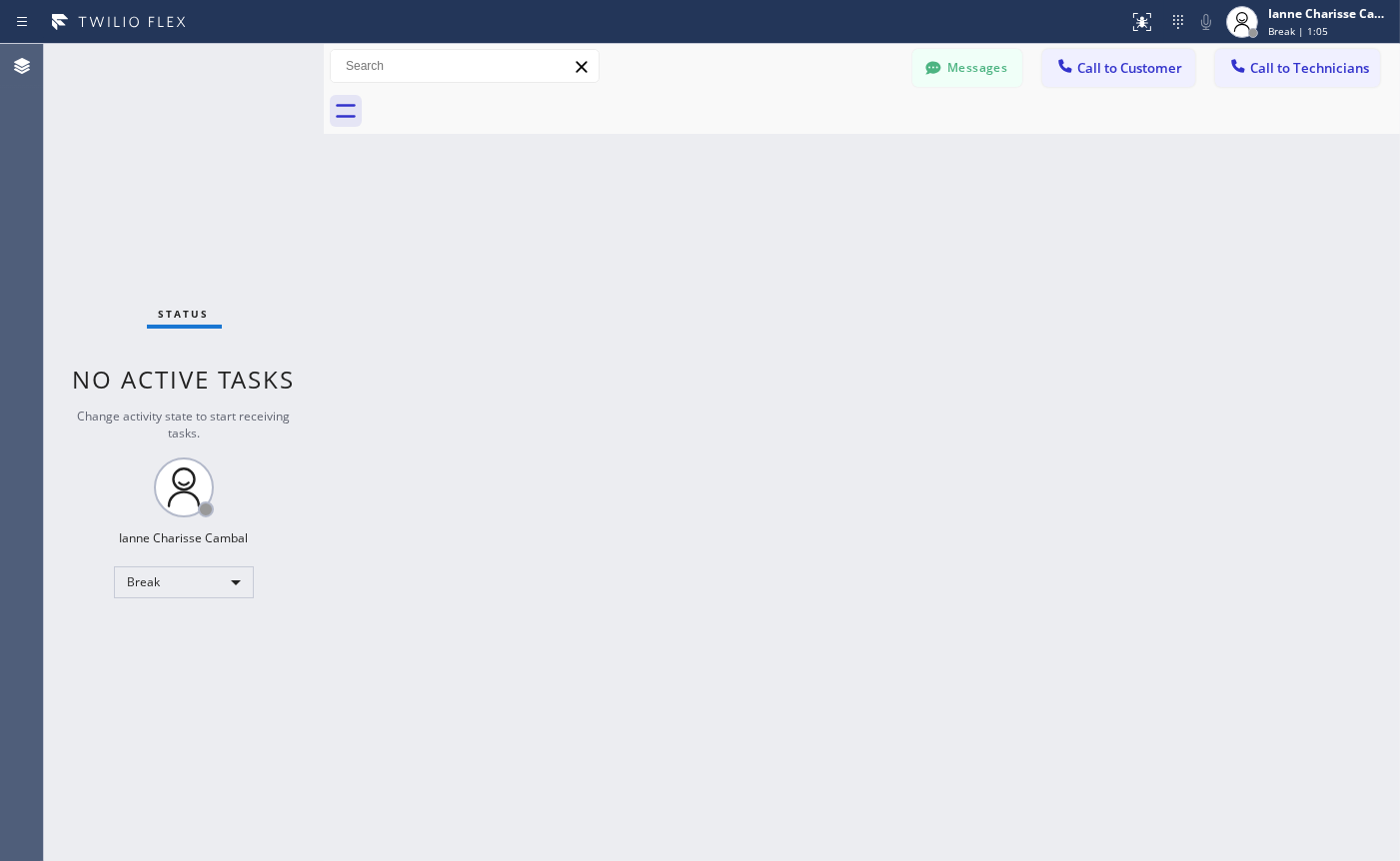 click on "Back to Dashboard Change Sender ID Customers Technicians Select a contact Outbound call Technician Search Technician Your caller id phone number Your caller id phone number [PHONE] Call Technician info Name   Phone none Address none Change Sender ID Electricians [PHONE] Personal [PHONE] HVAC [PHONE] 5 Star Appliance [PHONE] Appliance Repair [PHONE] Plumbing [PHONE] Air Duct Cleaning [PHONE]  Cancel Change Check personal SMS Reset Change No tabs Messages Call to Customer Call to Technicians Outbound call Location Search location Your caller id phone number Customer number Call Outbound call Technician Search Technician Your caller id phone number Your caller id phone number [PHONE] Call" at bounding box center (861, 452) 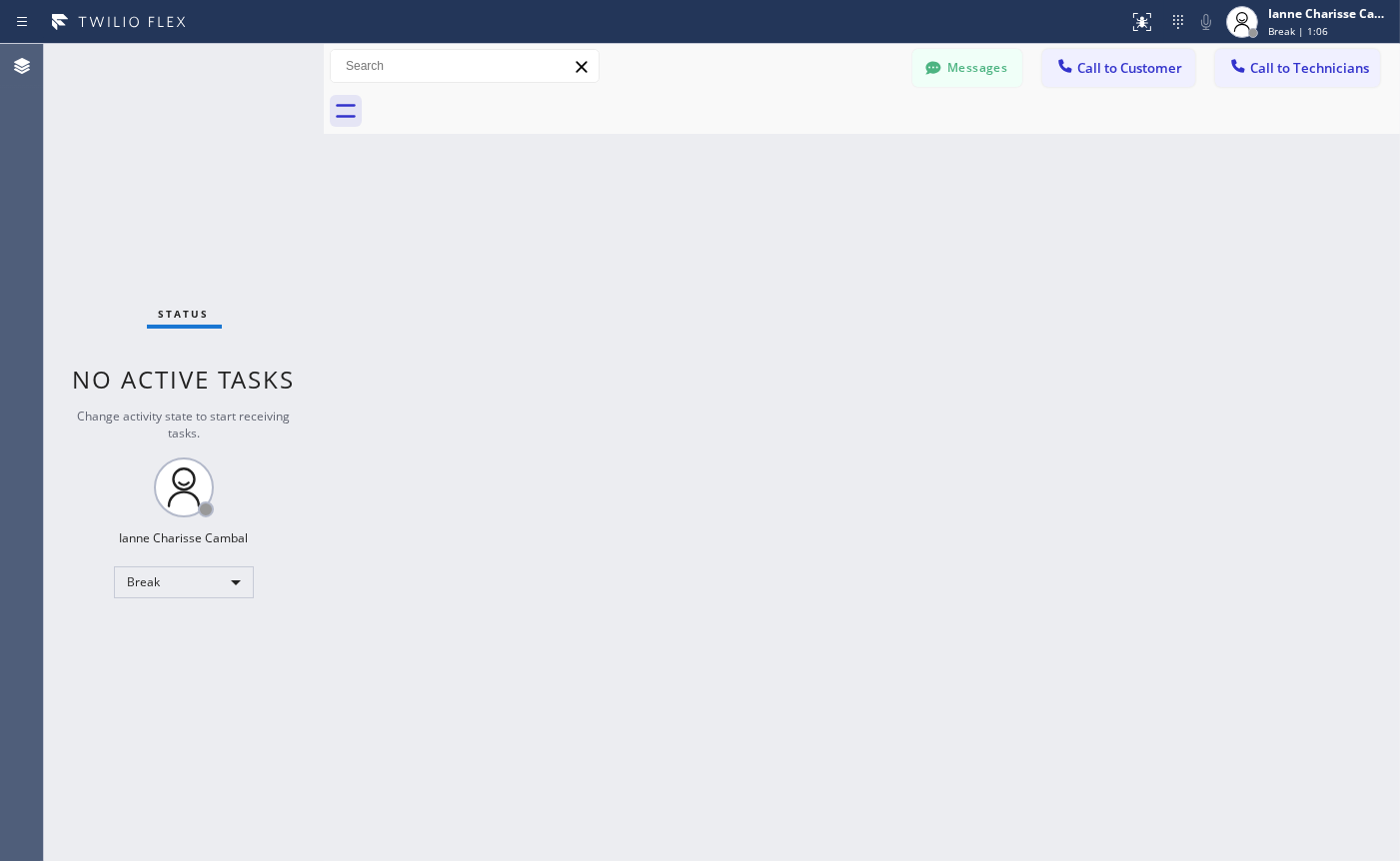 click on "Back to Dashboard Change Sender ID Customers Technicians Select a contact Outbound call Technician Search Technician Your caller id phone number Your caller id phone number [PHONE] Call Technician info Name   Phone none Address none Change Sender ID Electricians [PHONE] Personal [PHONE] HVAC [PHONE] 5 Star Appliance [PHONE] Appliance Repair [PHONE] Plumbing [PHONE] Air Duct Cleaning [PHONE]  Cancel Change Check personal SMS Reset Change No tabs Messages Call to Customer Call to Technicians Outbound call Location Search location Your caller id phone number Customer number Call Outbound call Technician Search Technician Your caller id phone number Your caller id phone number [PHONE] Call" at bounding box center [861, 452] 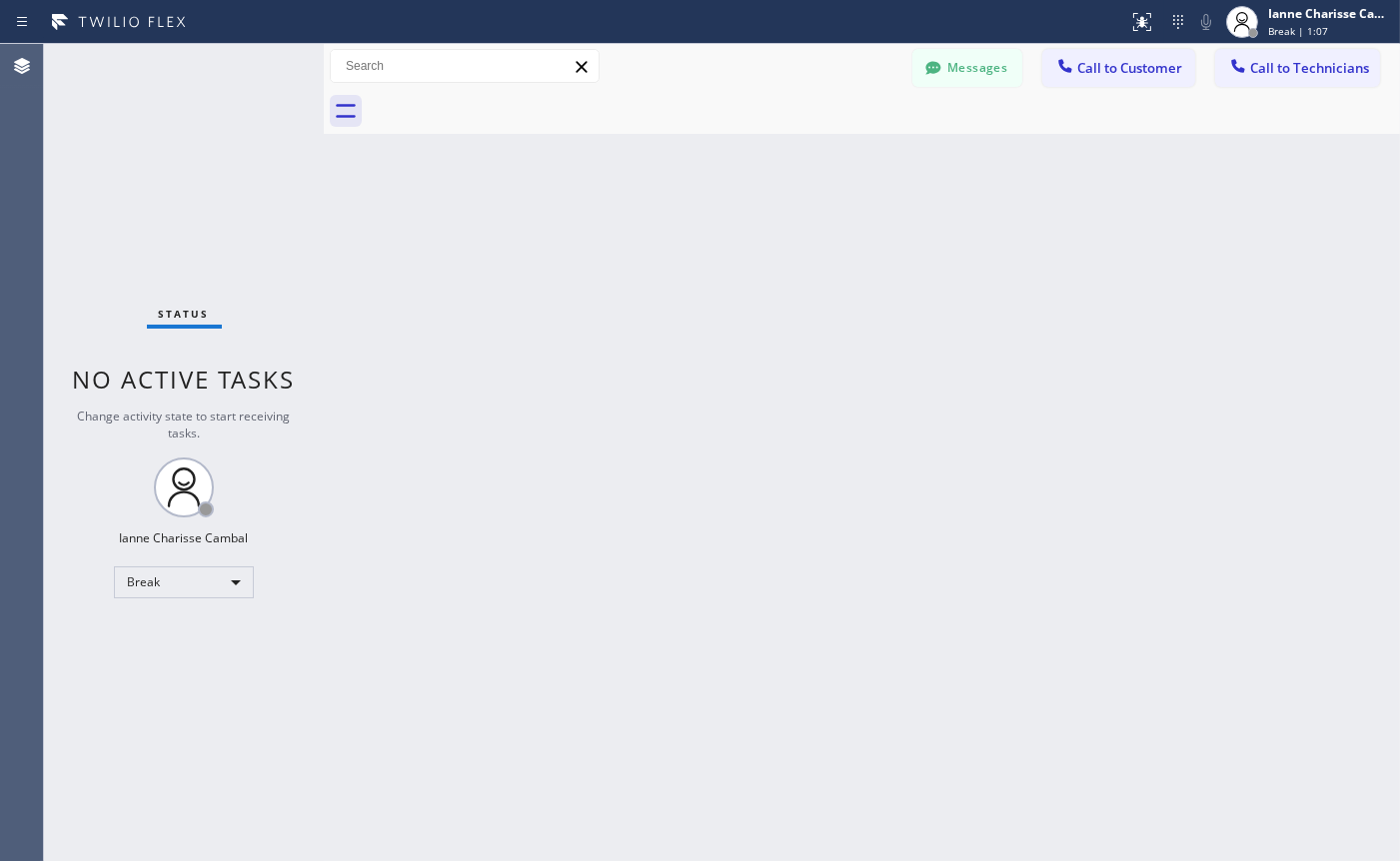 click on "Back to Dashboard Change Sender ID Customers Technicians Select a contact Outbound call Technician Search Technician Your caller id phone number Your caller id phone number [PHONE] Call Technician info Name   Phone none Address none Change Sender ID Electricians [PHONE] Personal [PHONE] HVAC [PHONE] 5 Star Appliance [PHONE] Appliance Repair [PHONE] Plumbing [PHONE] Air Duct Cleaning [PHONE]  Cancel Change Check personal SMS Reset Change No tabs Messages Call to Customer Call to Technicians Outbound call Location Search location Your caller id phone number Customer number Call Outbound call Technician Search Technician Your caller id phone number Your caller id phone number [PHONE] Call" at bounding box center (861, 452) 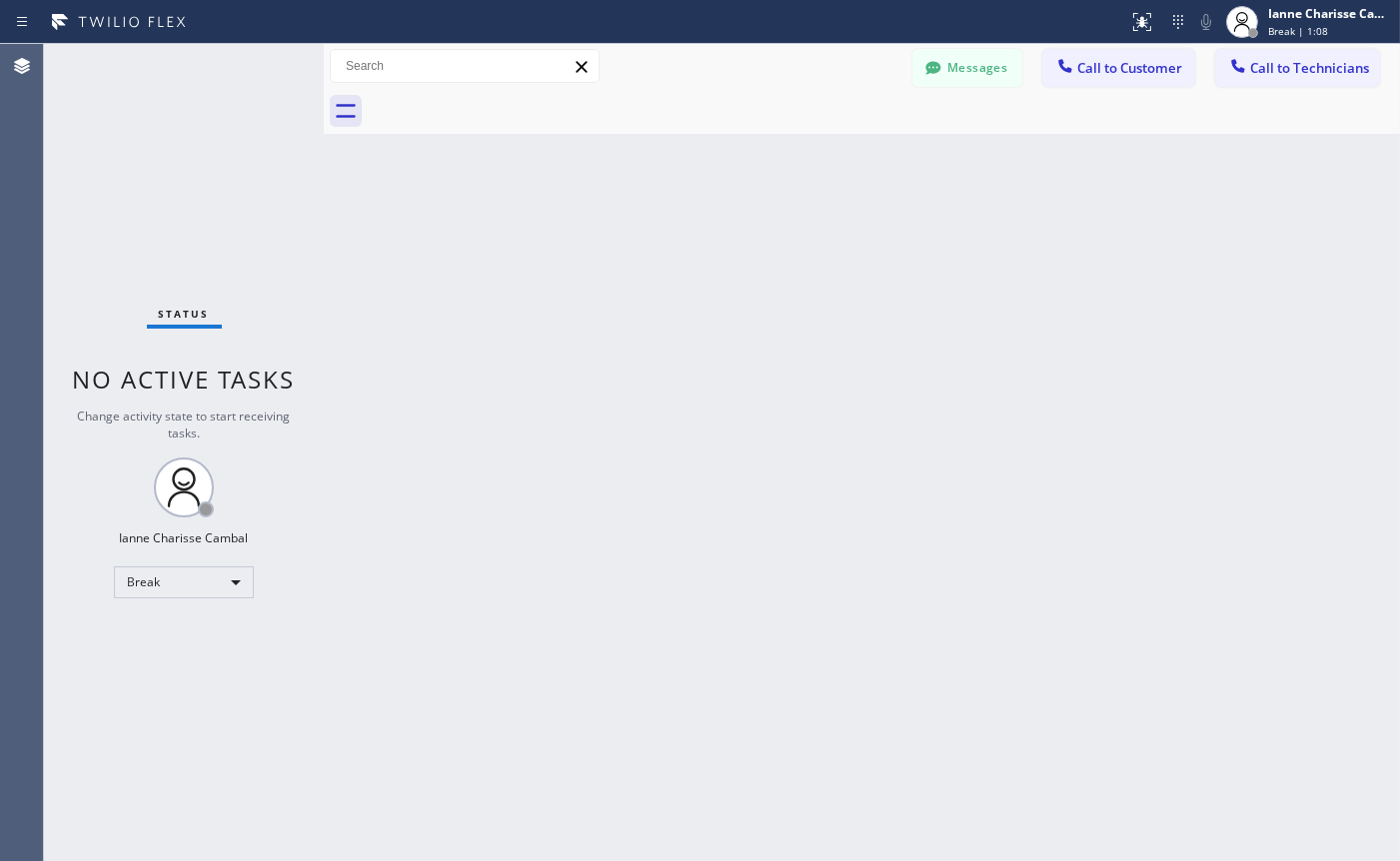 click on "Back to Dashboard Change Sender ID Customers Technicians Select a contact Outbound call Technician Search Technician Your caller id phone number Your caller id phone number [PHONE] Call Technician info Name   Phone none Address none Change Sender ID Electricians [PHONE] Personal [PHONE] HVAC [PHONE] 5 Star Appliance [PHONE] Appliance Repair [PHONE] Plumbing [PHONE] Air Duct Cleaning [PHONE]  Cancel Change Check personal SMS Reset Change No tabs Messages Call to Customer Call to Technicians Outbound call Location Search location Your caller id phone number Customer number Call Outbound call Technician Search Technician Your caller id phone number Your caller id phone number [PHONE] Call" at bounding box center [861, 452] 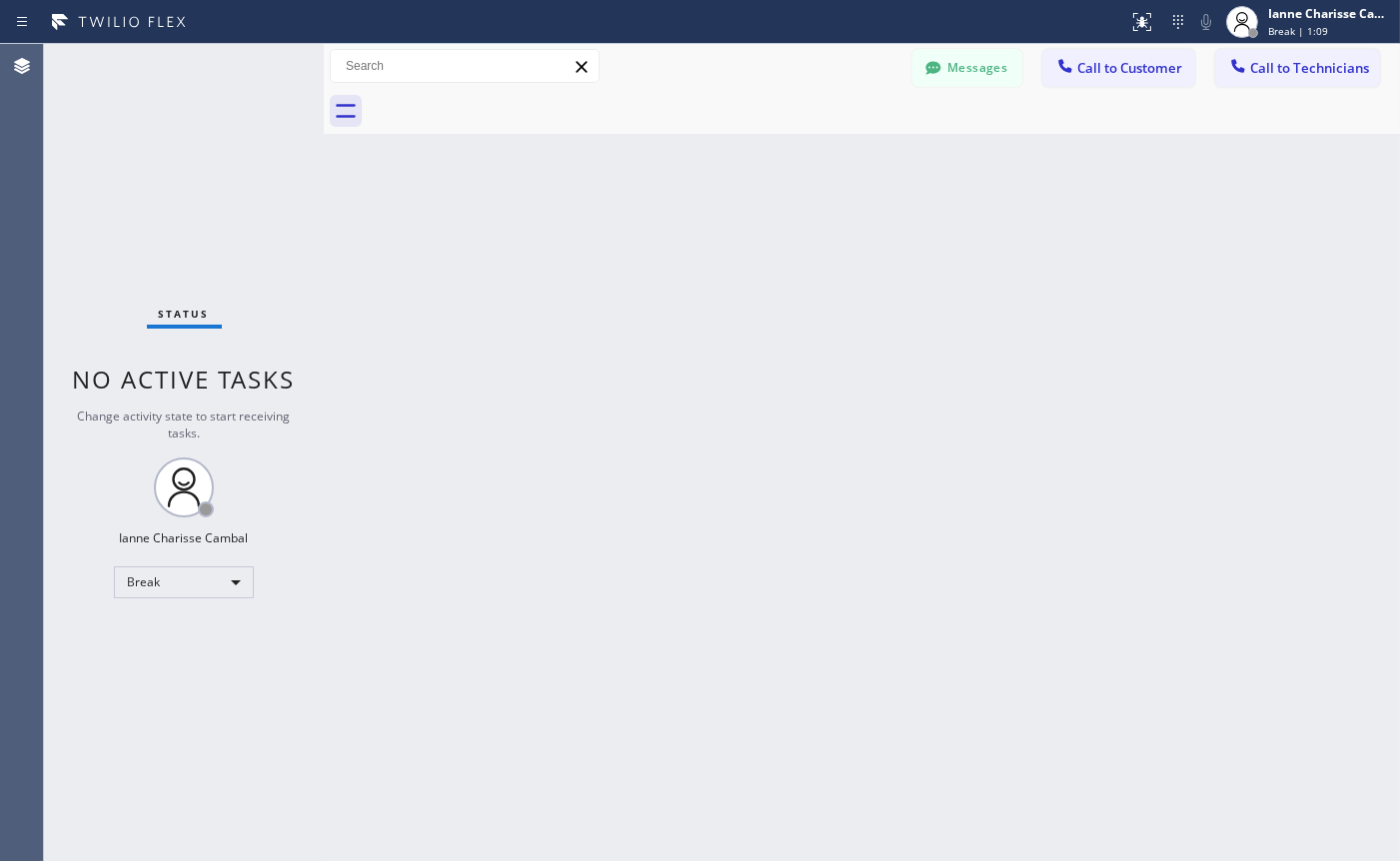 click on "Back to Dashboard Change Sender ID Customers Technicians Select a contact Outbound call Technician Search Technician Your caller id phone number Your caller id phone number [PHONE] Call Technician info Name   Phone none Address none Change Sender ID Electricians [PHONE] Personal [PHONE] HVAC [PHONE] 5 Star Appliance [PHONE] Appliance Repair [PHONE] Plumbing [PHONE] Air Duct Cleaning [PHONE]  Cancel Change Check personal SMS Reset Change No tabs Messages Call to Customer Call to Technicians Outbound call Location Search location Your caller id phone number Customer number Call Outbound call Technician Search Technician Your caller id phone number Your caller id phone number [PHONE] Call" at bounding box center [861, 452] 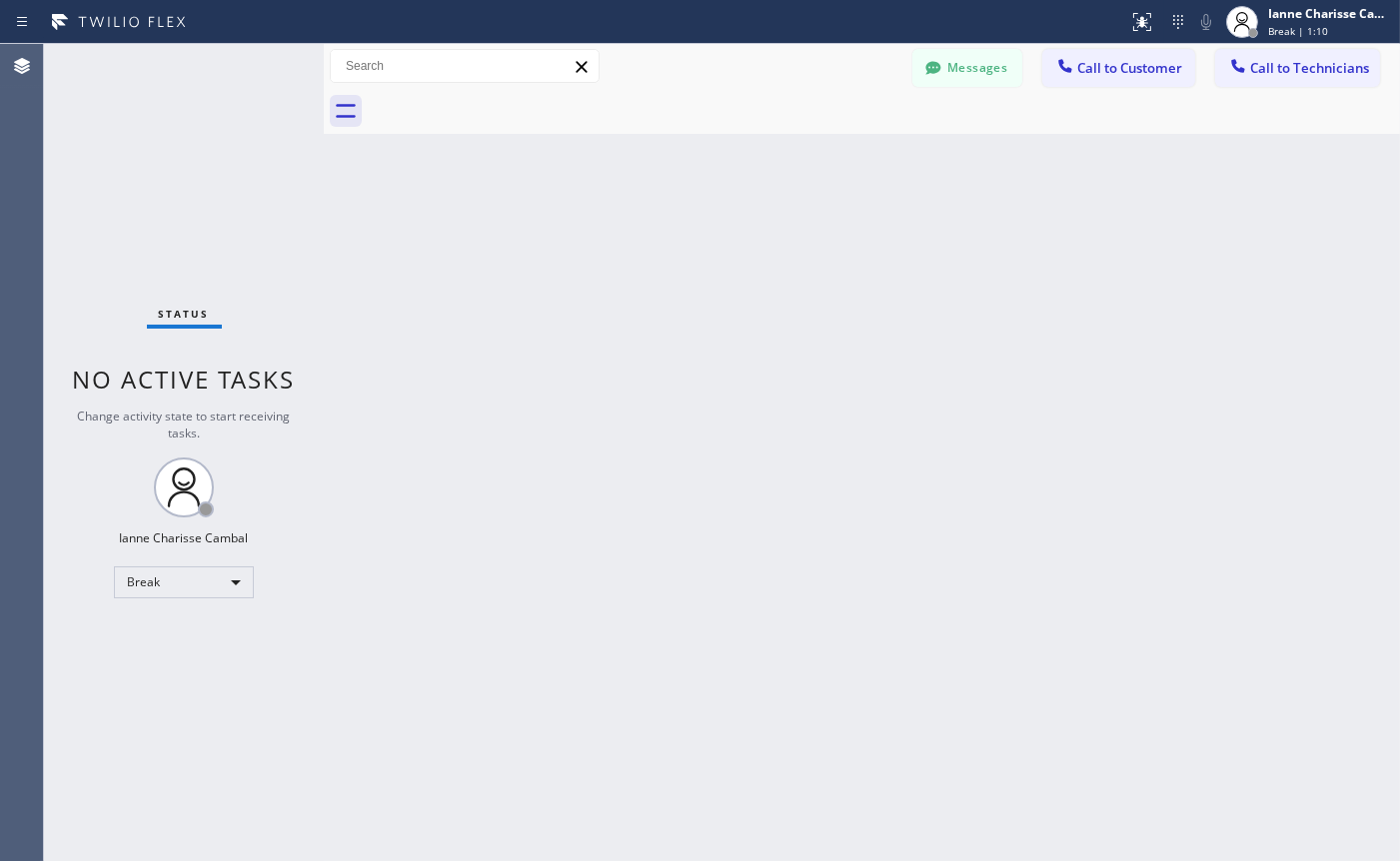 click on "Back to Dashboard Change Sender ID Customers Technicians Select a contact Outbound call Technician Search Technician Your caller id phone number Your caller id phone number [PHONE] Call Technician info Name   Phone none Address none Change Sender ID Electricians [PHONE] Personal [PHONE] HVAC [PHONE] 5 Star Appliance [PHONE] Appliance Repair [PHONE] Plumbing [PHONE] Air Duct Cleaning [PHONE]  Cancel Change Check personal SMS Reset Change No tabs Messages Call to Customer Call to Technicians Outbound call Location Search location Your caller id phone number Customer number Call Outbound call Technician Search Technician Your caller id phone number Your caller id phone number [PHONE] Call" at bounding box center [861, 452] 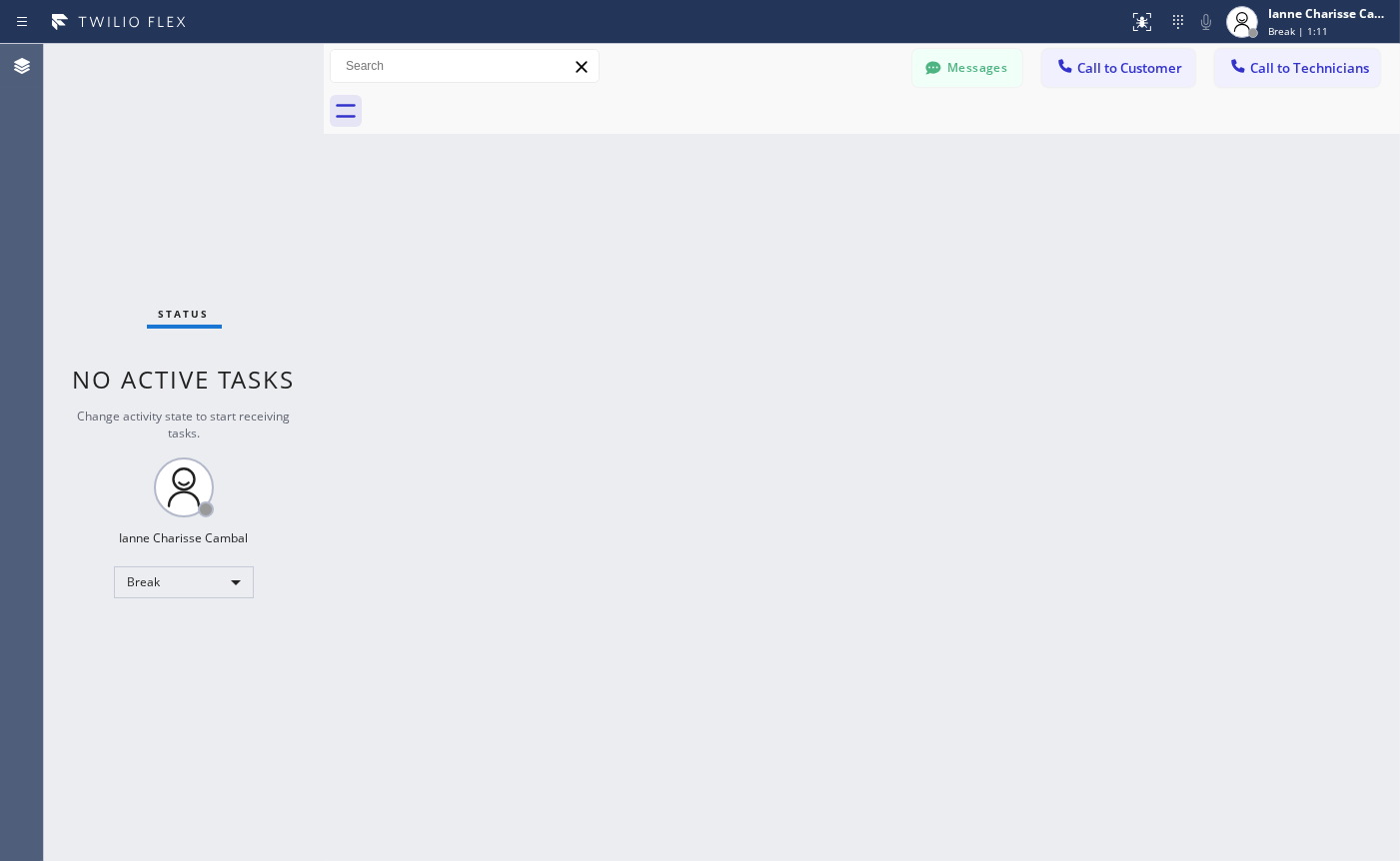 click on "Back to Dashboard Change Sender ID Customers Technicians Select a contact Outbound call Technician Search Technician Your caller id phone number Your caller id phone number [PHONE] Call Technician info Name   Phone none Address none Change Sender ID Electricians [PHONE] Personal [PHONE] HVAC [PHONE] 5 Star Appliance [PHONE] Appliance Repair [PHONE] Plumbing [PHONE] Air Duct Cleaning [PHONE]  Cancel Change Check personal SMS Reset Change No tabs Messages Call to Customer Call to Technicians Outbound call Location Search location Your caller id phone number Customer number Call Outbound call Technician Search Technician Your caller id phone number Your caller id phone number [PHONE] Call" at bounding box center [861, 452] 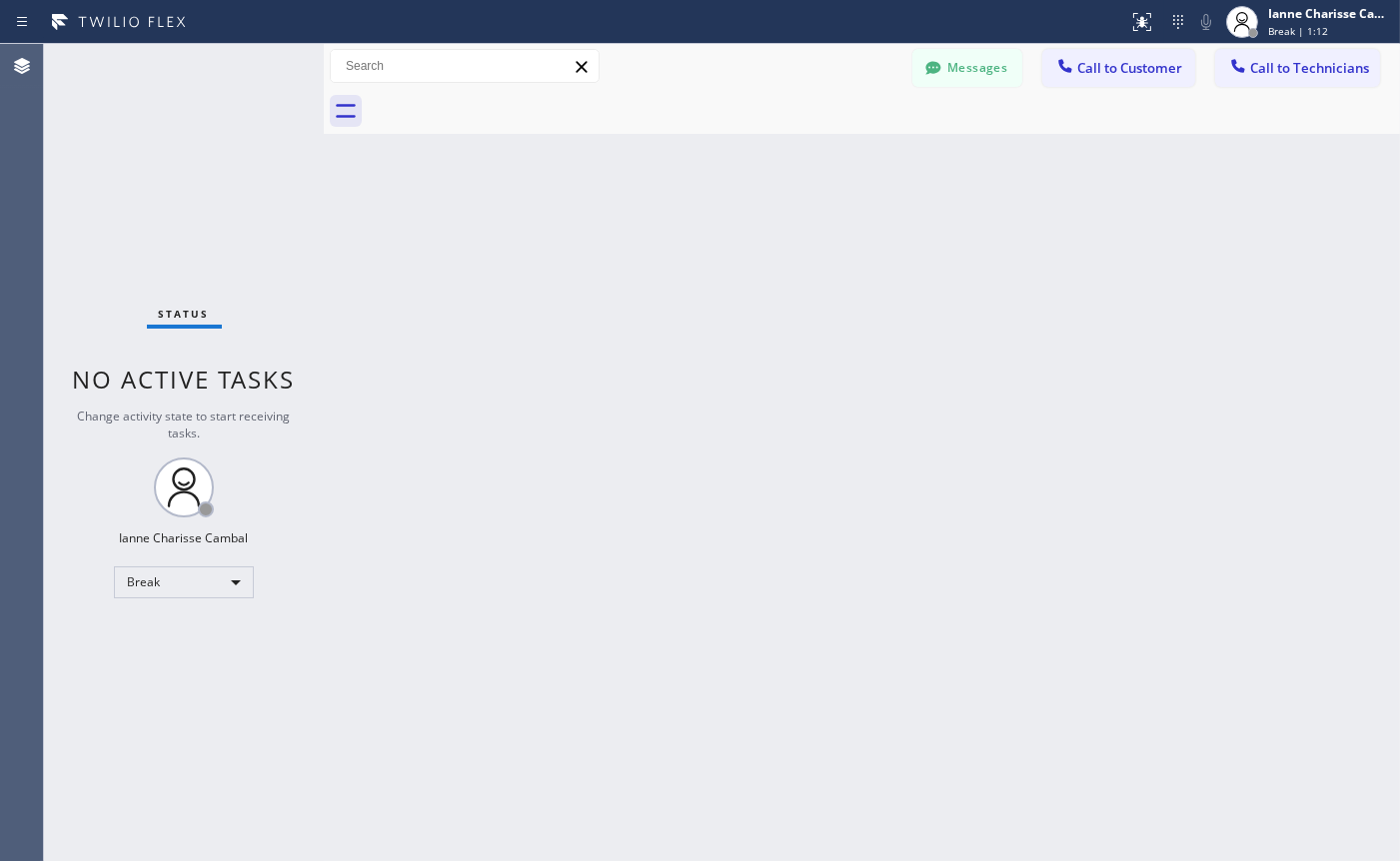 click on "Back to Dashboard Change Sender ID Customers Technicians Select a contact Outbound call Technician Search Technician Your caller id phone number Your caller id phone number [PHONE] Call Technician info Name   Phone none Address none Change Sender ID Electricians [PHONE] Personal [PHONE] HVAC [PHONE] 5 Star Appliance [PHONE] Appliance Repair [PHONE] Plumbing [PHONE] Air Duct Cleaning [PHONE]  Cancel Change Check personal SMS Reset Change No tabs Messages Call to Customer Call to Technicians Outbound call Location Search location Your caller id phone number Customer number Call Outbound call Technician Search Technician Your caller id phone number Your caller id phone number [PHONE] Call" at bounding box center (861, 452) 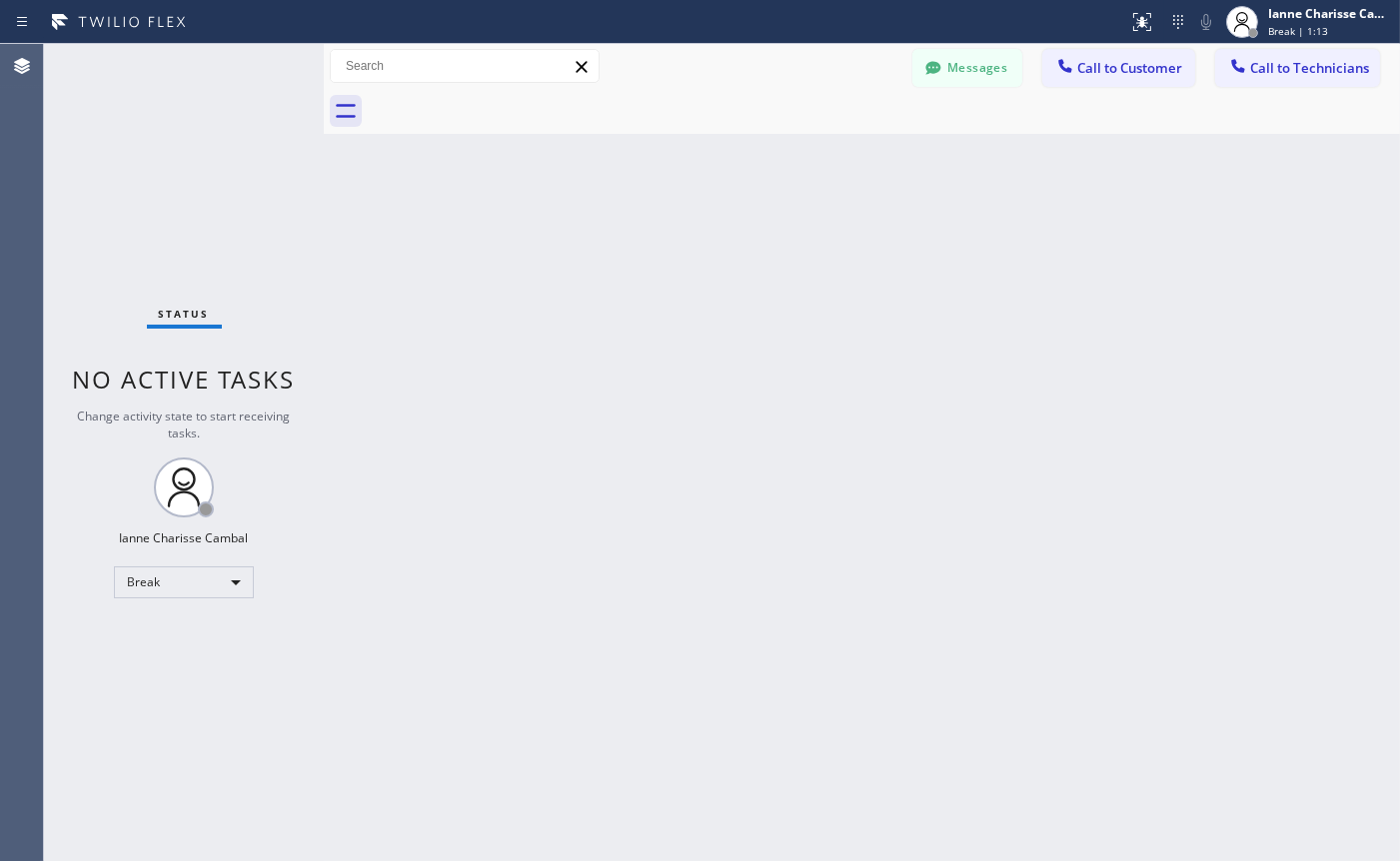 click on "Back to Dashboard Change Sender ID Customers Technicians Select a contact Outbound call Technician Search Technician Your caller id phone number Your caller id phone number [PHONE] Call Technician info Name   Phone none Address none Change Sender ID Electricians [PHONE] Personal [PHONE] HVAC [PHONE] 5 Star Appliance [PHONE] Appliance Repair [PHONE] Plumbing [PHONE] Air Duct Cleaning [PHONE]  Cancel Change Check personal SMS Reset Change No tabs Messages Call to Customer Call to Technicians Outbound call Location Search location Your caller id phone number Customer number Call Outbound call Technician Search Technician Your caller id phone number Your caller id phone number [PHONE] Call" at bounding box center [861, 452] 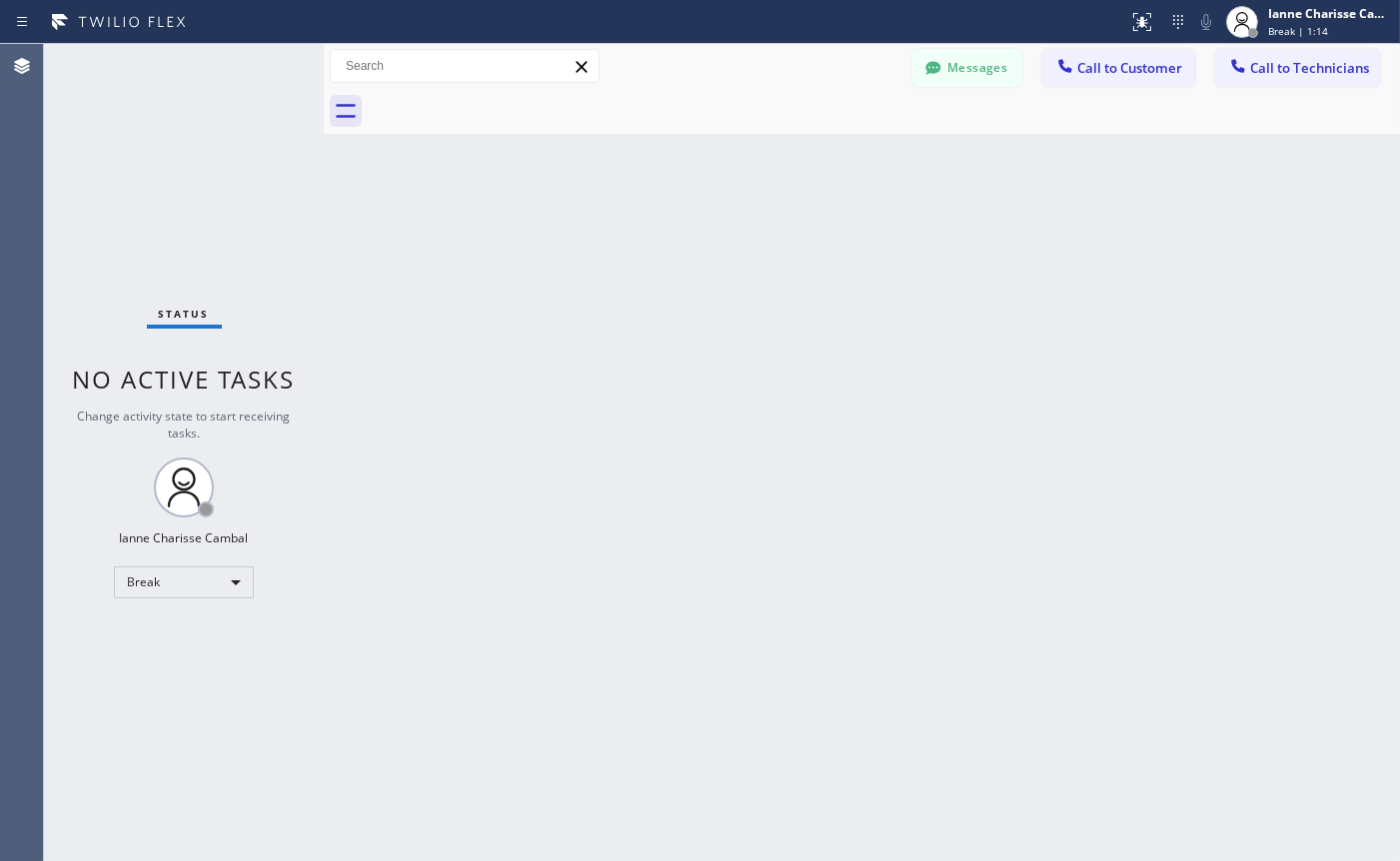 click on "Back to Dashboard Change Sender ID Customers Technicians Select a contact Outbound call Technician Search Technician Your caller id phone number Your caller id phone number [PHONE] Call Technician info Name   Phone none Address none Change Sender ID Electricians [PHONE] Personal [PHONE] HVAC [PHONE] 5 Star Appliance [PHONE] Appliance Repair [PHONE] Plumbing [PHONE] Air Duct Cleaning [PHONE]  Cancel Change Check personal SMS Reset Change No tabs Messages Call to Customer Call to Technicians Outbound call Location Search location Your caller id phone number Customer number Call Outbound call Technician Search Technician Your caller id phone number Your caller id phone number [PHONE] Call" at bounding box center [861, 452] 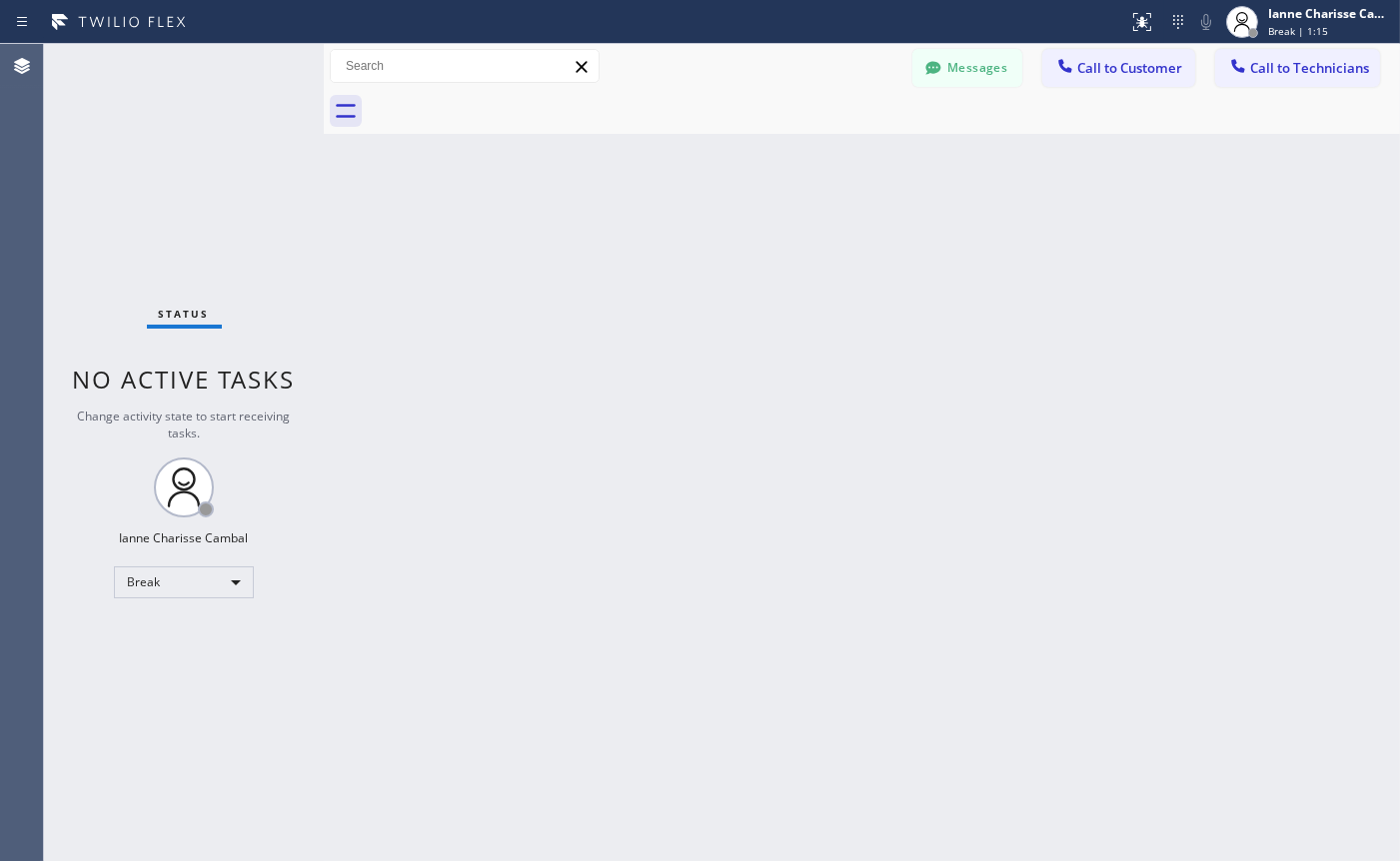 click on "Back to Dashboard Change Sender ID Customers Technicians Select a contact Outbound call Technician Search Technician Your caller id phone number Your caller id phone number [PHONE] Call Technician info Name   Phone none Address none Change Sender ID Electricians [PHONE] Personal [PHONE] HVAC [PHONE] 5 Star Appliance [PHONE] Appliance Repair [PHONE] Plumbing [PHONE] Air Duct Cleaning [PHONE]  Cancel Change Check personal SMS Reset Change No tabs Messages Call to Customer Call to Technicians Outbound call Location Search location Your caller id phone number Customer number Call Outbound call Technician Search Technician Your caller id phone number Your caller id phone number [PHONE] Call" at bounding box center [861, 452] 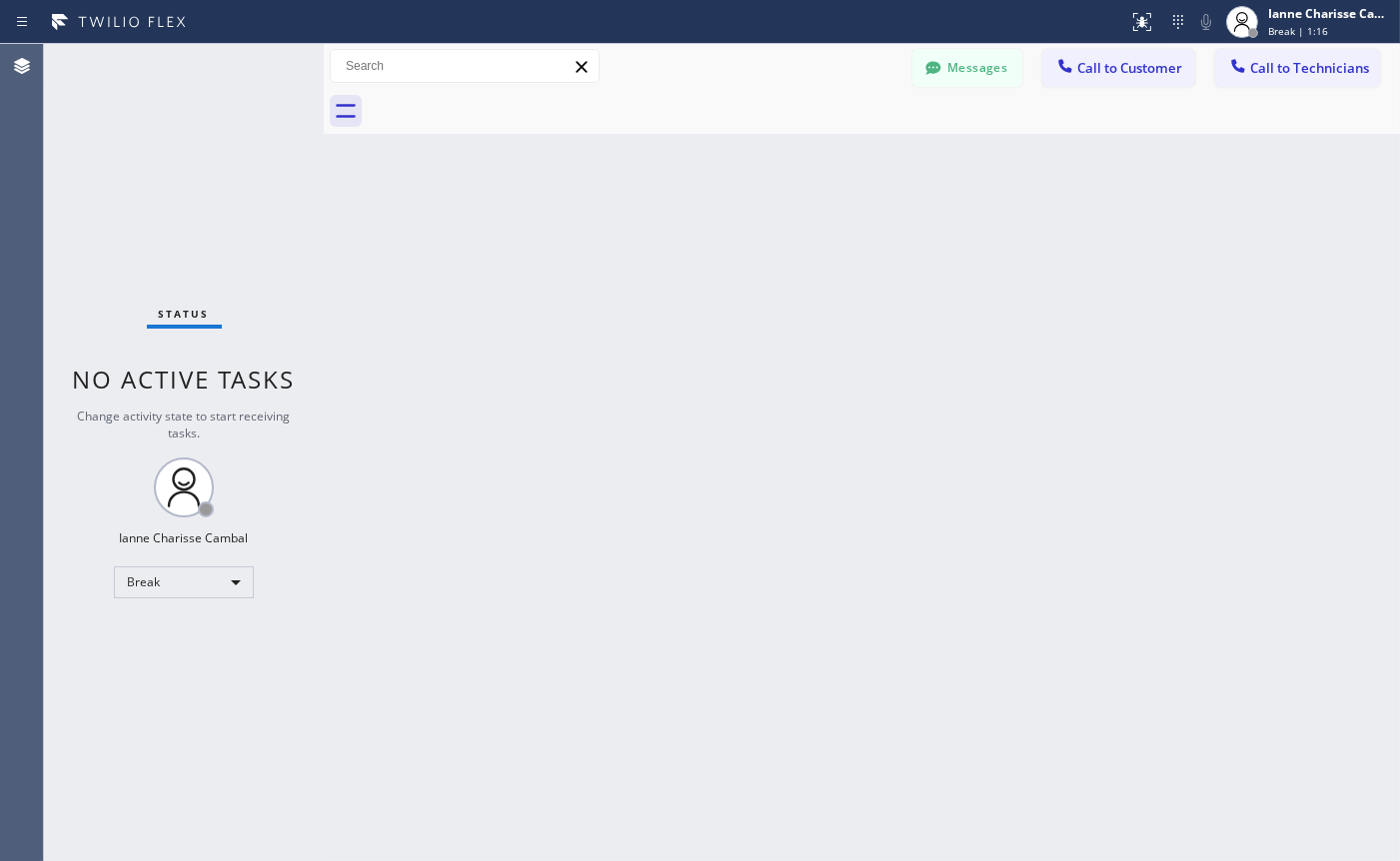 click on "Back to Dashboard Change Sender ID Customers Technicians Select a contact Outbound call Technician Search Technician Your caller id phone number Your caller id phone number [PHONE] Call Technician info Name   Phone none Address none Change Sender ID Electricians [PHONE] Personal [PHONE] HVAC [PHONE] 5 Star Appliance [PHONE] Appliance Repair [PHONE] Plumbing [PHONE] Air Duct Cleaning [PHONE]  Cancel Change Check personal SMS Reset Change No tabs Messages Call to Customer Call to Technicians Outbound call Location Search location Your caller id phone number Customer number Call Outbound call Technician Search Technician Your caller id phone number Your caller id phone number [PHONE] Call" at bounding box center [861, 452] 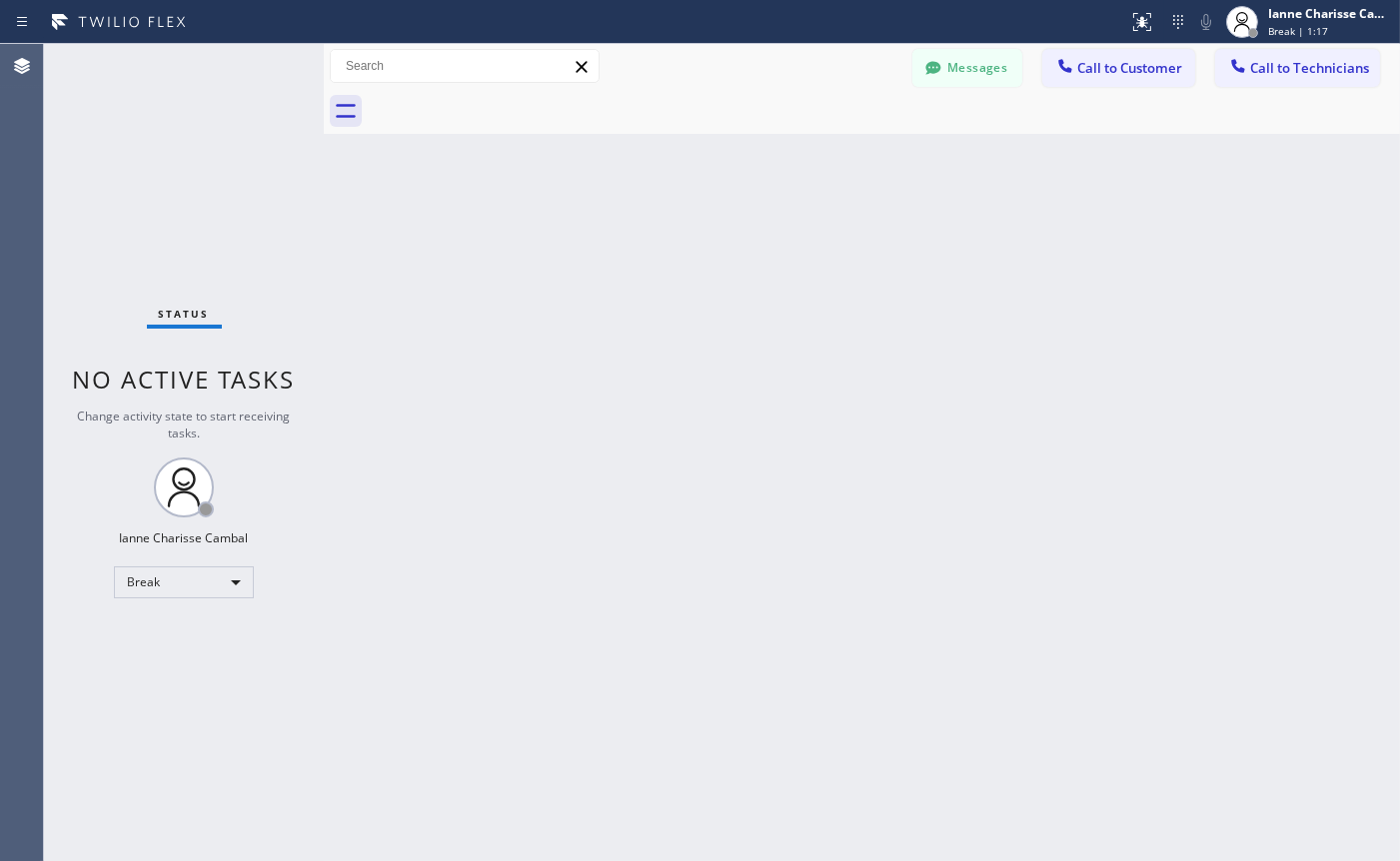 click on "Back to Dashboard Change Sender ID Customers Technicians Select a contact Outbound call Technician Search Technician Your caller id phone number Your caller id phone number [PHONE] Call Technician info Name   Phone none Address none Change Sender ID Electricians [PHONE] Personal [PHONE] HVAC [PHONE] 5 Star Appliance [PHONE] Appliance Repair [PHONE] Plumbing [PHONE] Air Duct Cleaning [PHONE]  Cancel Change Check personal SMS Reset Change No tabs Messages Call to Customer Call to Technicians Outbound call Location Search location Your caller id phone number Customer number Call Outbound call Technician Search Technician Your caller id phone number Your caller id phone number [PHONE] Call" at bounding box center [861, 452] 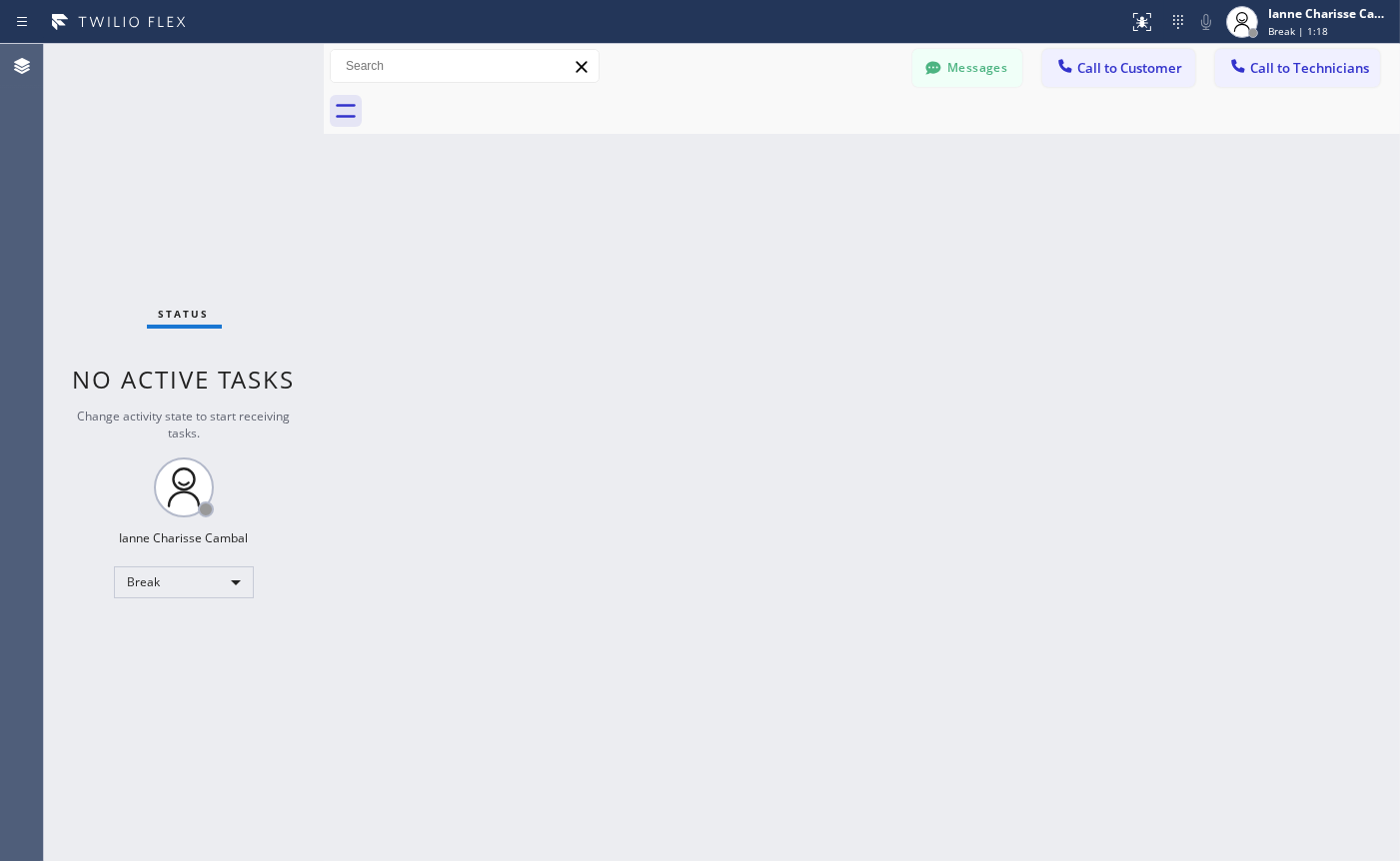 click on "Back to Dashboard Change Sender ID Customers Technicians Select a contact Outbound call Technician Search Technician Your caller id phone number Your caller id phone number [PHONE] Call Technician info Name   Phone none Address none Change Sender ID Electricians [PHONE] Personal [PHONE] HVAC [PHONE] 5 Star Appliance [PHONE] Appliance Repair [PHONE] Plumbing [PHONE] Air Duct Cleaning [PHONE]  Cancel Change Check personal SMS Reset Change No tabs Messages Call to Customer Call to Technicians Outbound call Location Search location Your caller id phone number Customer number Call Outbound call Technician Search Technician Your caller id phone number Your caller id phone number [PHONE] Call" at bounding box center (861, 452) 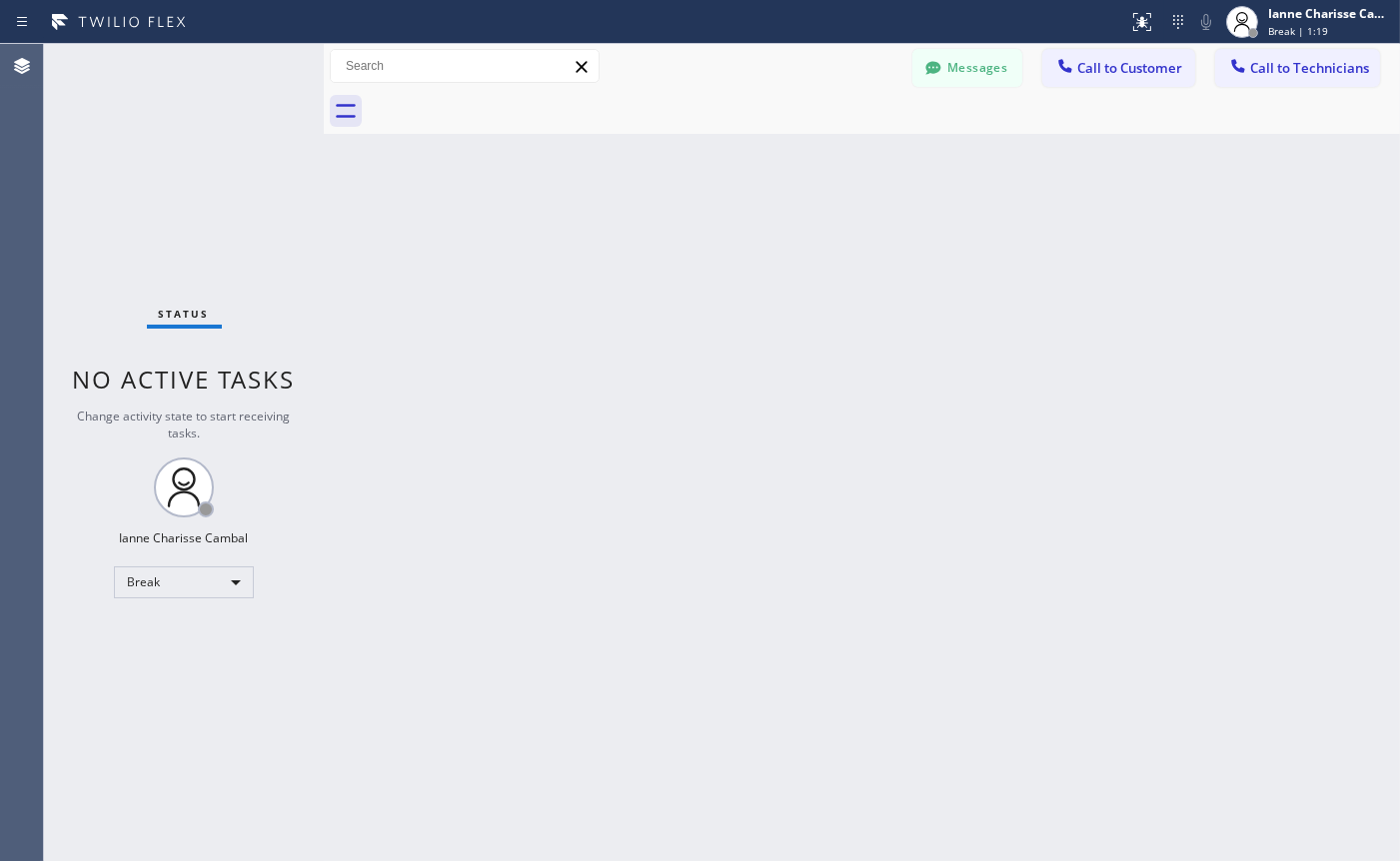 click on "Back to Dashboard Change Sender ID Customers Technicians Select a contact Outbound call Technician Search Technician Your caller id phone number Your caller id phone number [PHONE] Call Technician info Name   Phone none Address none Change Sender ID Electricians [PHONE] Personal [PHONE] HVAC [PHONE] 5 Star Appliance [PHONE] Appliance Repair [PHONE] Plumbing [PHONE] Air Duct Cleaning [PHONE]  Cancel Change Check personal SMS Reset Change No tabs Messages Call to Customer Call to Technicians Outbound call Location Search location Your caller id phone number Customer number Call Outbound call Technician Search Technician Your caller id phone number Your caller id phone number [PHONE] Call" at bounding box center [861, 452] 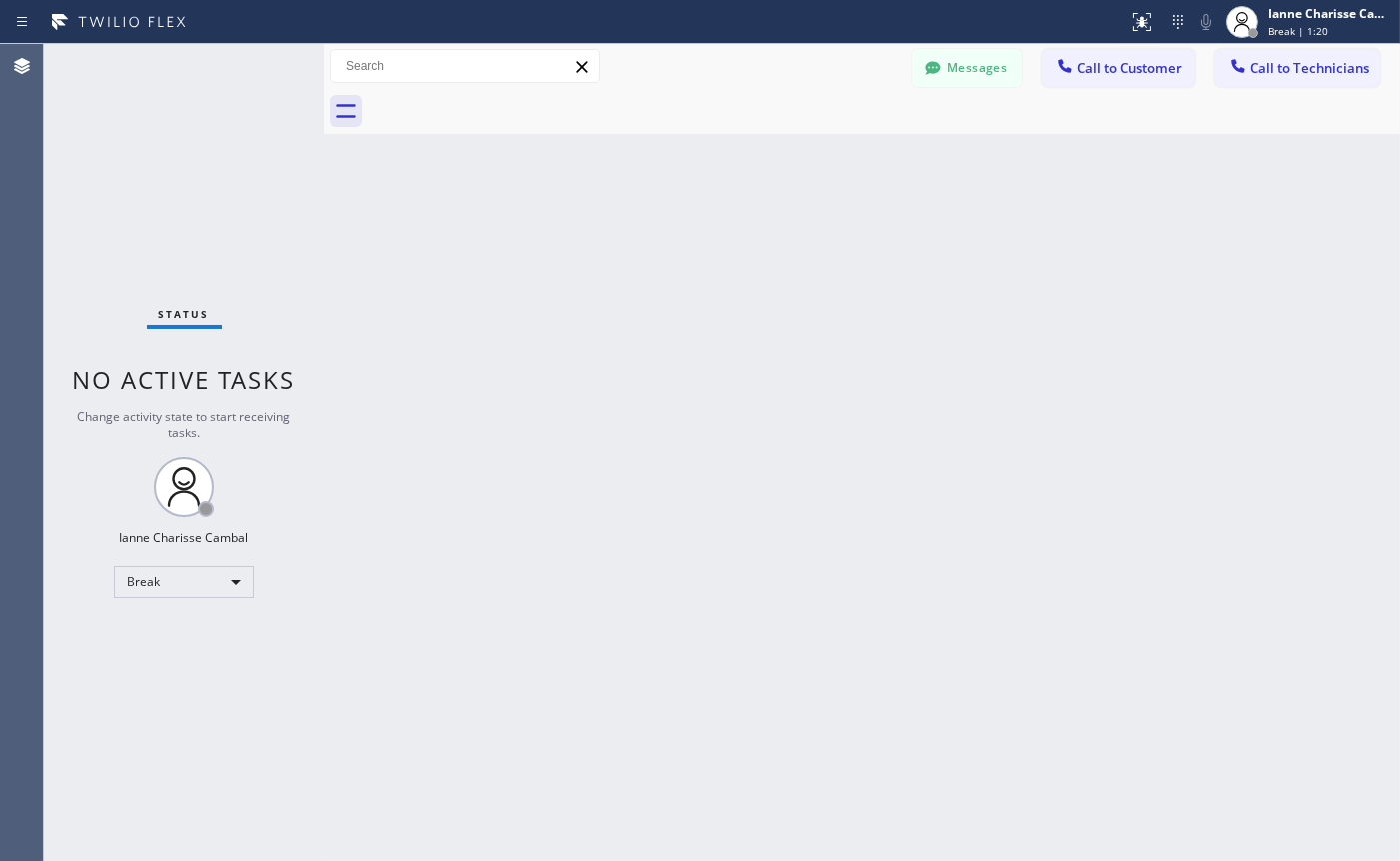 click on "Back to Dashboard Change Sender ID Customers Technicians Select a contact Outbound call Technician Search Technician Your caller id phone number Your caller id phone number [PHONE] Call Technician info Name   Phone none Address none Change Sender ID Electricians [PHONE] Personal [PHONE] HVAC [PHONE] 5 Star Appliance [PHONE] Appliance Repair [PHONE] Plumbing [PHONE] Air Duct Cleaning [PHONE]  Cancel Change Check personal SMS Reset Change No tabs Messages Call to Customer Call to Technicians Outbound call Location Search location Your caller id phone number Customer number Call Outbound call Technician Search Technician Your caller id phone number Your caller id phone number [PHONE] Call" at bounding box center (861, 452) 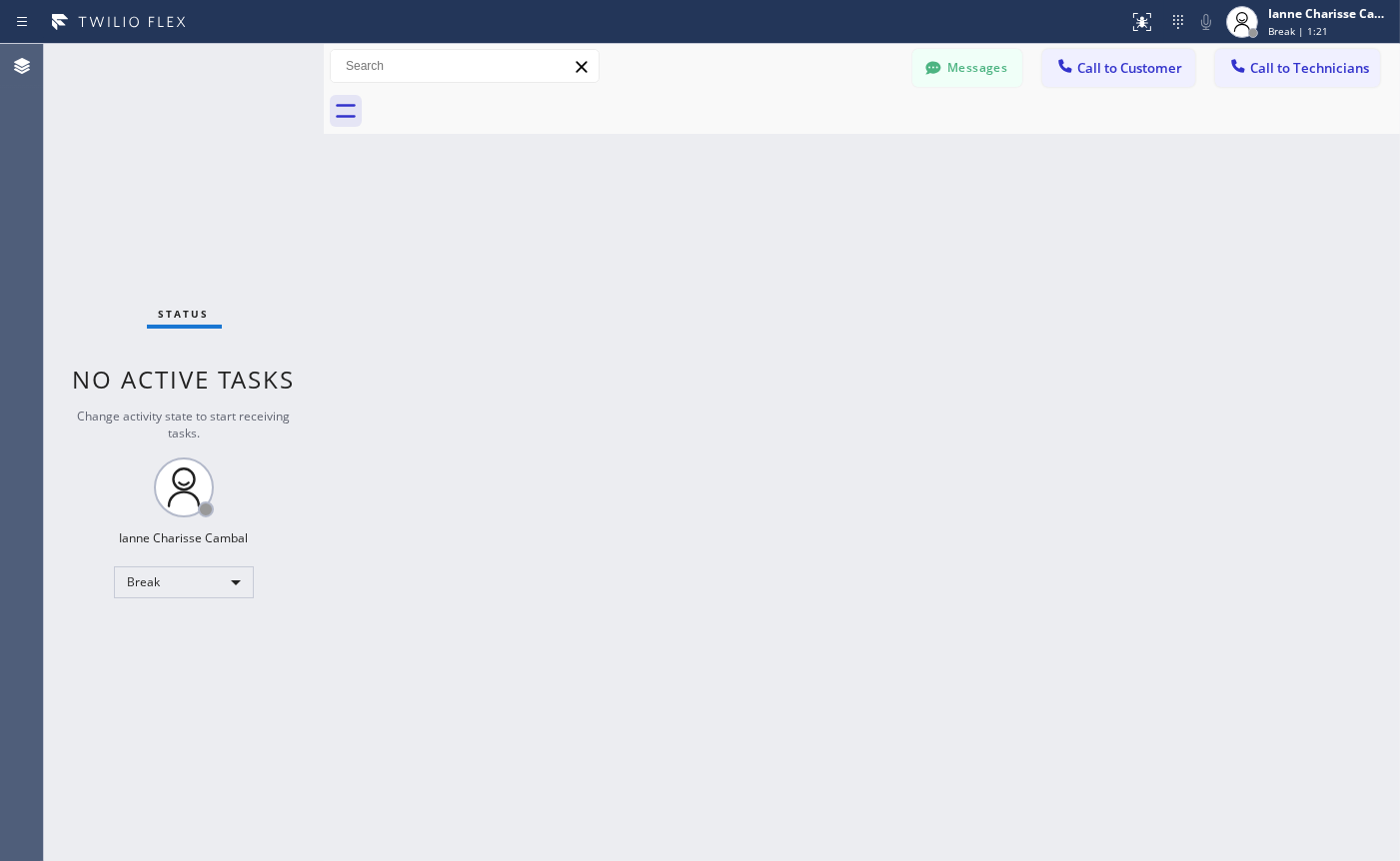 click on "Back to Dashboard Change Sender ID Customers Technicians Select a contact Outbound call Technician Search Technician Your caller id phone number Your caller id phone number [PHONE] Call Technician info Name   Phone none Address none Change Sender ID Electricians [PHONE] Personal [PHONE] HVAC [PHONE] 5 Star Appliance [PHONE] Appliance Repair [PHONE] Plumbing [PHONE] Air Duct Cleaning [PHONE]  Cancel Change Check personal SMS Reset Change No tabs Messages Call to Customer Call to Technicians Outbound call Location Search location Your caller id phone number Customer number Call Outbound call Technician Search Technician Your caller id phone number Your caller id phone number [PHONE] Call" at bounding box center [861, 452] 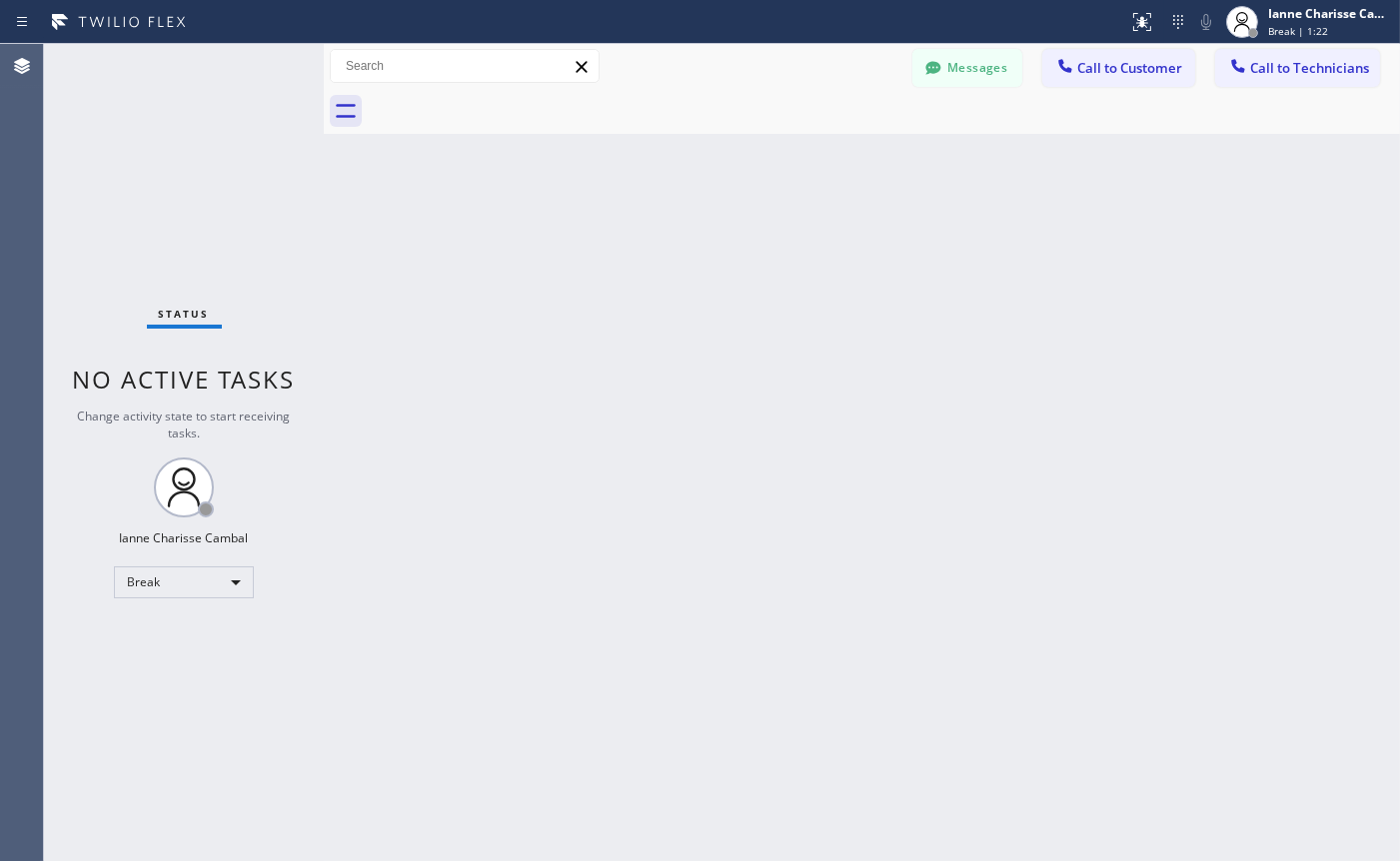 click on "Back to Dashboard Change Sender ID Customers Technicians Select a contact Outbound call Technician Search Technician Your caller id phone number Your caller id phone number [PHONE] Call Technician info Name   Phone none Address none Change Sender ID Electricians [PHONE] Personal [PHONE] HVAC [PHONE] 5 Star Appliance [PHONE] Appliance Repair [PHONE] Plumbing [PHONE] Air Duct Cleaning [PHONE]  Cancel Change Check personal SMS Reset Change No tabs Messages Call to Customer Call to Technicians Outbound call Location Search location Your caller id phone number Customer number Call Outbound call Technician Search Technician Your caller id phone number Your caller id phone number [PHONE] Call" at bounding box center [861, 452] 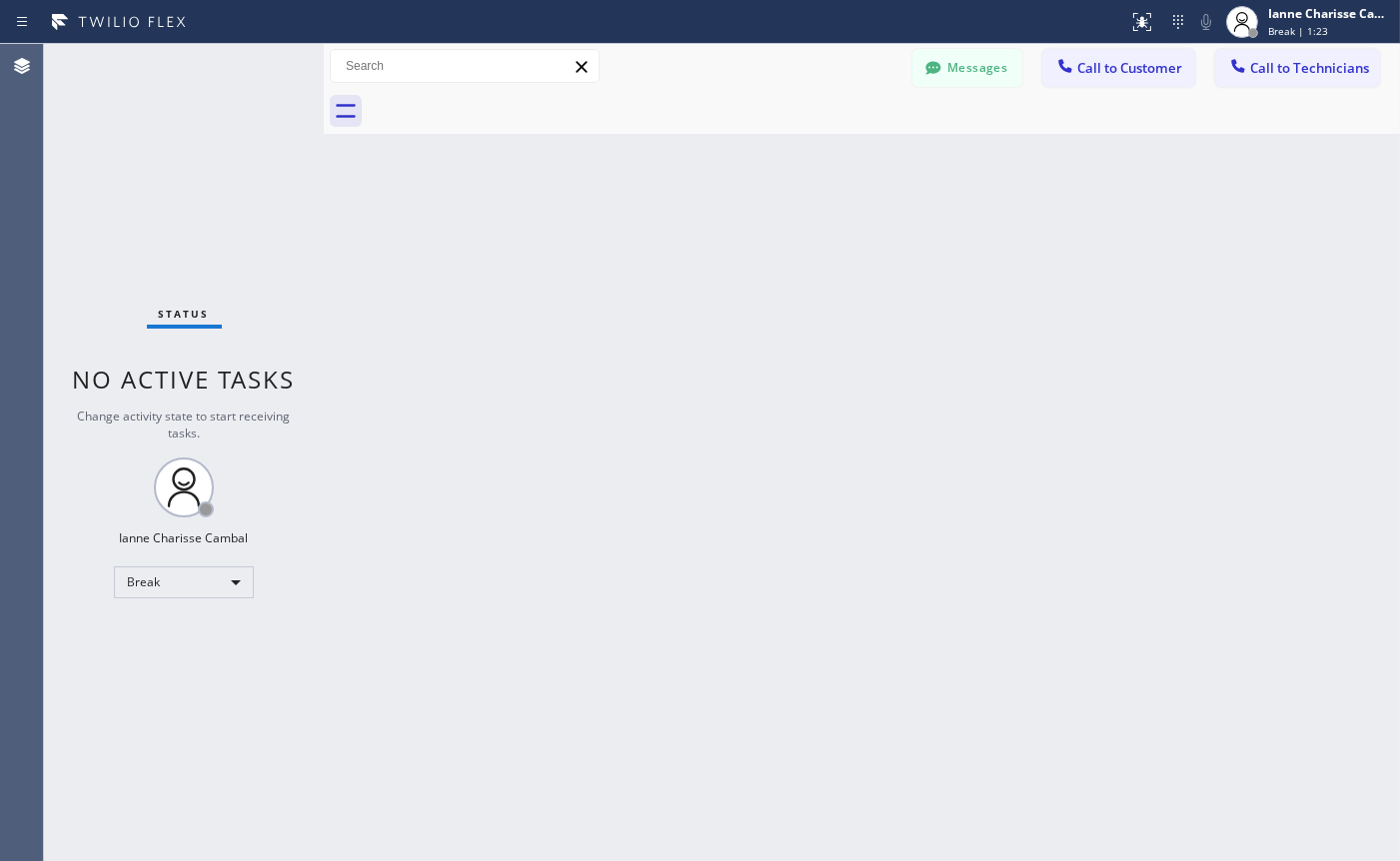 click on "Back to Dashboard Change Sender ID Customers Technicians Select a contact Outbound call Technician Search Technician Your caller id phone number Your caller id phone number [PHONE] Call Technician info Name   Phone none Address none Change Sender ID Electricians [PHONE] Personal [PHONE] HVAC [PHONE] 5 Star Appliance [PHONE] Appliance Repair [PHONE] Plumbing [PHONE] Air Duct Cleaning [PHONE]  Cancel Change Check personal SMS Reset Change No tabs Messages Call to Customer Call to Technicians Outbound call Location Search location Your caller id phone number Customer number Call Outbound call Technician Search Technician Your caller id phone number Your caller id phone number [PHONE] Call" at bounding box center (861, 452) 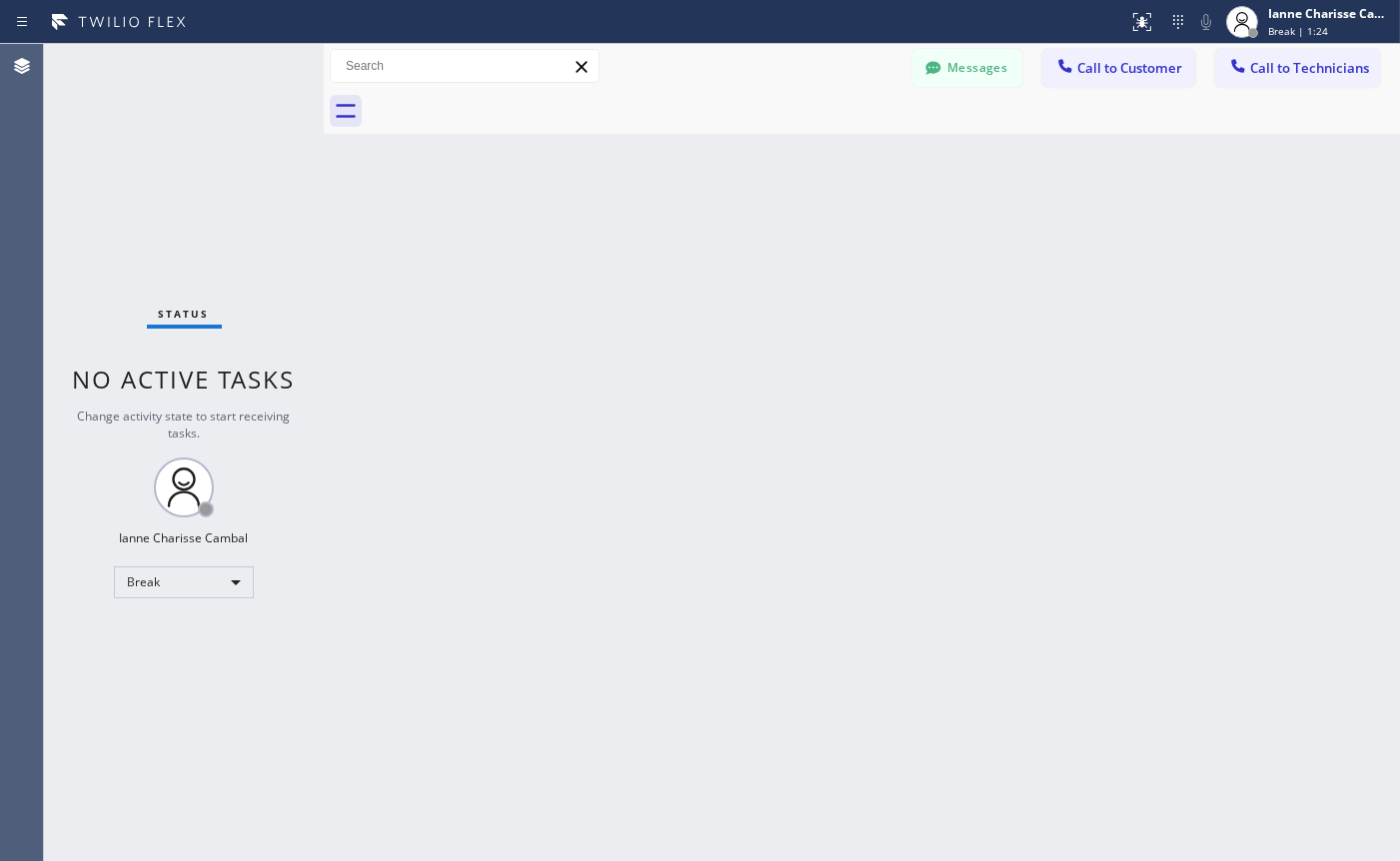 click on "Back to Dashboard Change Sender ID Customers Technicians Select a contact Outbound call Technician Search Technician Your caller id phone number Your caller id phone number [PHONE] Call Technician info Name   Phone none Address none Change Sender ID Electricians [PHONE] Personal [PHONE] HVAC [PHONE] 5 Star Appliance [PHONE] Appliance Repair [PHONE] Plumbing [PHONE] Air Duct Cleaning [PHONE]  Cancel Change Check personal SMS Reset Change No tabs Messages Call to Customer Call to Technicians Outbound call Location Search location Your caller id phone number Customer number Call Outbound call Technician Search Technician Your caller id phone number Your caller id phone number [PHONE] Call" at bounding box center (861, 452) 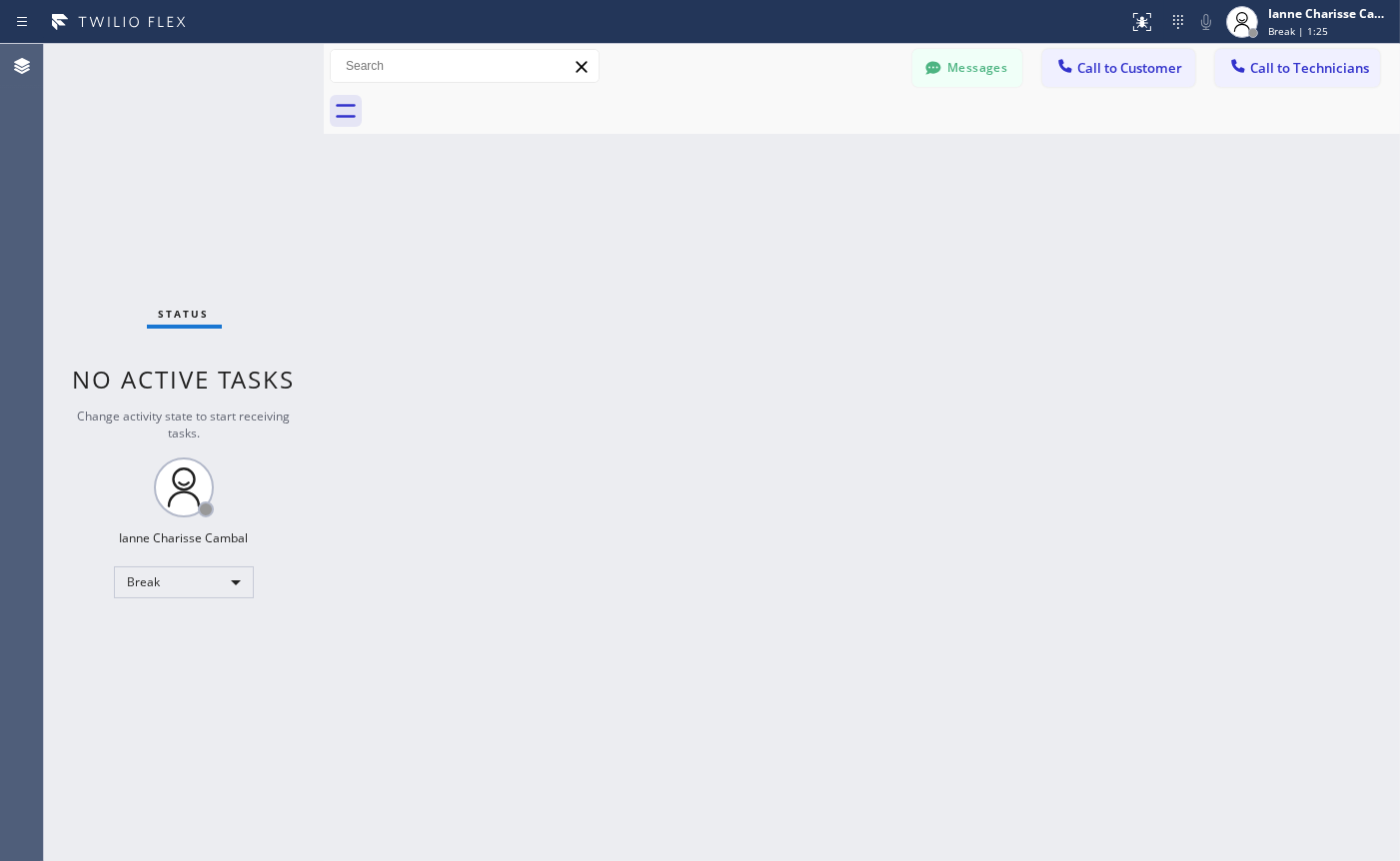 click on "Back to Dashboard Change Sender ID Customers Technicians Select a contact Outbound call Technician Search Technician Your caller id phone number Your caller id phone number [PHONE] Call Technician info Name   Phone none Address none Change Sender ID Electricians [PHONE] Personal [PHONE] HVAC [PHONE] 5 Star Appliance [PHONE] Appliance Repair [PHONE] Plumbing [PHONE] Air Duct Cleaning [PHONE]  Cancel Change Check personal SMS Reset Change No tabs Messages Call to Customer Call to Technicians Outbound call Location Search location Your caller id phone number Customer number Call Outbound call Technician Search Technician Your caller id phone number Your caller id phone number [PHONE] Call" at bounding box center (861, 452) 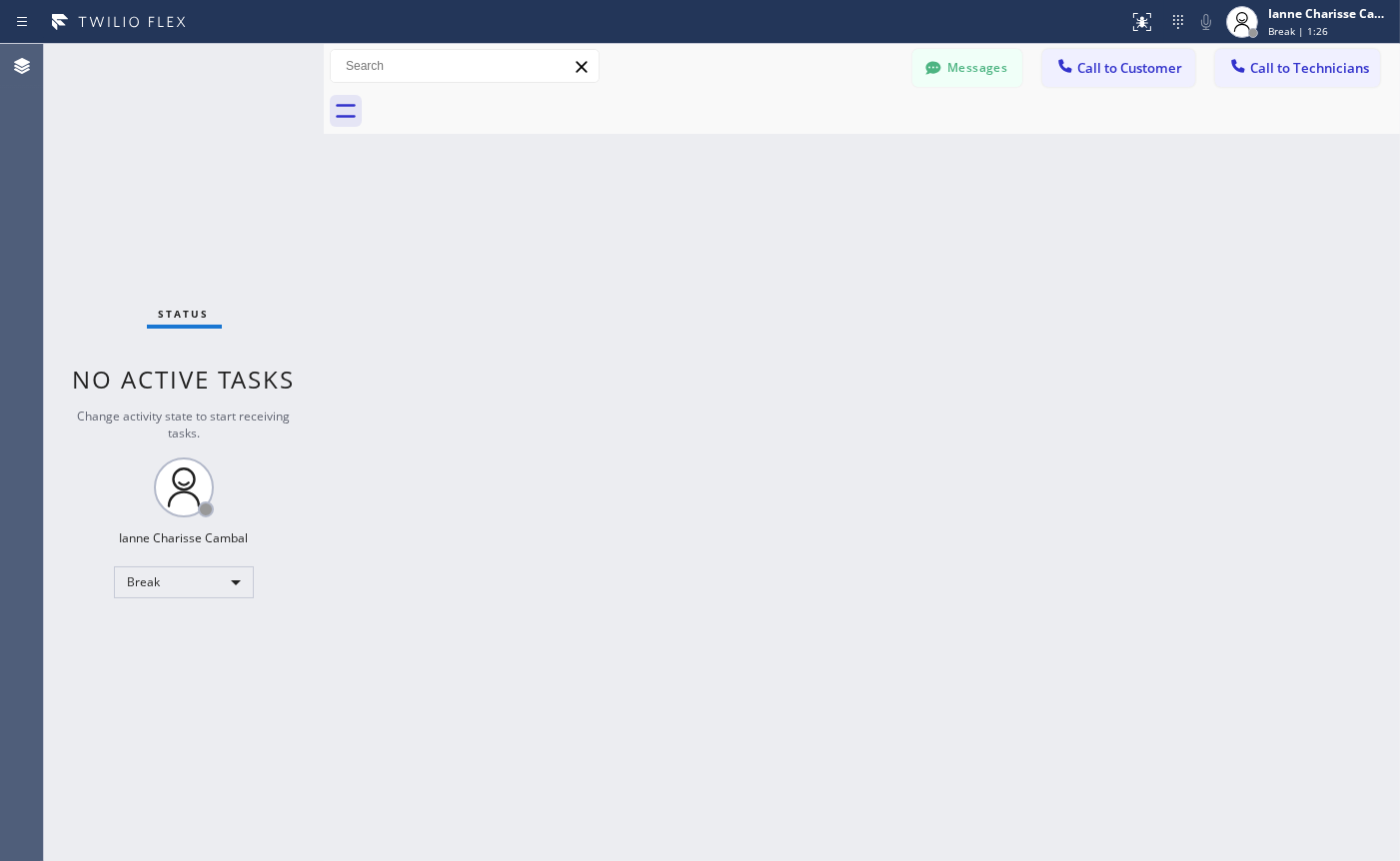 click on "Back to Dashboard Change Sender ID Customers Technicians Select a contact Outbound call Technician Search Technician Your caller id phone number Your caller id phone number [PHONE] Call Technician info Name   Phone none Address none Change Sender ID Electricians [PHONE] Personal [PHONE] HVAC [PHONE] 5 Star Appliance [PHONE] Appliance Repair [PHONE] Plumbing [PHONE] Air Duct Cleaning [PHONE]  Cancel Change Check personal SMS Reset Change No tabs Messages Call to Customer Call to Technicians Outbound call Location Search location Your caller id phone number Customer number Call Outbound call Technician Search Technician Your caller id phone number Your caller id phone number [PHONE] Call" at bounding box center [861, 452] 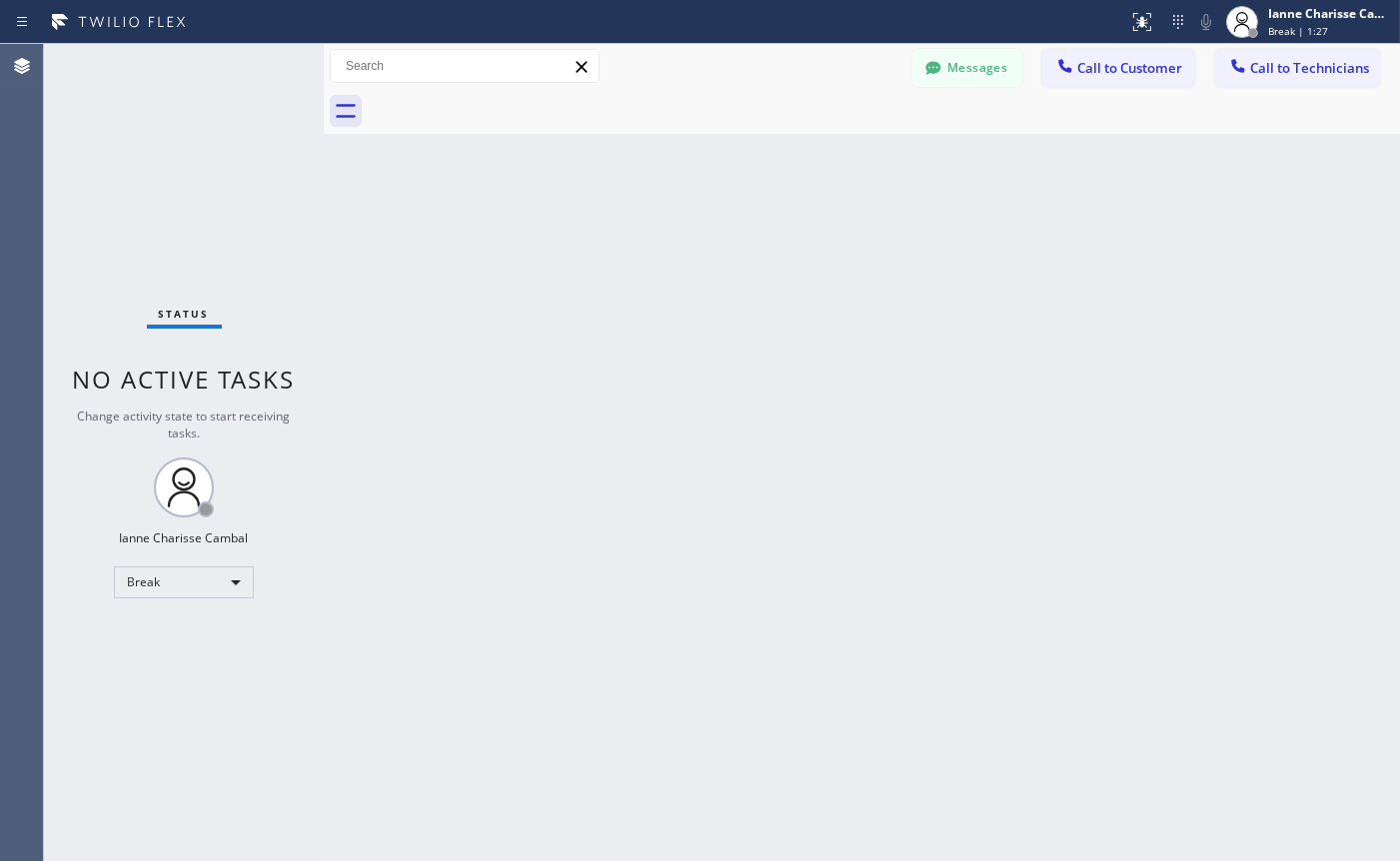 click on "Back to Dashboard Change Sender ID Customers Technicians Select a contact Outbound call Technician Search Technician Your caller id phone number Your caller id phone number [PHONE] Call Technician info Name   Phone none Address none Change Sender ID Electricians [PHONE] Personal [PHONE] HVAC [PHONE] 5 Star Appliance [PHONE] Appliance Repair [PHONE] Plumbing [PHONE] Air Duct Cleaning [PHONE]  Cancel Change Check personal SMS Reset Change No tabs Messages Call to Customer Call to Technicians Outbound call Location Search location Your caller id phone number Customer number Call Outbound call Technician Search Technician Your caller id phone number Your caller id phone number [PHONE] Call" at bounding box center (861, 452) 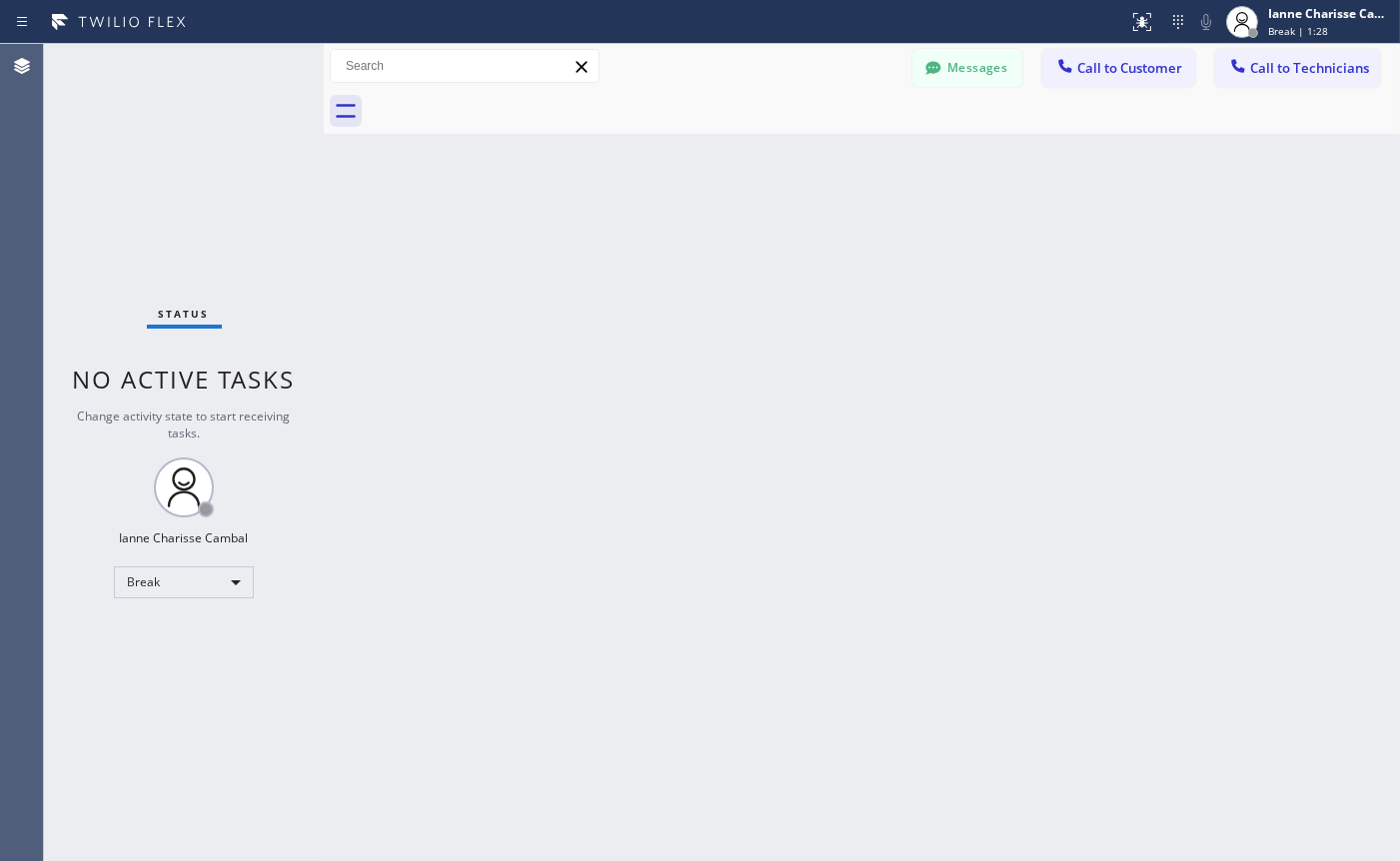 click on "Back to Dashboard Change Sender ID Customers Technicians Select a contact Outbound call Technician Search Technician Your caller id phone number Your caller id phone number [PHONE] Call Technician info Name   Phone none Address none Change Sender ID Electricians [PHONE] Personal [PHONE] HVAC [PHONE] 5 Star Appliance [PHONE] Appliance Repair [PHONE] Plumbing [PHONE] Air Duct Cleaning [PHONE]  Cancel Change Check personal SMS Reset Change No tabs Messages Call to Customer Call to Technicians Outbound call Location Search location Your caller id phone number Customer number Call Outbound call Technician Search Technician Your caller id phone number Your caller id phone number [PHONE] Call" at bounding box center (861, 452) 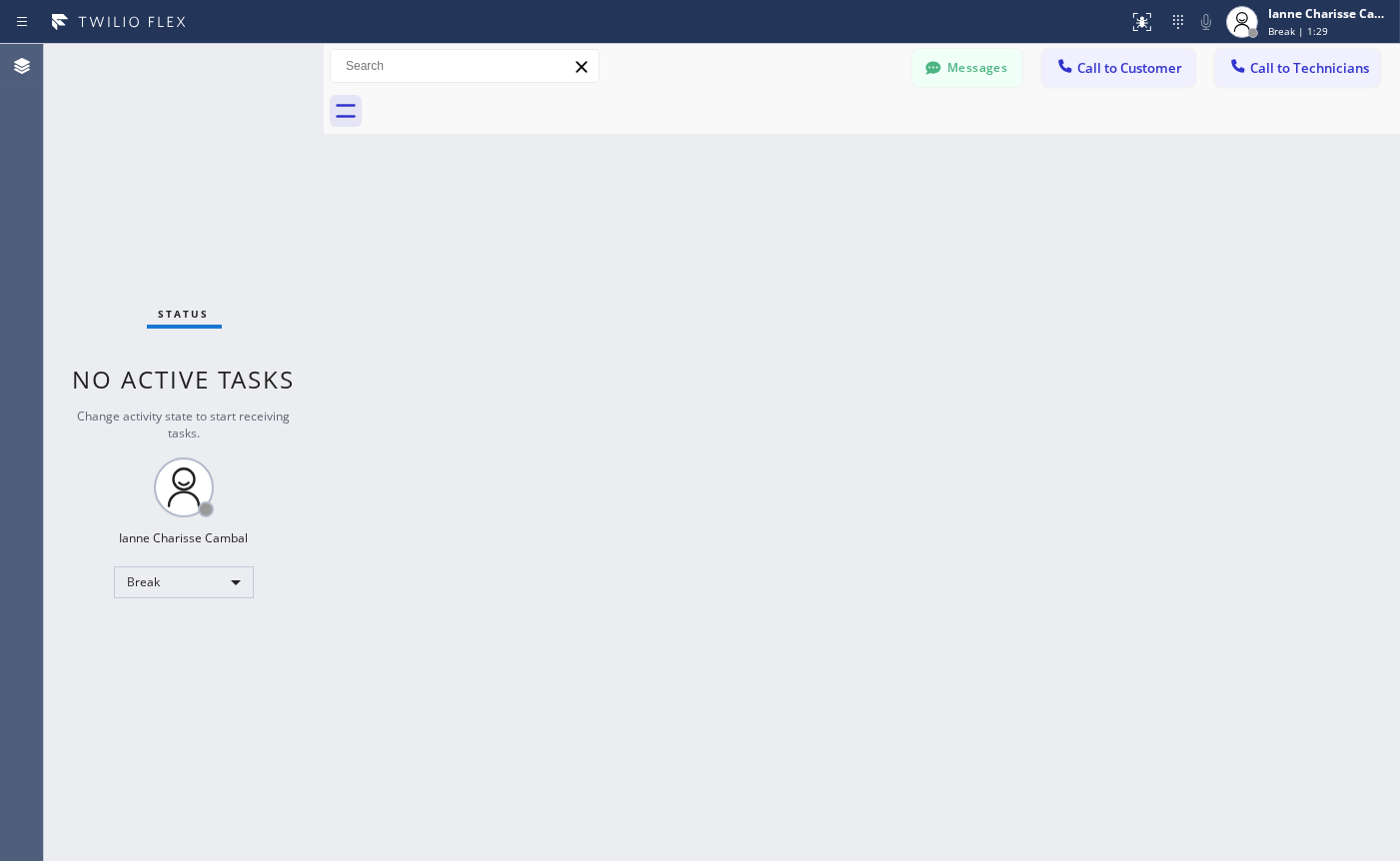 click on "Back to Dashboard Change Sender ID Customers Technicians Select a contact Outbound call Technician Search Technician Your caller id phone number Your caller id phone number [PHONE] Call Technician info Name   Phone none Address none Change Sender ID Electricians [PHONE] Personal [PHONE] HVAC [PHONE] 5 Star Appliance [PHONE] Appliance Repair [PHONE] Plumbing [PHONE] Air Duct Cleaning [PHONE]  Cancel Change Check personal SMS Reset Change No tabs Messages Call to Customer Call to Technicians Outbound call Location Search location Your caller id phone number Customer number Call Outbound call Technician Search Technician Your caller id phone number Your caller id phone number [PHONE] Call" at bounding box center (861, 452) 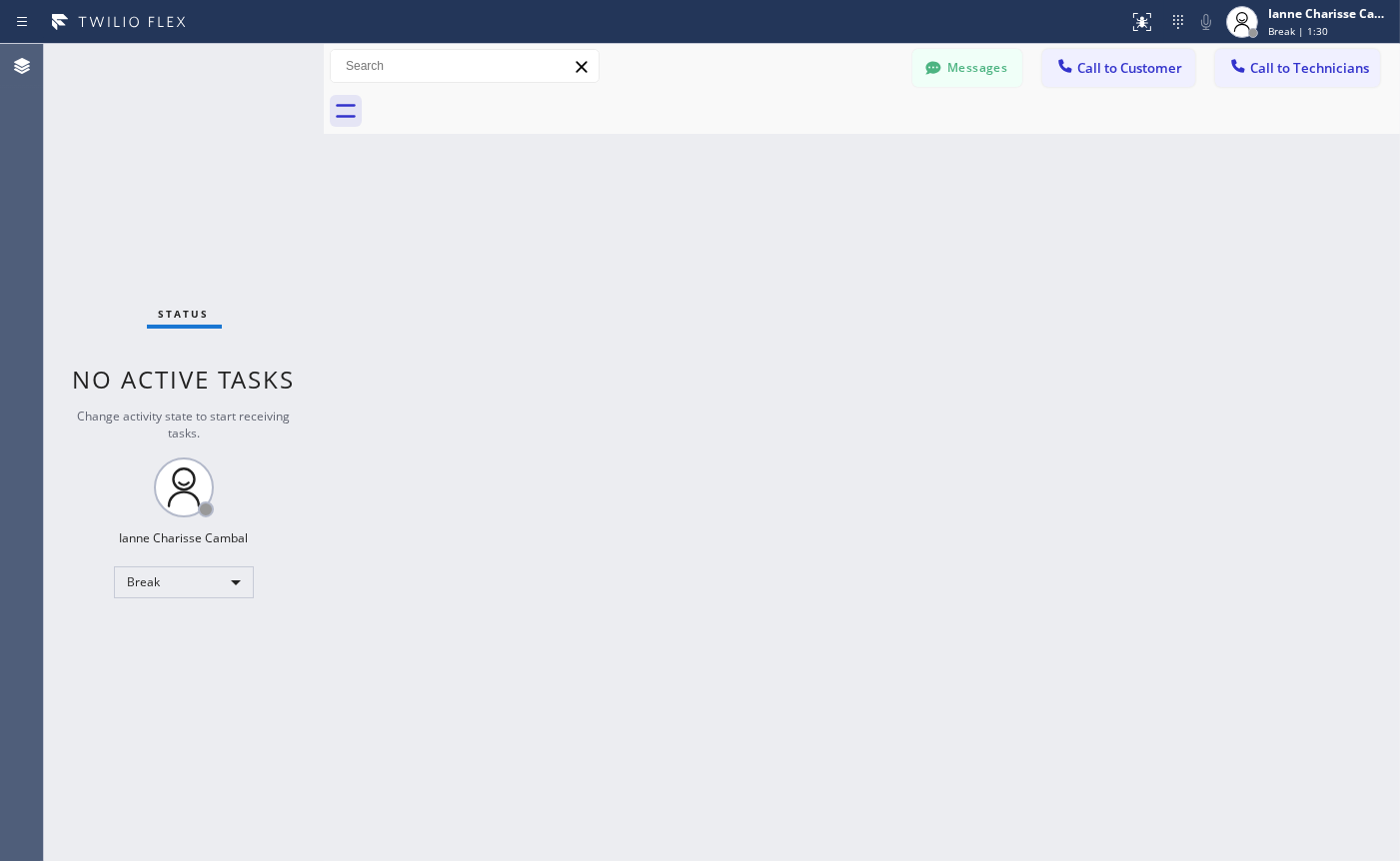 click on "Back to Dashboard Change Sender ID Customers Technicians Select a contact Outbound call Technician Search Technician Your caller id phone number Your caller id phone number [PHONE] Call Technician info Name   Phone none Address none Change Sender ID Electricians [PHONE] Personal [PHONE] HVAC [PHONE] 5 Star Appliance [PHONE] Appliance Repair [PHONE] Plumbing [PHONE] Air Duct Cleaning [PHONE]  Cancel Change Check personal SMS Reset Change No tabs Messages Call to Customer Call to Technicians Outbound call Location Search location Your caller id phone number Customer number Call Outbound call Technician Search Technician Your caller id phone number Your caller id phone number [PHONE] Call" at bounding box center [861, 452] 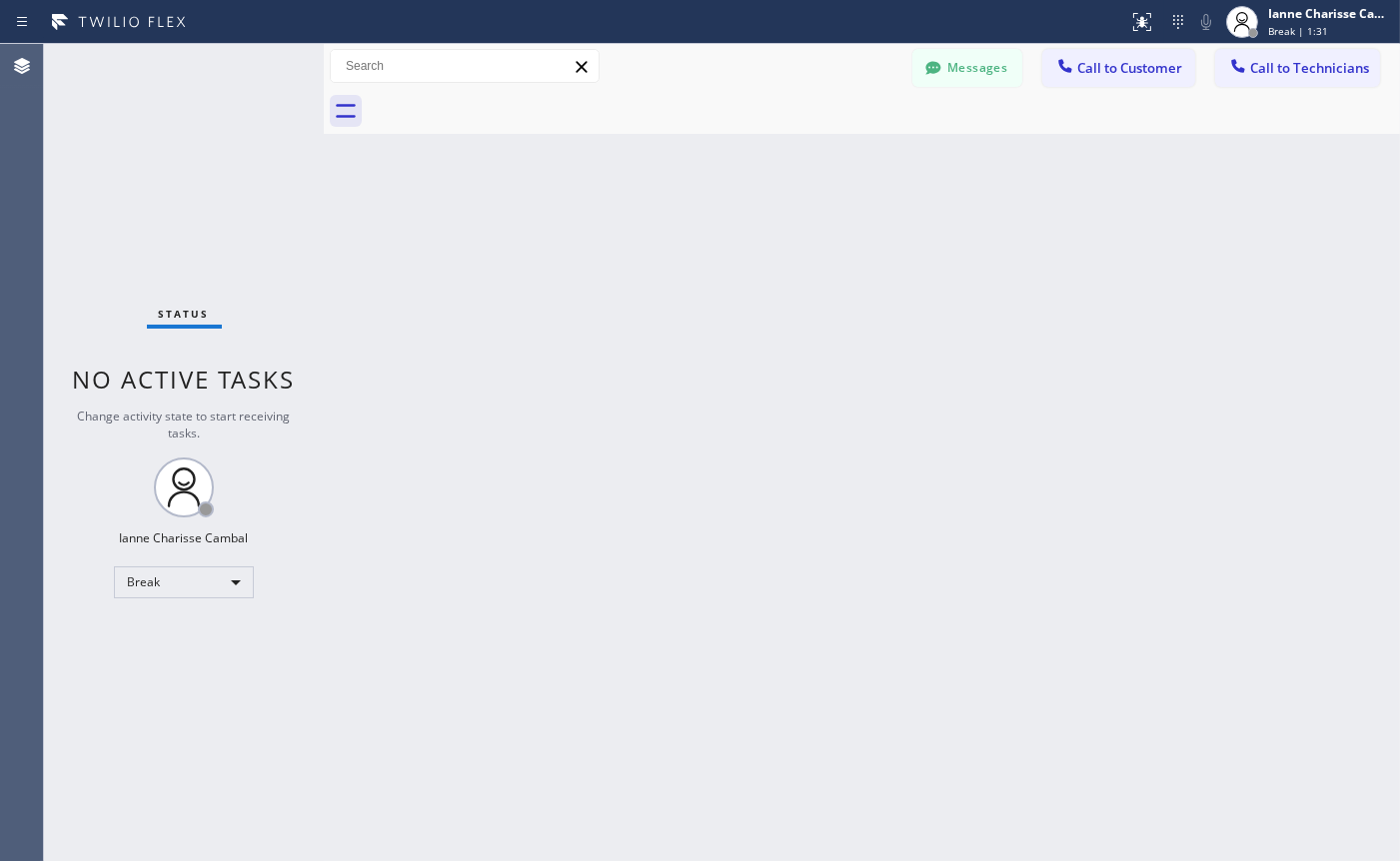 click on "Back to Dashboard Change Sender ID Customers Technicians Select a contact Outbound call Technician Search Technician Your caller id phone number Your caller id phone number [PHONE] Call Technician info Name   Phone none Address none Change Sender ID Electricians [PHONE] Personal [PHONE] HVAC [PHONE] 5 Star Appliance [PHONE] Appliance Repair [PHONE] Plumbing [PHONE] Air Duct Cleaning [PHONE]  Cancel Change Check personal SMS Reset Change No tabs Messages Call to Customer Call to Technicians Outbound call Location Search location Your caller id phone number Customer number Call Outbound call Technician Search Technician Your caller id phone number Your caller id phone number [PHONE] Call" at bounding box center [861, 452] 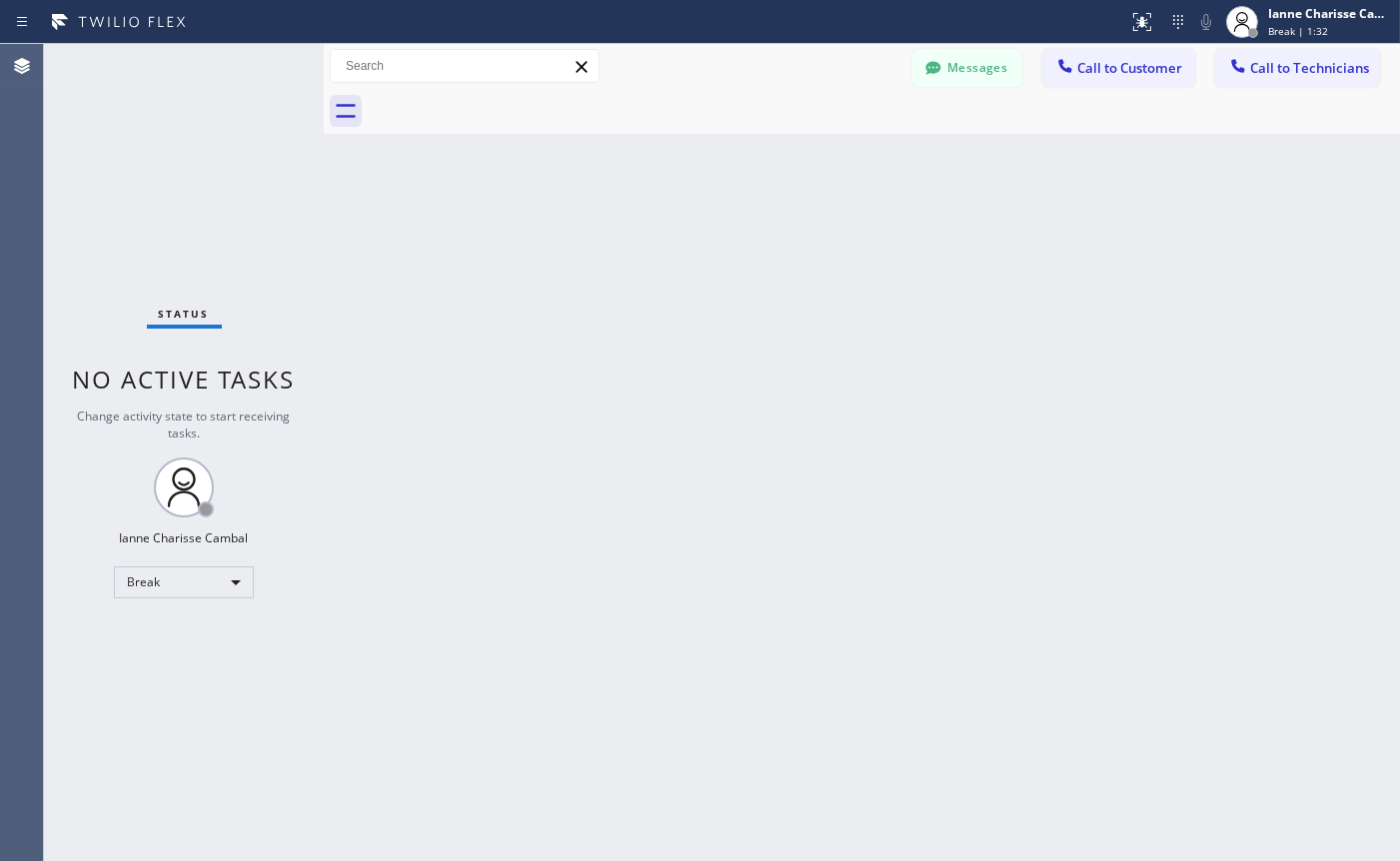 click on "Back to Dashboard Change Sender ID Customers Technicians Select a contact Outbound call Technician Search Technician Your caller id phone number Your caller id phone number [PHONE] Call Technician info Name   Phone none Address none Change Sender ID Electricians [PHONE] Personal [PHONE] HVAC [PHONE] 5 Star Appliance [PHONE] Appliance Repair [PHONE] Plumbing [PHONE] Air Duct Cleaning [PHONE]  Cancel Change Check personal SMS Reset Change No tabs Messages Call to Customer Call to Technicians Outbound call Location Search location Your caller id phone number Customer number Call Outbound call Technician Search Technician Your caller id phone number Your caller id phone number [PHONE] Call" at bounding box center [861, 452] 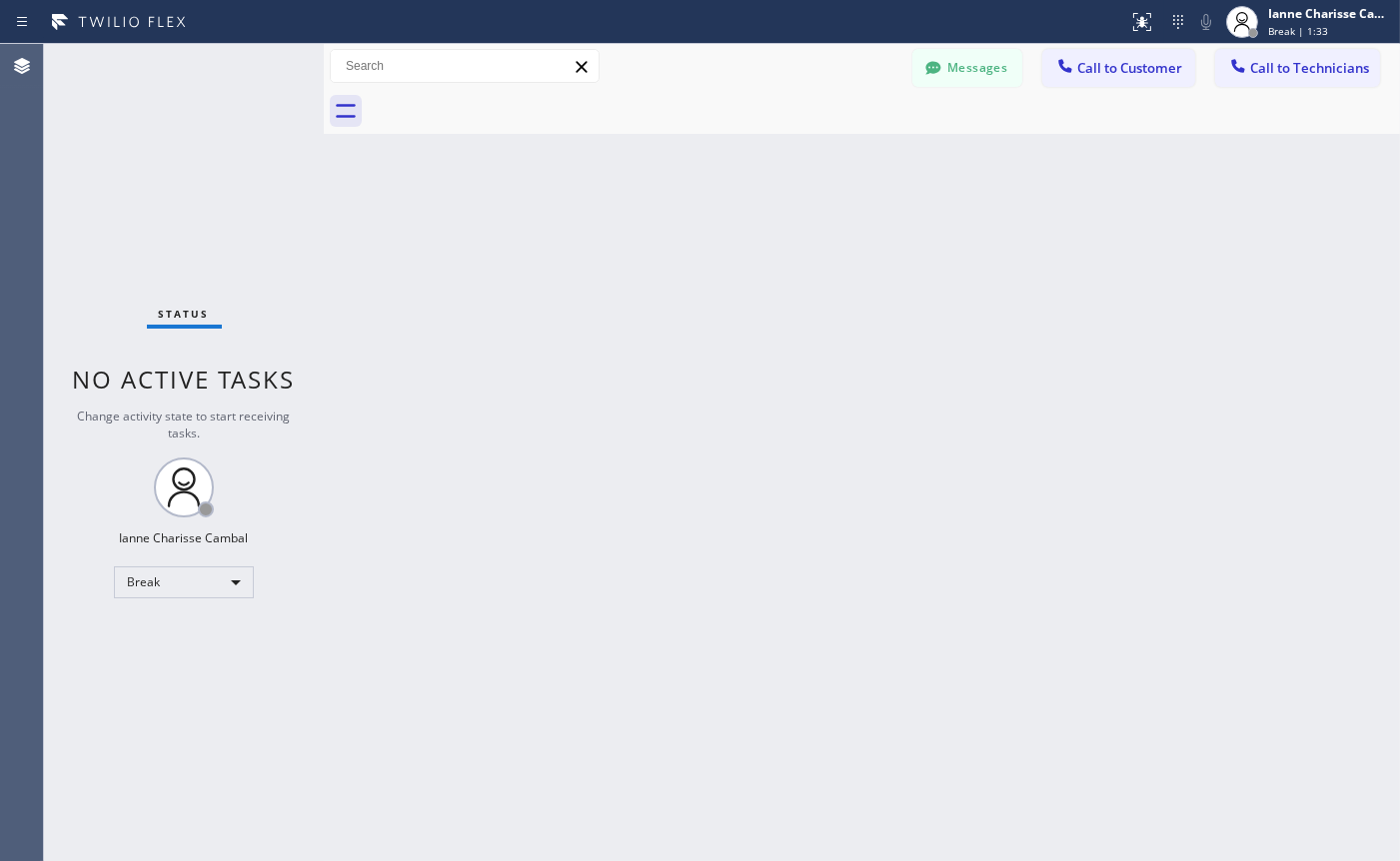 click on "Back to Dashboard Change Sender ID Customers Technicians Select a contact Outbound call Technician Search Technician Your caller id phone number Your caller id phone number [PHONE] Call Technician info Name   Phone none Address none Change Sender ID Electricians [PHONE] Personal [PHONE] HVAC [PHONE] 5 Star Appliance [PHONE] Appliance Repair [PHONE] Plumbing [PHONE] Air Duct Cleaning [PHONE]  Cancel Change Check personal SMS Reset Change No tabs Messages Call to Customer Call to Technicians Outbound call Location Search location Your caller id phone number Customer number Call Outbound call Technician Search Technician Your caller id phone number Your caller id phone number [PHONE] Call" at bounding box center [861, 452] 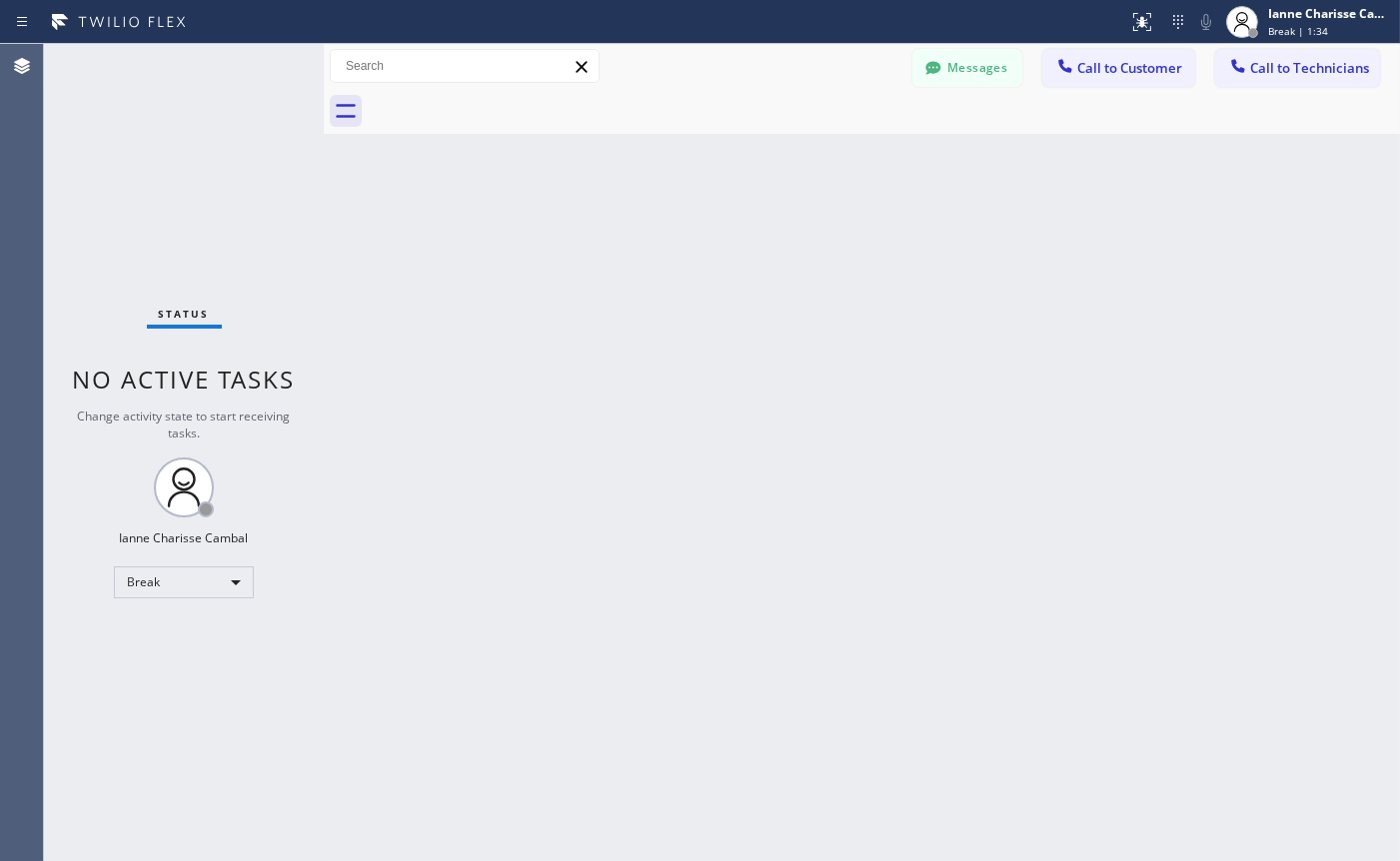 click on "Back to Dashboard Change Sender ID Customers Technicians Select a contact Outbound call Technician Search Technician Your caller id phone number Your caller id phone number [PHONE] Call Technician info Name   Phone none Address none Change Sender ID Electricians [PHONE] Personal [PHONE] HVAC [PHONE] 5 Star Appliance [PHONE] Appliance Repair [PHONE] Plumbing [PHONE] Air Duct Cleaning [PHONE]  Cancel Change Check personal SMS Reset Change No tabs Messages Call to Customer Call to Technicians Outbound call Location Search location Your caller id phone number Customer number Call Outbound call Technician Search Technician Your caller id phone number Your caller id phone number [PHONE] Call" at bounding box center (861, 452) 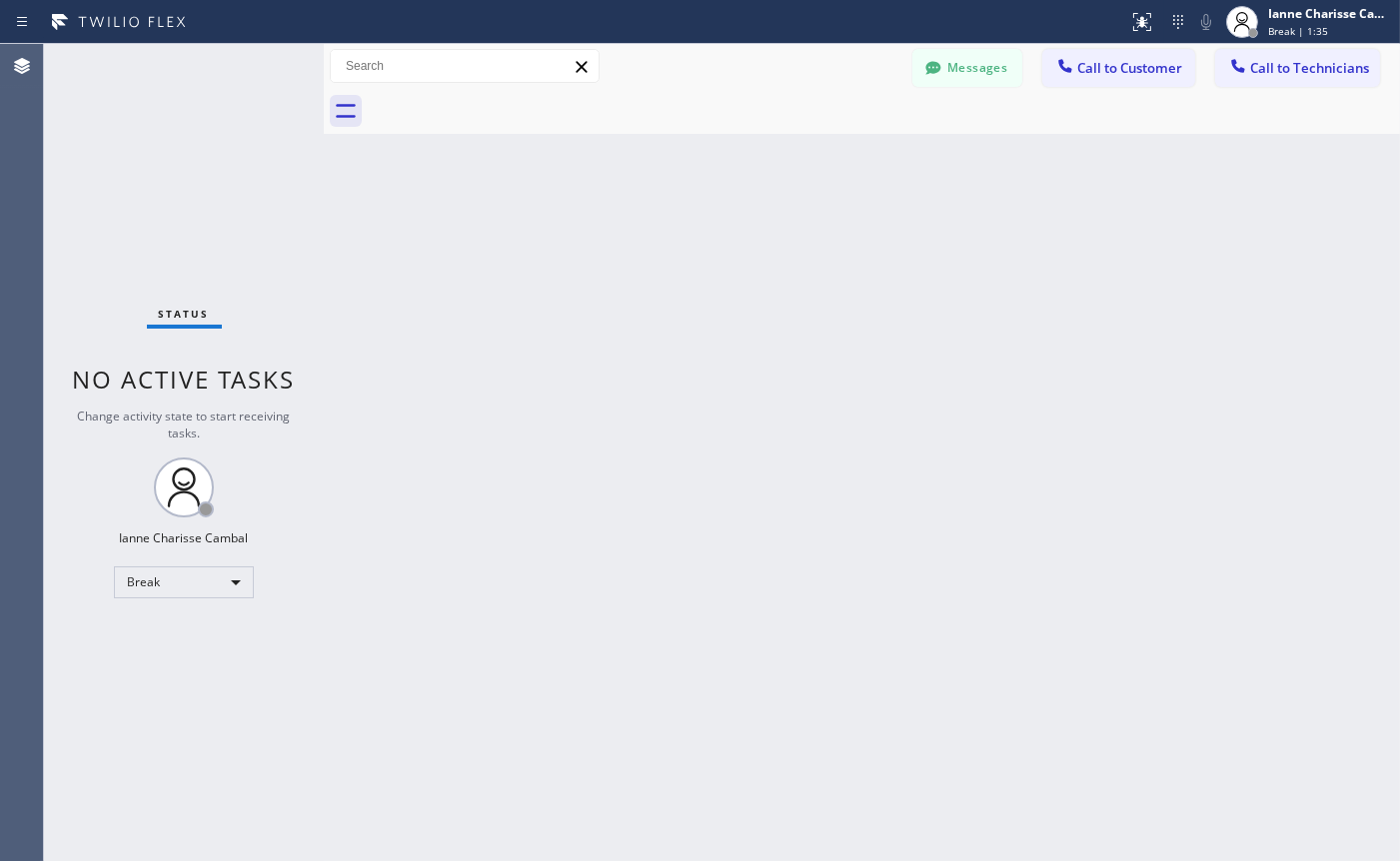 click on "Back to Dashboard Change Sender ID Customers Technicians Select a contact Outbound call Technician Search Technician Your caller id phone number Your caller id phone number [PHONE] Call Technician info Name   Phone none Address none Change Sender ID Electricians [PHONE] Personal [PHONE] HVAC [PHONE] 5 Star Appliance [PHONE] Appliance Repair [PHONE] Plumbing [PHONE] Air Duct Cleaning [PHONE]  Cancel Change Check personal SMS Reset Change No tabs Messages Call to Customer Call to Technicians Outbound call Location Search location Your caller id phone number Customer number Call Outbound call Technician Search Technician Your caller id phone number Your caller id phone number [PHONE] Call" at bounding box center (861, 452) 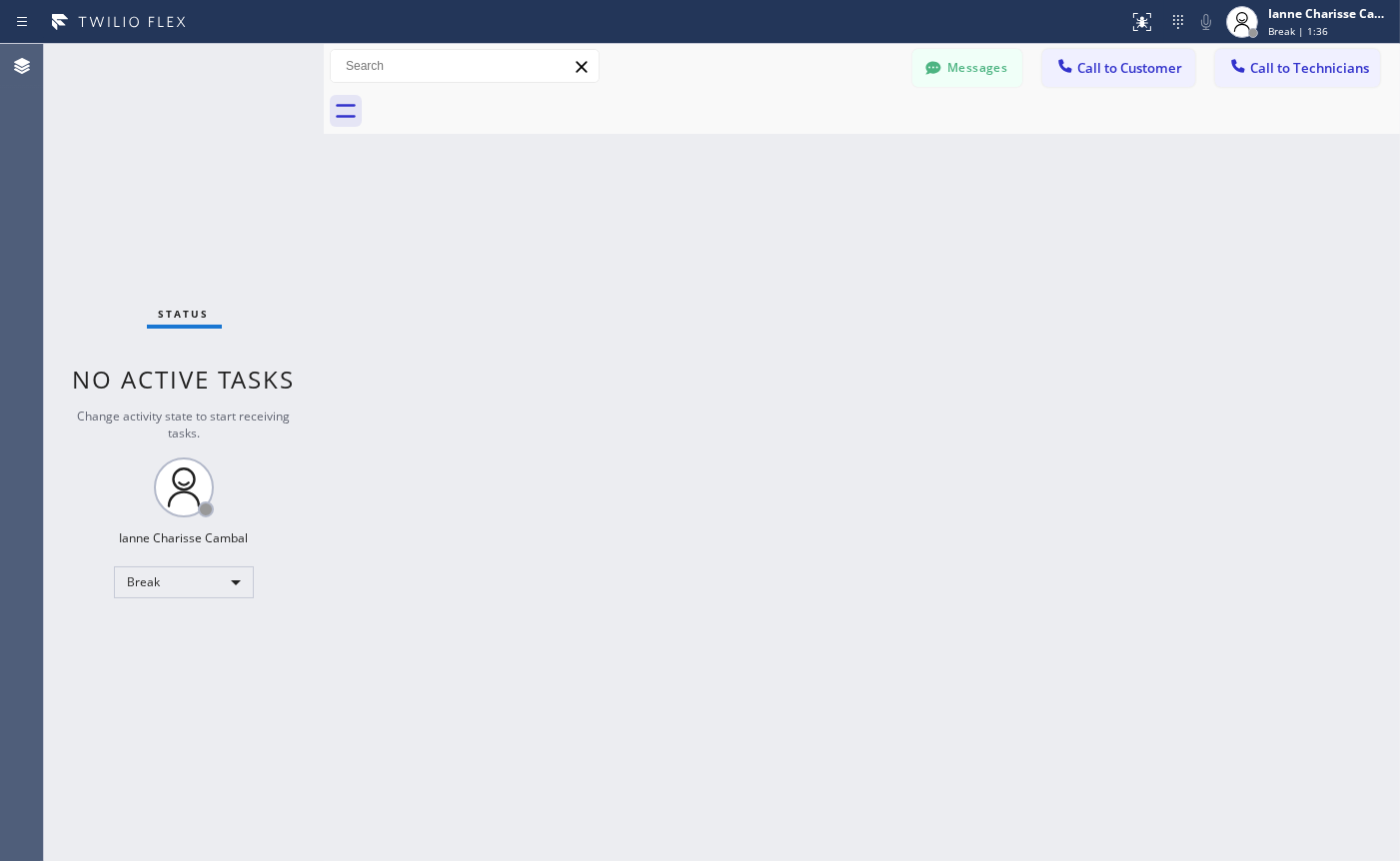 click on "Back to Dashboard Change Sender ID Customers Technicians Select a contact Outbound call Technician Search Technician Your caller id phone number Your caller id phone number [PHONE] Call Technician info Name   Phone none Address none Change Sender ID Electricians [PHONE] Personal [PHONE] HVAC [PHONE] 5 Star Appliance [PHONE] Appliance Repair [PHONE] Plumbing [PHONE] Air Duct Cleaning [PHONE]  Cancel Change Check personal SMS Reset Change No tabs Messages Call to Customer Call to Technicians Outbound call Location Search location Your caller id phone number Customer number Call Outbound call Technician Search Technician Your caller id phone number Your caller id phone number [PHONE] Call" at bounding box center (861, 452) 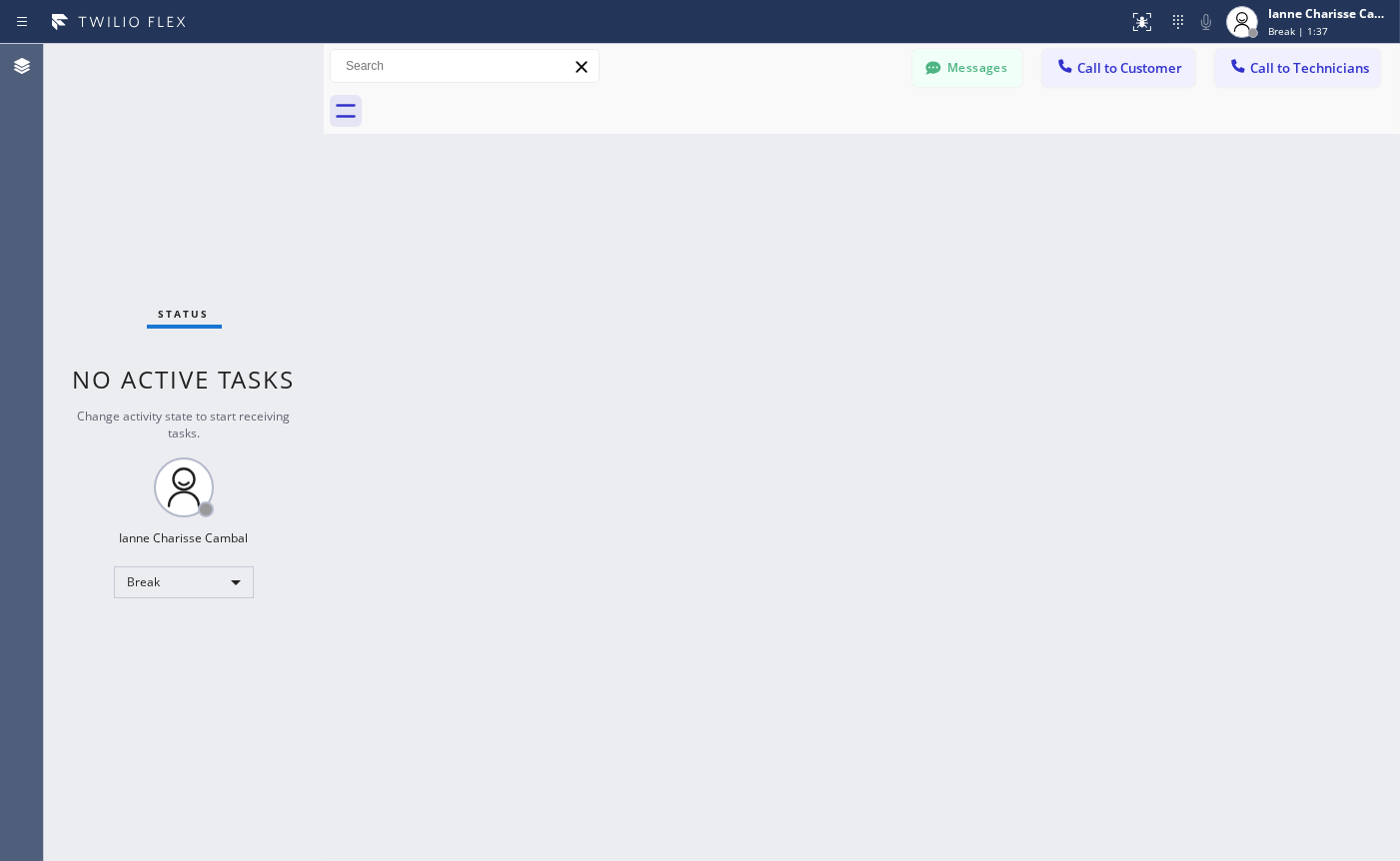 click on "Back to Dashboard Change Sender ID Customers Technicians Select a contact Outbound call Technician Search Technician Your caller id phone number Your caller id phone number [PHONE] Call Technician info Name   Phone none Address none Change Sender ID Electricians [PHONE] Personal [PHONE] HVAC [PHONE] 5 Star Appliance [PHONE] Appliance Repair [PHONE] Plumbing [PHONE] Air Duct Cleaning [PHONE]  Cancel Change Check personal SMS Reset Change No tabs Messages Call to Customer Call to Technicians Outbound call Location Search location Your caller id phone number Customer number Call Outbound call Technician Search Technician Your caller id phone number Your caller id phone number [PHONE] Call" at bounding box center (861, 452) 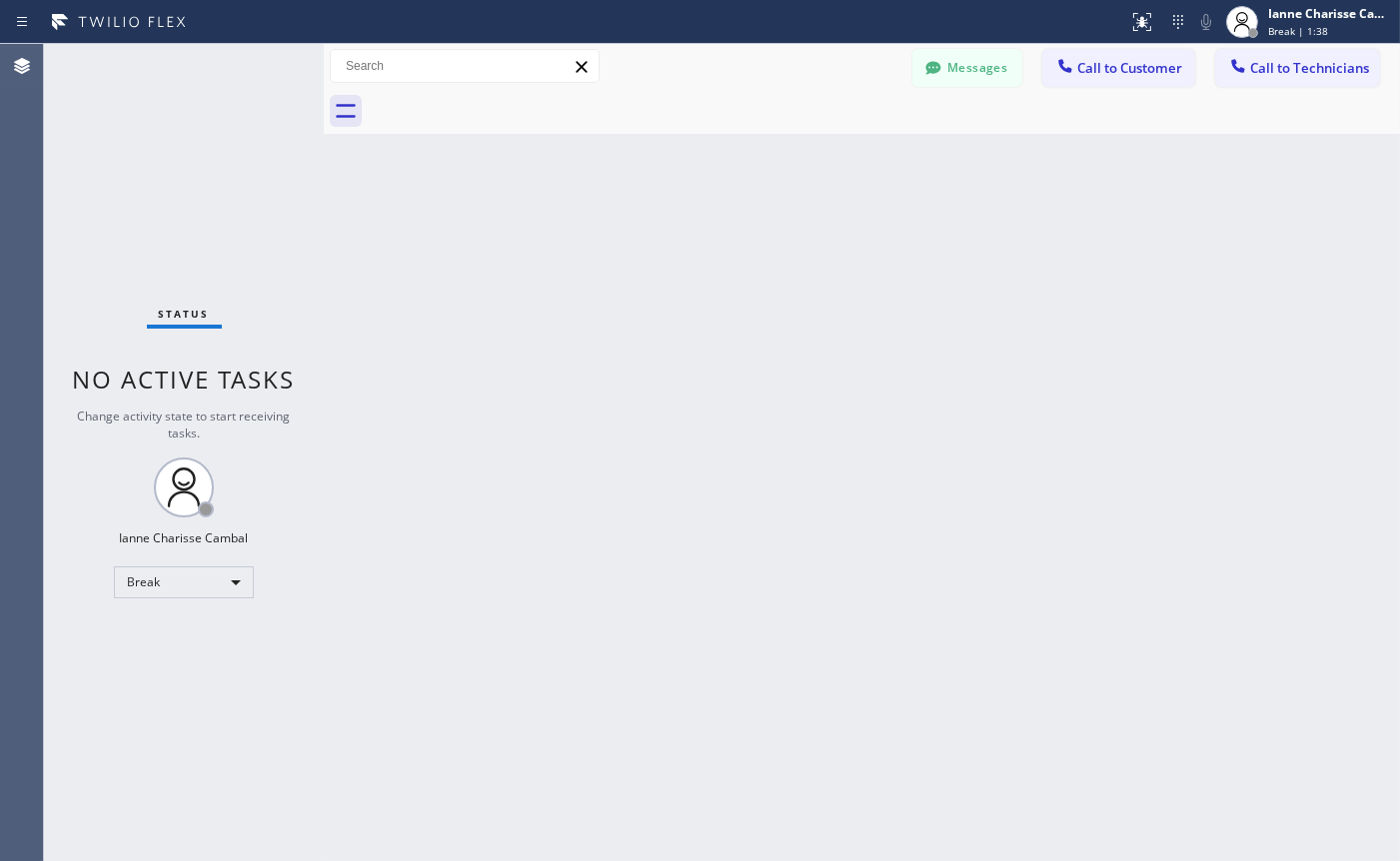 click on "Back to Dashboard Change Sender ID Customers Technicians Select a contact Outbound call Technician Search Technician Your caller id phone number Your caller id phone number [PHONE] Call Technician info Name   Phone none Address none Change Sender ID Electricians [PHONE] Personal [PHONE] HVAC [PHONE] 5 Star Appliance [PHONE] Appliance Repair [PHONE] Plumbing [PHONE] Air Duct Cleaning [PHONE]  Cancel Change Check personal SMS Reset Change No tabs Messages Call to Customer Call to Technicians Outbound call Location Search location Your caller id phone number Customer number Call Outbound call Technician Search Technician Your caller id phone number Your caller id phone number [PHONE] Call" at bounding box center [861, 452] 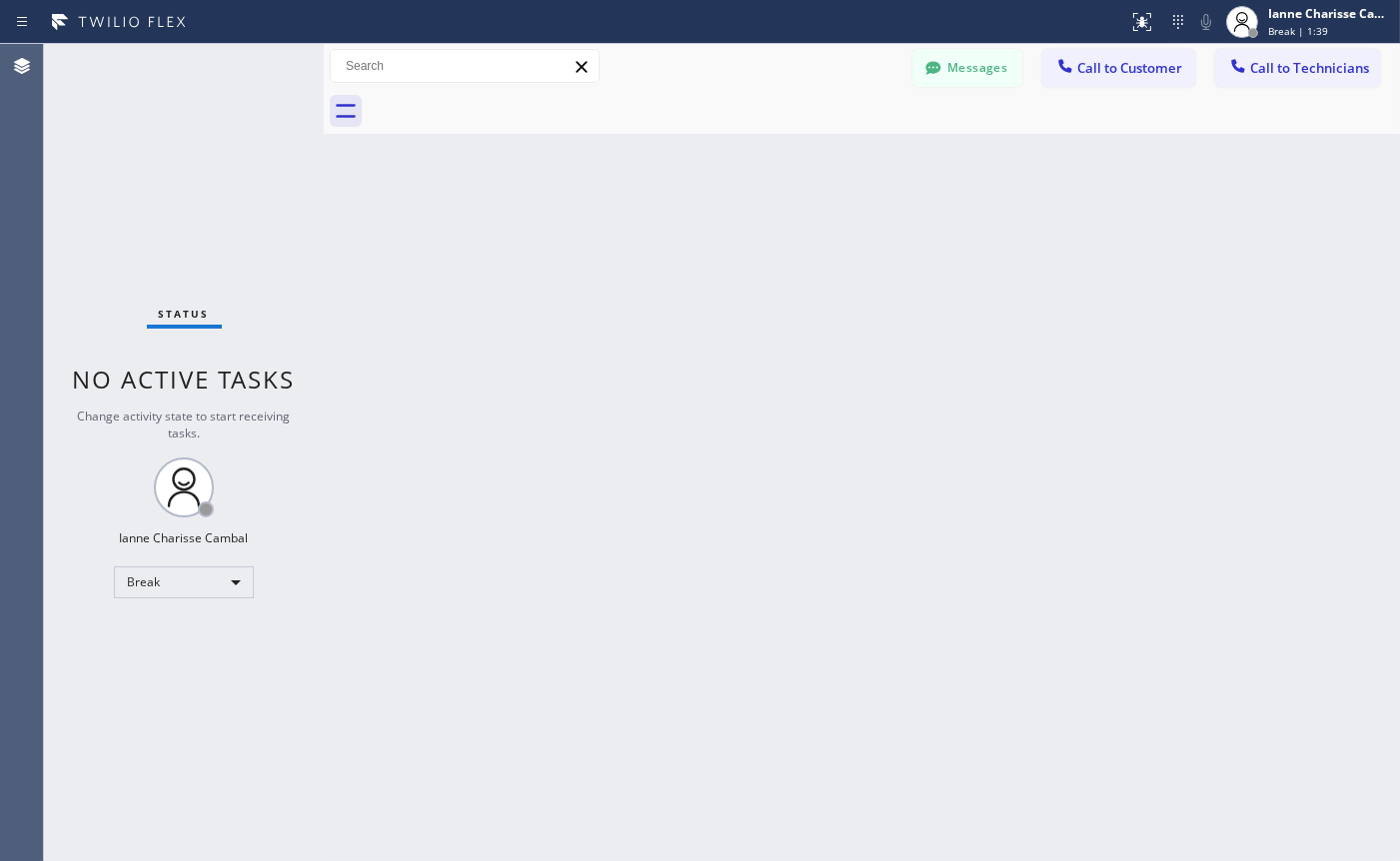 click on "Back to Dashboard Change Sender ID Customers Technicians Select a contact Outbound call Technician Search Technician Your caller id phone number Your caller id phone number [PHONE] Call Technician info Name   Phone none Address none Change Sender ID Electricians [PHONE] Personal [PHONE] HVAC [PHONE] 5 Star Appliance [PHONE] Appliance Repair [PHONE] Plumbing [PHONE] Air Duct Cleaning [PHONE]  Cancel Change Check personal SMS Reset Change No tabs Messages Call to Customer Call to Technicians Outbound call Location Search location Your caller id phone number Customer number Call Outbound call Technician Search Technician Your caller id phone number Your caller id phone number [PHONE] Call" at bounding box center [861, 452] 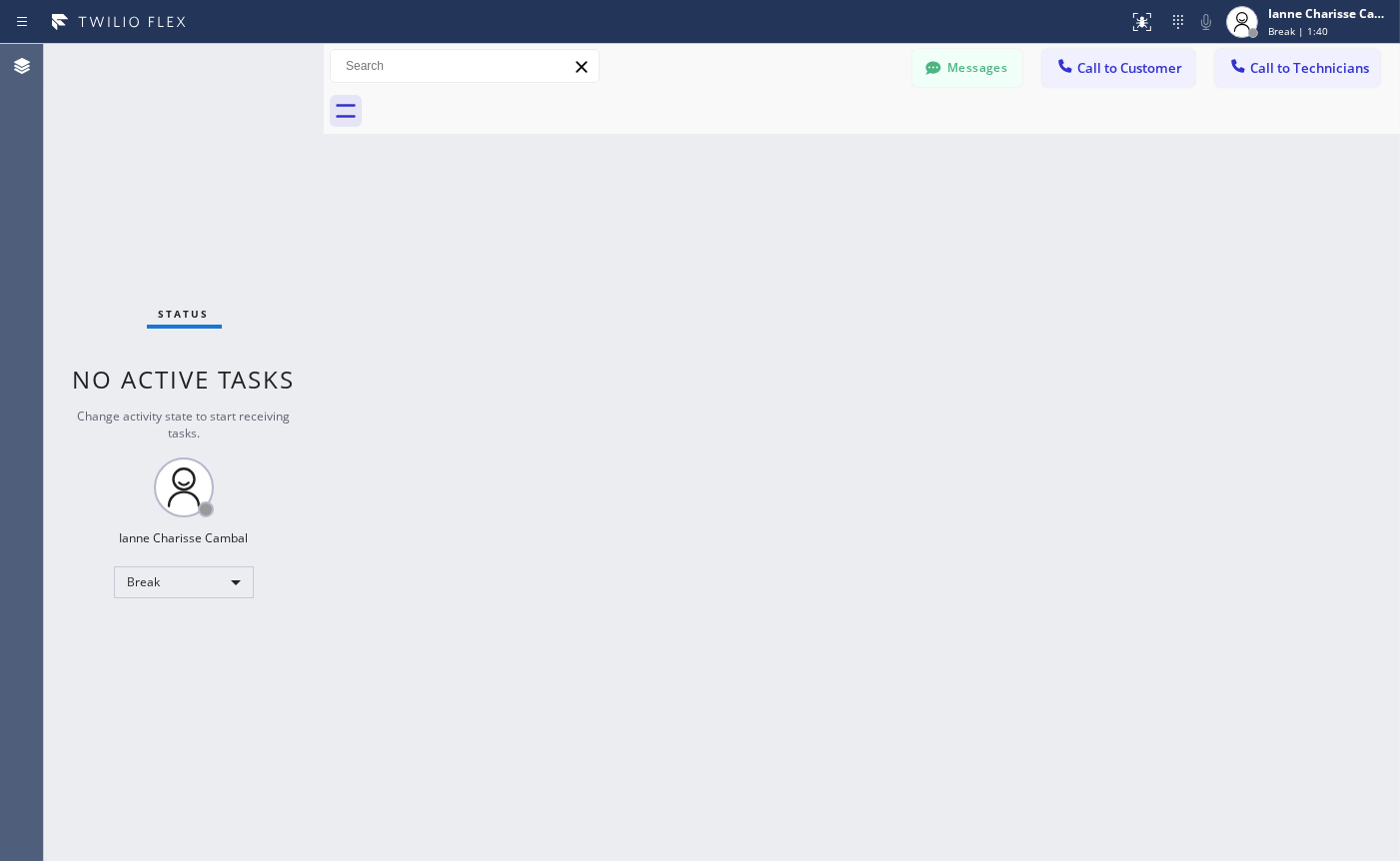 click on "Back to Dashboard Change Sender ID Customers Technicians Select a contact Outbound call Technician Search Technician Your caller id phone number Your caller id phone number [PHONE] Call Technician info Name   Phone none Address none Change Sender ID Electricians [PHONE] Personal [PHONE] HVAC [PHONE] 5 Star Appliance [PHONE] Appliance Repair [PHONE] Plumbing [PHONE] Air Duct Cleaning [PHONE]  Cancel Change Check personal SMS Reset Change No tabs Messages Call to Customer Call to Technicians Outbound call Location Search location Your caller id phone number Customer number Call Outbound call Technician Search Technician Your caller id phone number Your caller id phone number [PHONE] Call" at bounding box center (861, 452) 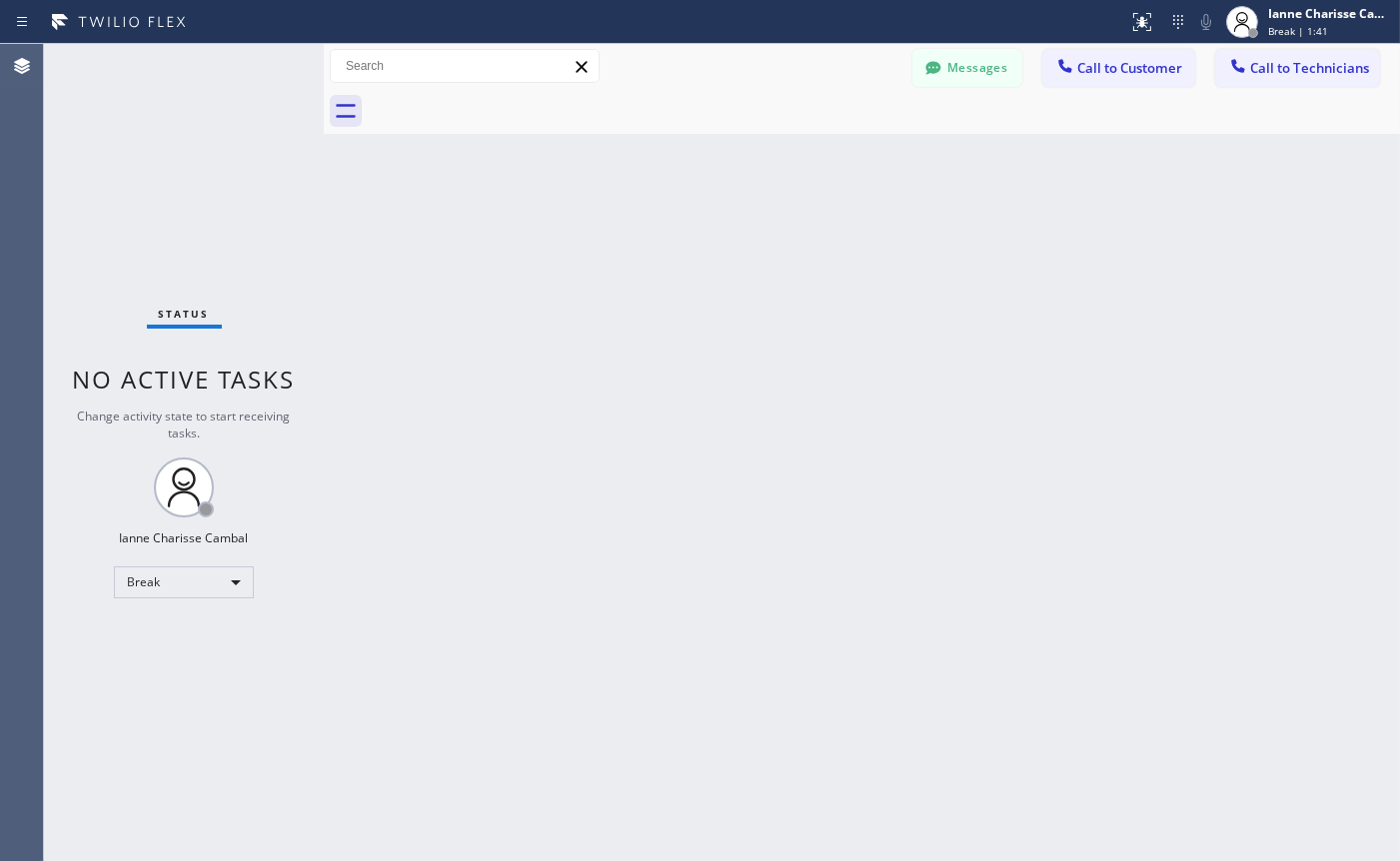 click on "Back to Dashboard Change Sender ID Customers Technicians Select a contact Outbound call Technician Search Technician Your caller id phone number Your caller id phone number [PHONE] Call Technician info Name   Phone none Address none Change Sender ID Electricians [PHONE] Personal [PHONE] HVAC [PHONE] 5 Star Appliance [PHONE] Appliance Repair [PHONE] Plumbing [PHONE] Air Duct Cleaning [PHONE]  Cancel Change Check personal SMS Reset Change No tabs Messages Call to Customer Call to Technicians Outbound call Location Search location Your caller id phone number Customer number Call Outbound call Technician Search Technician Your caller id phone number Your caller id phone number [PHONE] Call" at bounding box center [861, 452] 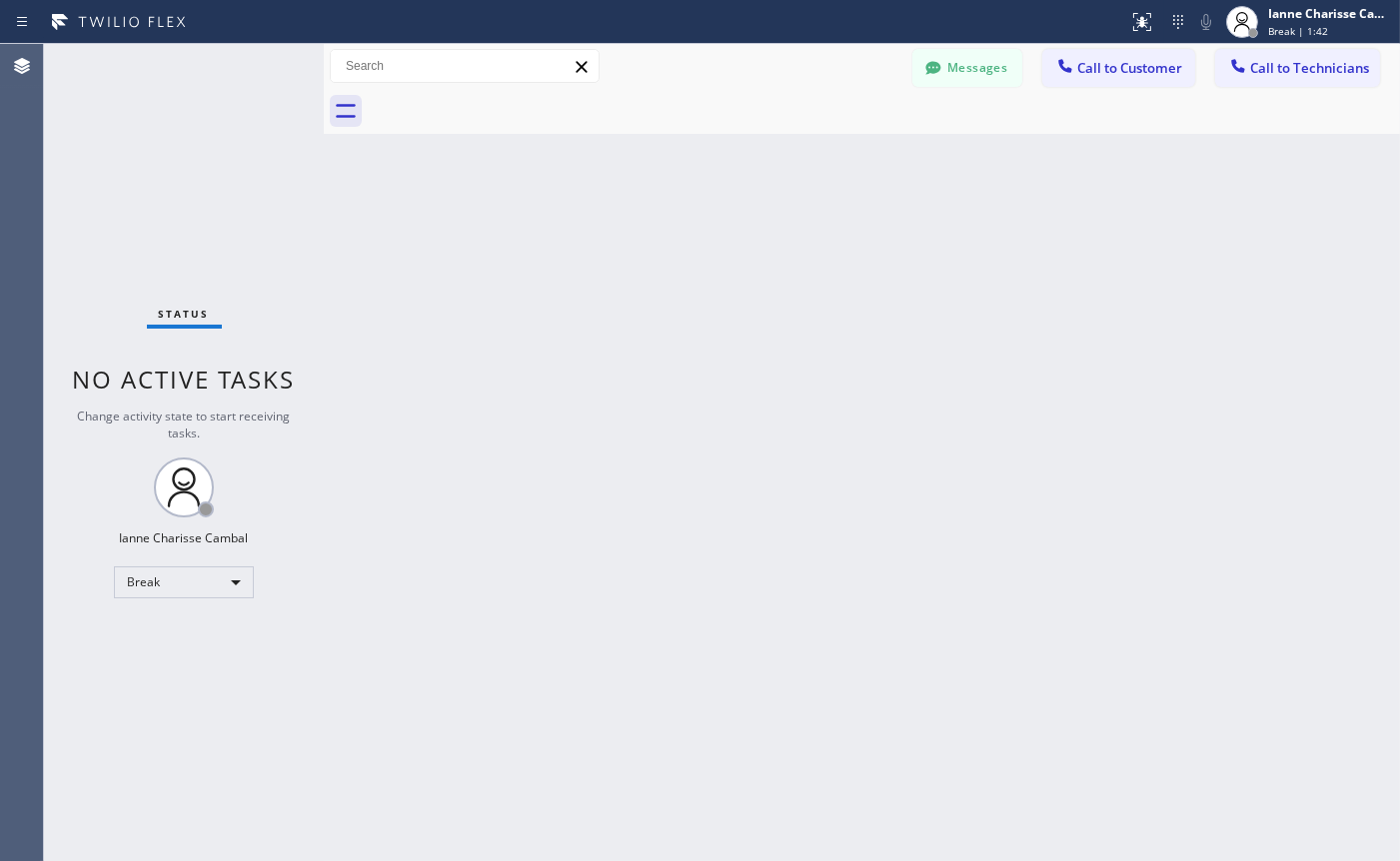 click on "Back to Dashboard Change Sender ID Customers Technicians Select a contact Outbound call Technician Search Technician Your caller id phone number Your caller id phone number [PHONE] Call Technician info Name   Phone none Address none Change Sender ID Electricians [PHONE] Personal [PHONE] HVAC [PHONE] 5 Star Appliance [PHONE] Appliance Repair [PHONE] Plumbing [PHONE] Air Duct Cleaning [PHONE]  Cancel Change Check personal SMS Reset Change No tabs Messages Call to Customer Call to Technicians Outbound call Location Search location Your caller id phone number Customer number Call Outbound call Technician Search Technician Your caller id phone number Your caller id phone number [PHONE] Call" at bounding box center [861, 452] 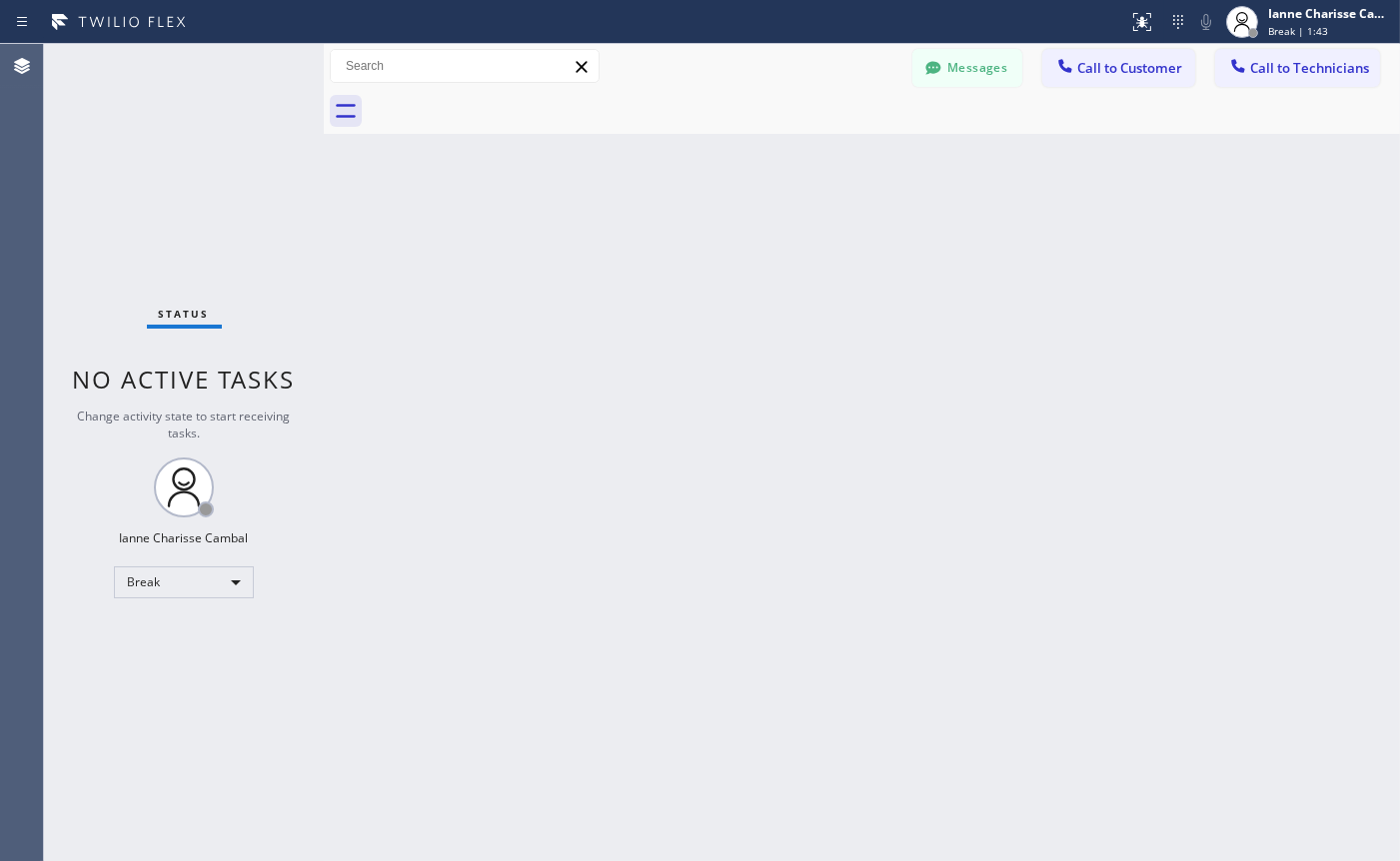 click on "Back to Dashboard Change Sender ID Customers Technicians Select a contact Outbound call Technician Search Technician Your caller id phone number Your caller id phone number [PHONE] Call Technician info Name   Phone none Address none Change Sender ID Electricians [PHONE] Personal [PHONE] HVAC [PHONE] 5 Star Appliance [PHONE] Appliance Repair [PHONE] Plumbing [PHONE] Air Duct Cleaning [PHONE]  Cancel Change Check personal SMS Reset Change No tabs Messages Call to Customer Call to Technicians Outbound call Location Search location Your caller id phone number Customer number Call Outbound call Technician Search Technician Your caller id phone number Your caller id phone number [PHONE] Call" at bounding box center [861, 452] 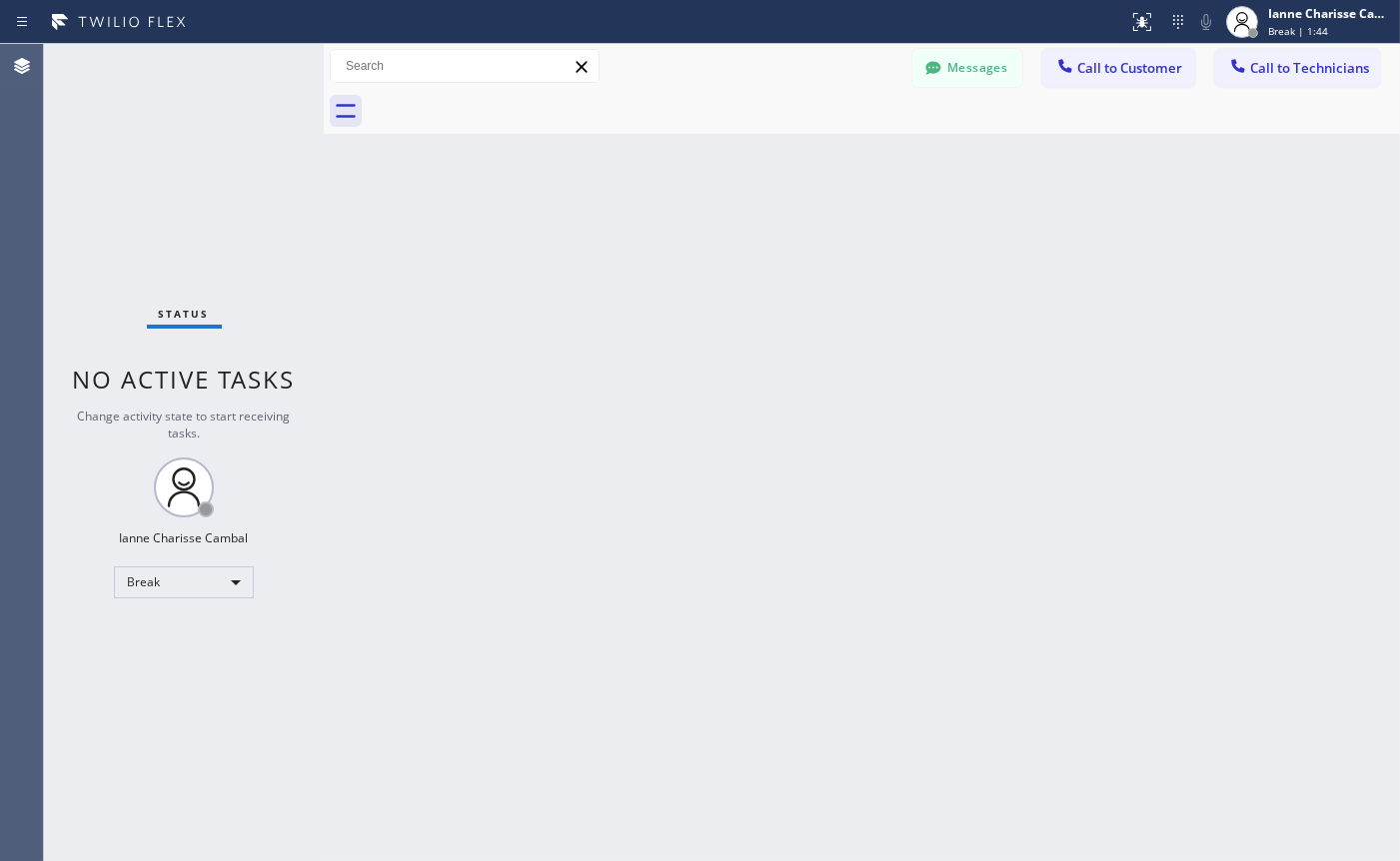 click on "Back to Dashboard Change Sender ID Customers Technicians Select a contact Outbound call Technician Search Technician Your caller id phone number Your caller id phone number [PHONE] Call Technician info Name   Phone none Address none Change Sender ID Electricians [PHONE] Personal [PHONE] HVAC [PHONE] 5 Star Appliance [PHONE] Appliance Repair [PHONE] Plumbing [PHONE] Air Duct Cleaning [PHONE]  Cancel Change Check personal SMS Reset Change No tabs Messages Call to Customer Call to Technicians Outbound call Location Search location Your caller id phone number Customer number Call Outbound call Technician Search Technician Your caller id phone number Your caller id phone number [PHONE] Call" at bounding box center [861, 452] 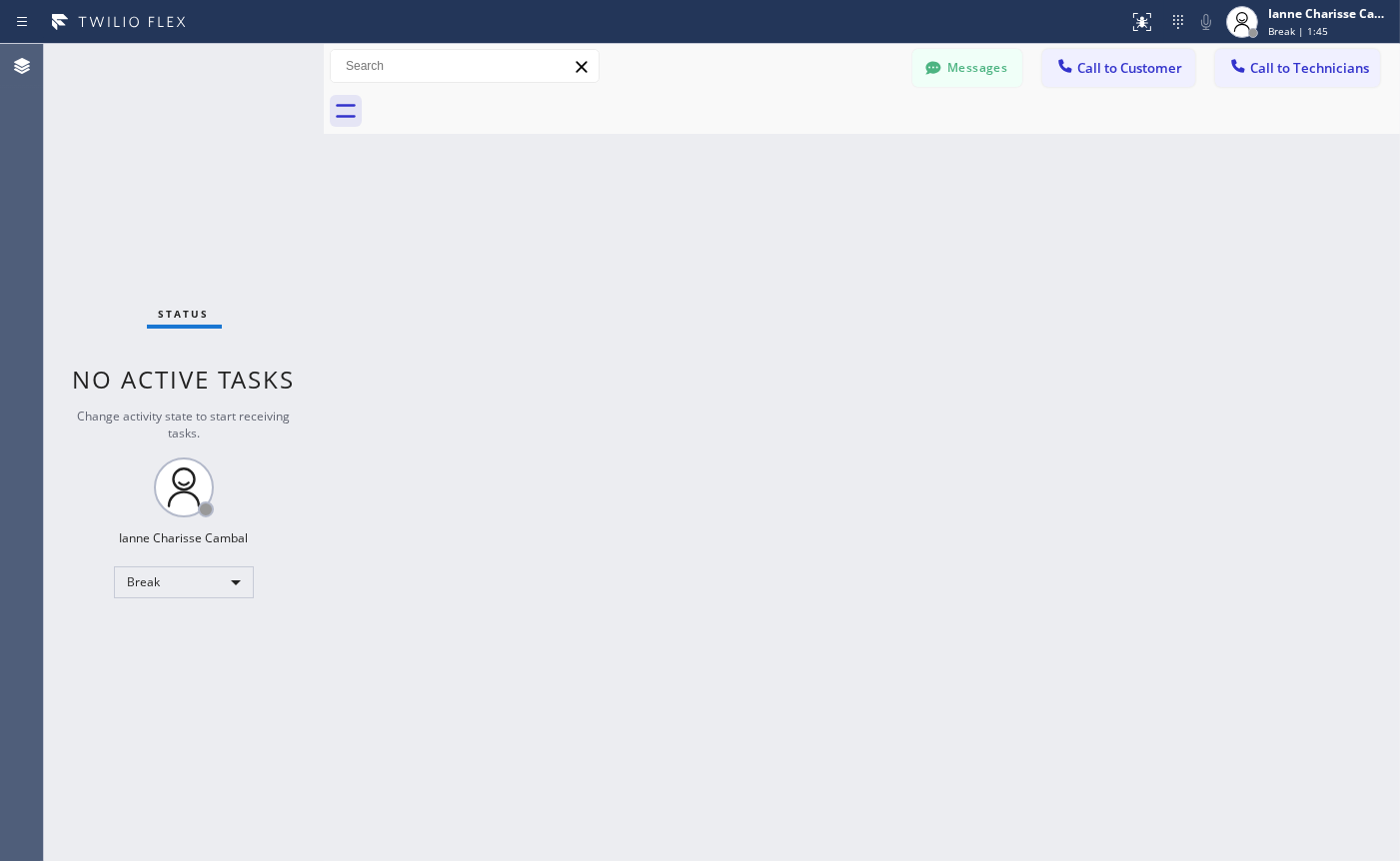 click on "Back to Dashboard Change Sender ID Customers Technicians Select a contact Outbound call Technician Search Technician Your caller id phone number Your caller id phone number [PHONE] Call Technician info Name   Phone none Address none Change Sender ID Electricians [PHONE] Personal [PHONE] HVAC [PHONE] 5 Star Appliance [PHONE] Appliance Repair [PHONE] Plumbing [PHONE] Air Duct Cleaning [PHONE]  Cancel Change Check personal SMS Reset Change No tabs Messages Call to Customer Call to Technicians Outbound call Location Search location Your caller id phone number Customer number Call Outbound call Technician Search Technician Your caller id phone number Your caller id phone number [PHONE] Call" at bounding box center (861, 452) 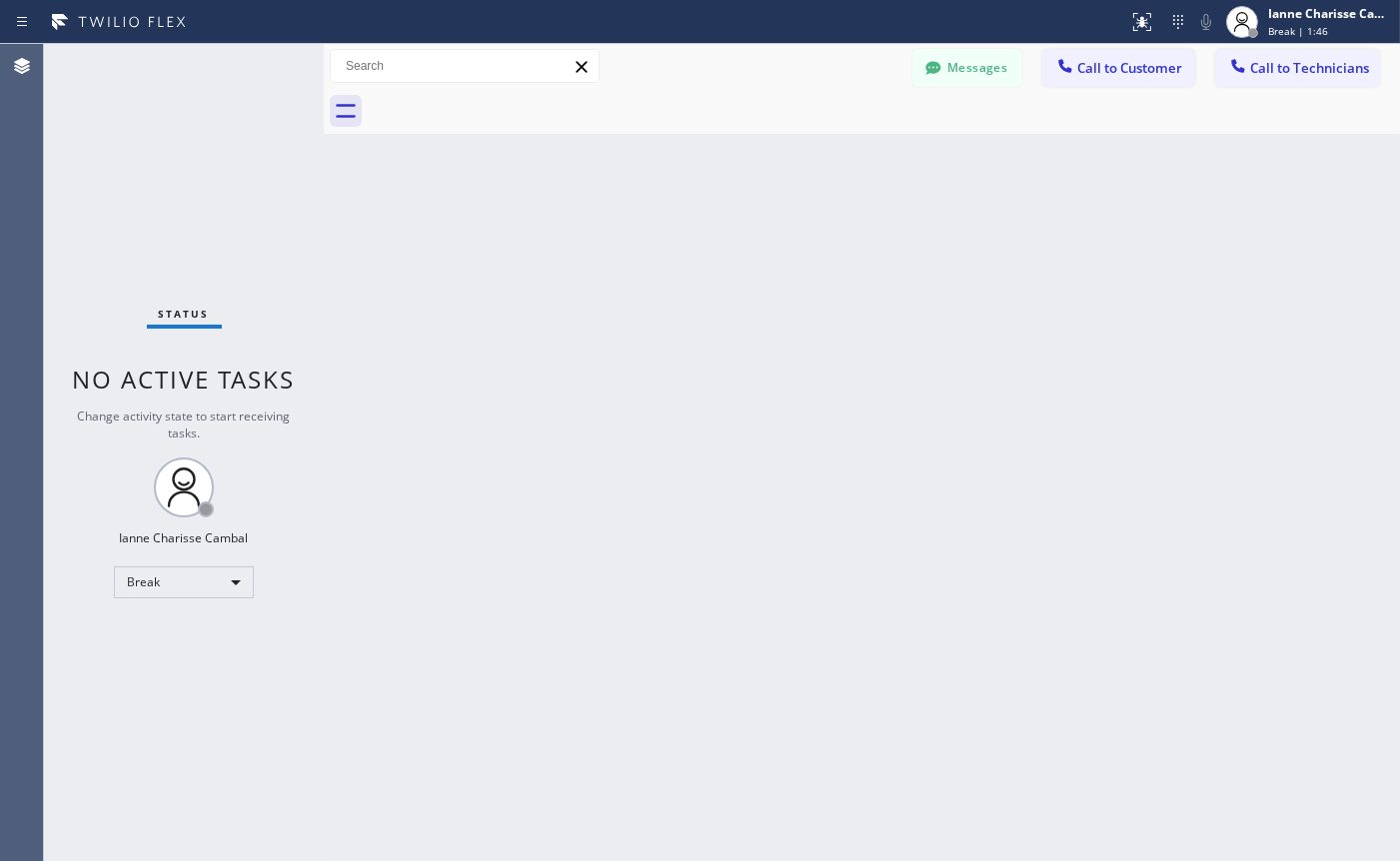 click on "Back to Dashboard Change Sender ID Customers Technicians Select a contact Outbound call Technician Search Technician Your caller id phone number Your caller id phone number [PHONE] Call Technician info Name   Phone none Address none Change Sender ID Electricians [PHONE] Personal [PHONE] HVAC [PHONE] 5 Star Appliance [PHONE] Appliance Repair [PHONE] Plumbing [PHONE] Air Duct Cleaning [PHONE]  Cancel Change Check personal SMS Reset Change No tabs Messages Call to Customer Call to Technicians Outbound call Location Search location Your caller id phone number Customer number Call Outbound call Technician Search Technician Your caller id phone number Your caller id phone number [PHONE] Call" at bounding box center (861, 452) 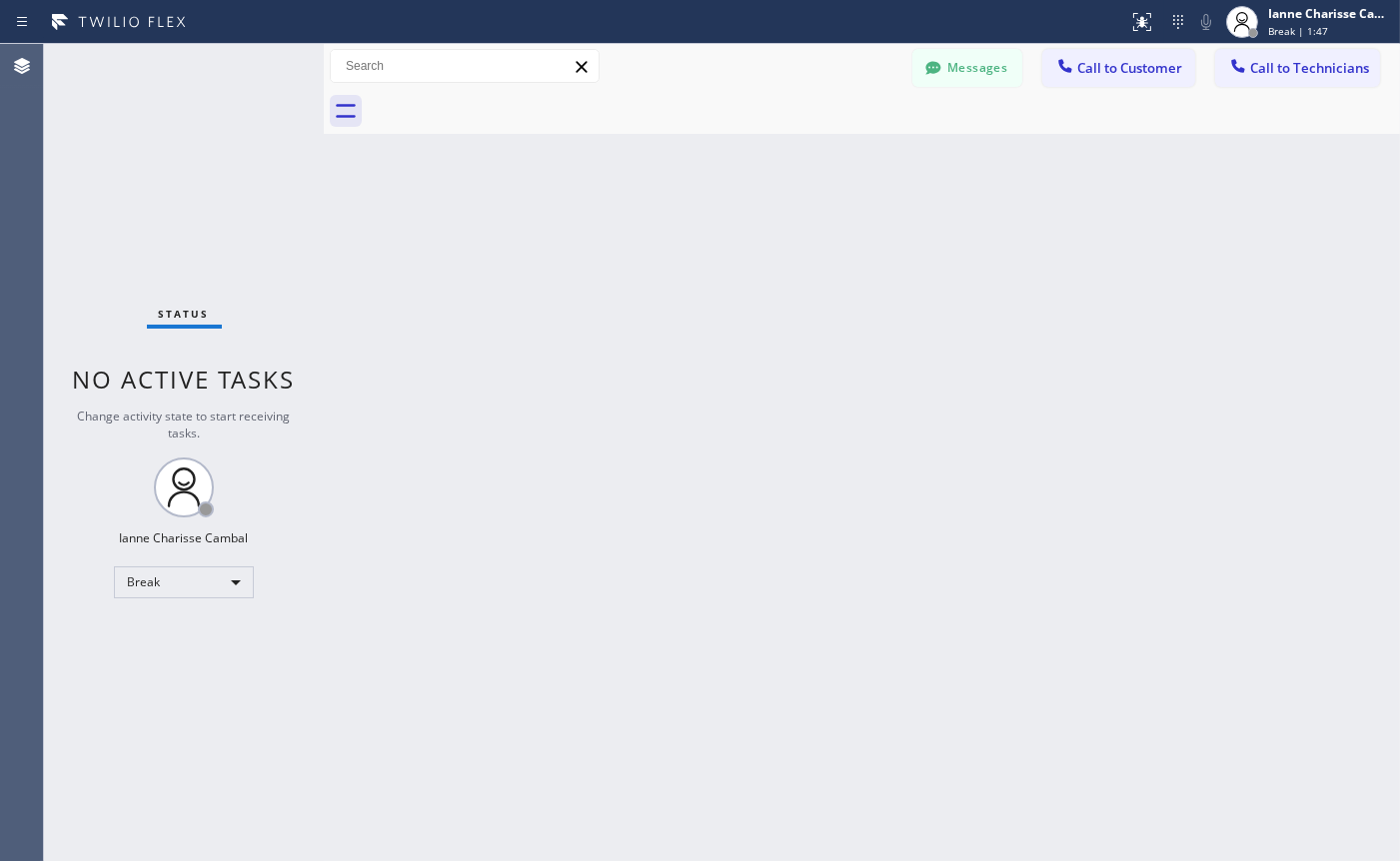 click on "Back to Dashboard Change Sender ID Customers Technicians Select a contact Outbound call Technician Search Technician Your caller id phone number Your caller id phone number [PHONE] Call Technician info Name   Phone none Address none Change Sender ID Electricians [PHONE] Personal [PHONE] HVAC [PHONE] 5 Star Appliance [PHONE] Appliance Repair [PHONE] Plumbing [PHONE] Air Duct Cleaning [PHONE]  Cancel Change Check personal SMS Reset Change No tabs Messages Call to Customer Call to Technicians Outbound call Location Search location Your caller id phone number Customer number Call Outbound call Technician Search Technician Your caller id phone number Your caller id phone number [PHONE] Call" at bounding box center [861, 452] 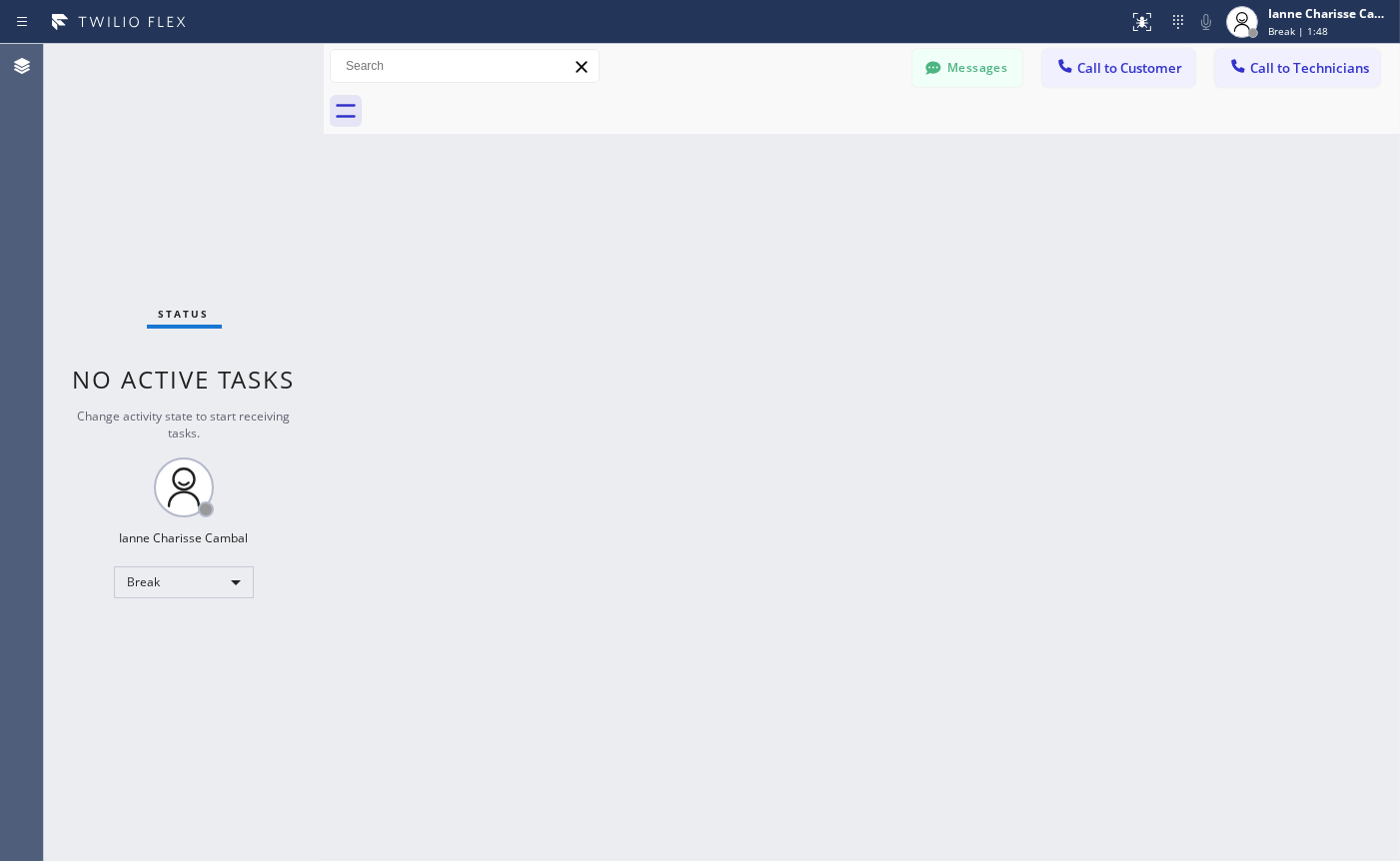 click on "Back to Dashboard Change Sender ID Customers Technicians Select a contact Outbound call Technician Search Technician Your caller id phone number Your caller id phone number [PHONE] Call Technician info Name   Phone none Address none Change Sender ID Electricians [PHONE] Personal [PHONE] HVAC [PHONE] 5 Star Appliance [PHONE] Appliance Repair [PHONE] Plumbing [PHONE] Air Duct Cleaning [PHONE]  Cancel Change Check personal SMS Reset Change No tabs Messages Call to Customer Call to Technicians Outbound call Location Search location Your caller id phone number Customer number Call Outbound call Technician Search Technician Your caller id phone number Your caller id phone number [PHONE] Call" at bounding box center (861, 452) 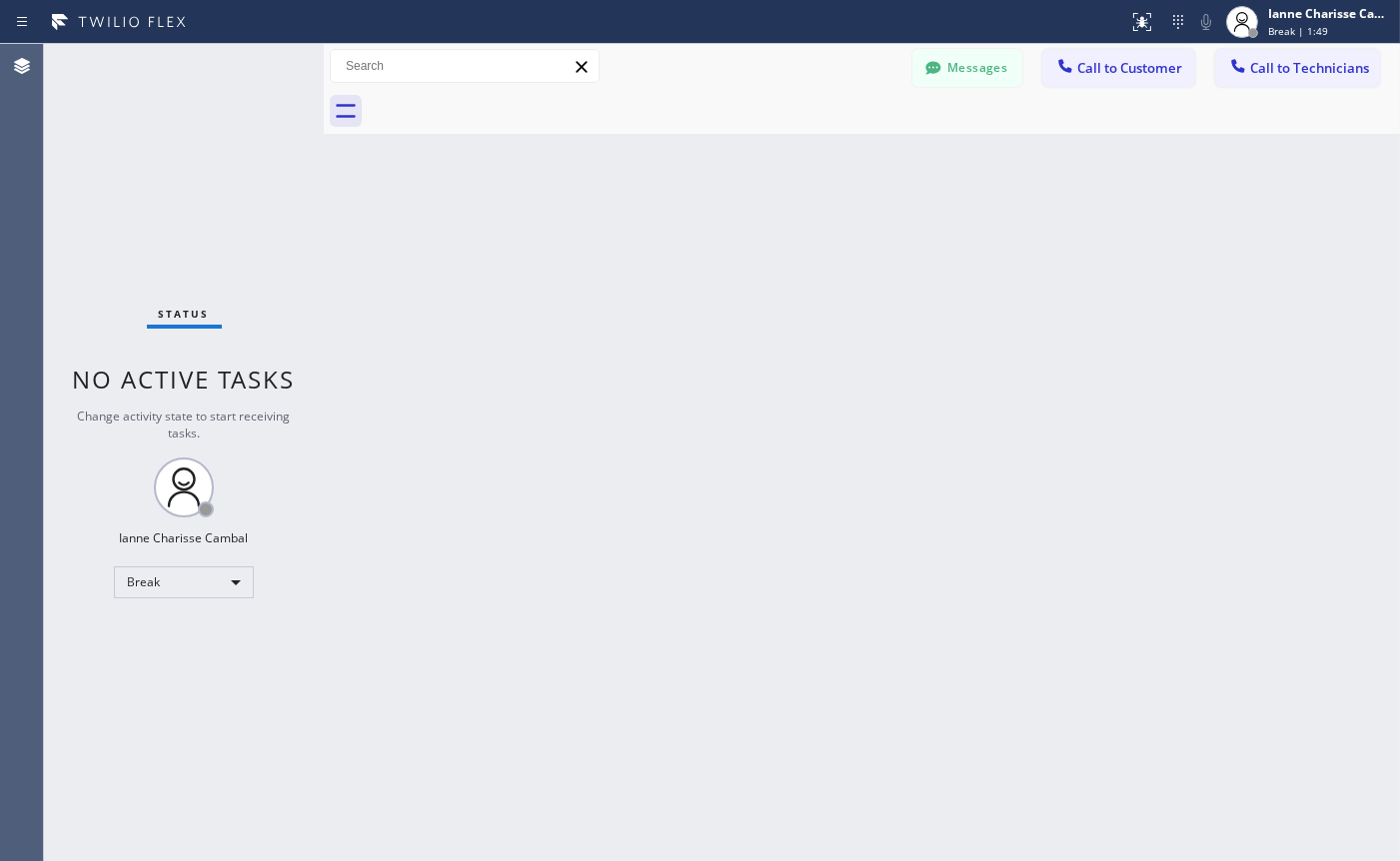 click on "Back to Dashboard Change Sender ID Customers Technicians Select a contact Outbound call Technician Search Technician Your caller id phone number Your caller id phone number [PHONE] Call Technician info Name   Phone none Address none Change Sender ID Electricians [PHONE] Personal [PHONE] HVAC [PHONE] 5 Star Appliance [PHONE] Appliance Repair [PHONE] Plumbing [PHONE] Air Duct Cleaning [PHONE]  Cancel Change Check personal SMS Reset Change No tabs Messages Call to Customer Call to Technicians Outbound call Location Search location Your caller id phone number Customer number Call Outbound call Technician Search Technician Your caller id phone number Your caller id phone number [PHONE] Call" at bounding box center [861, 452] 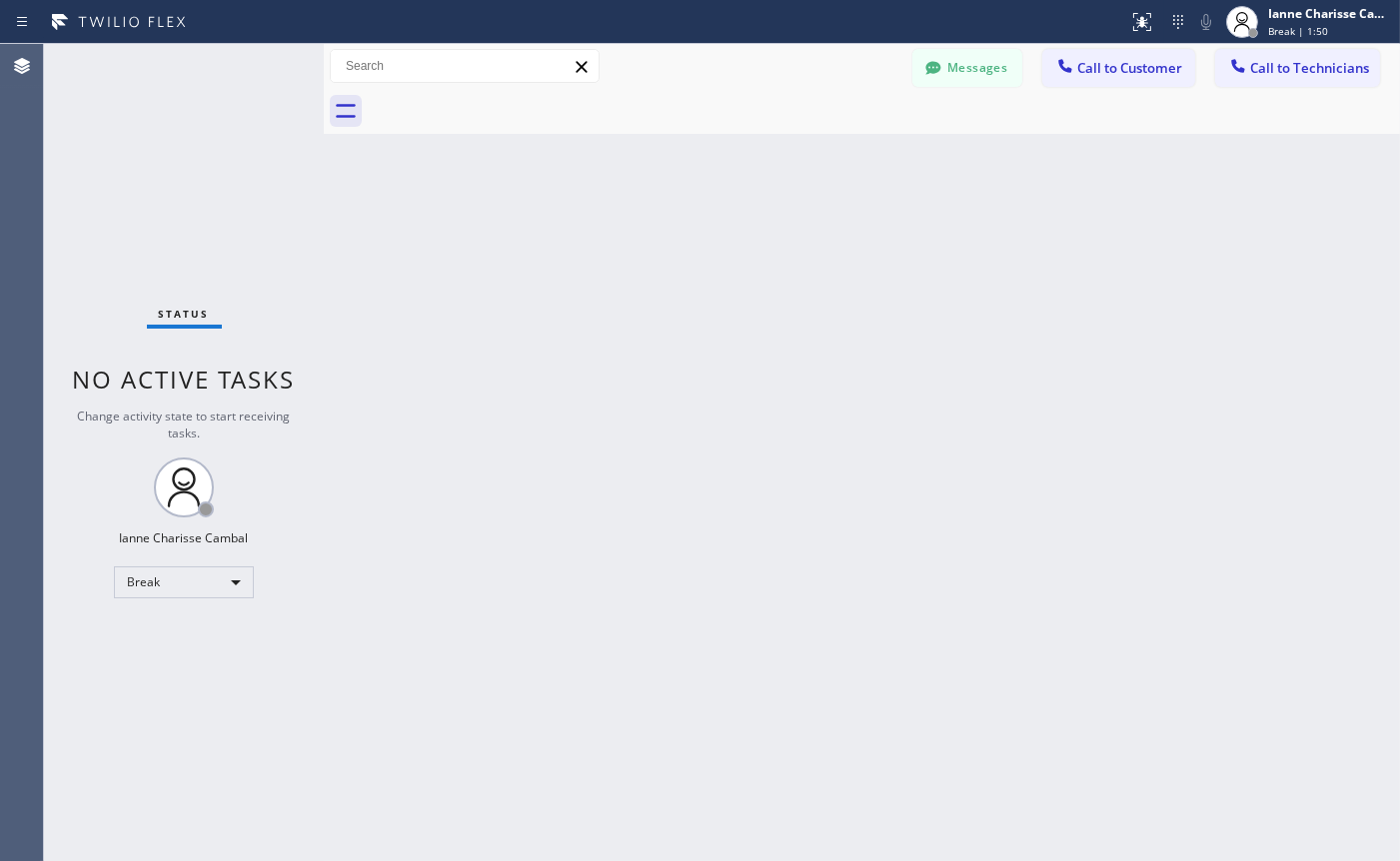 click on "Back to Dashboard Change Sender ID Customers Technicians Select a contact Outbound call Technician Search Technician Your caller id phone number Your caller id phone number [PHONE] Call Technician info Name   Phone none Address none Change Sender ID Electricians [PHONE] Personal [PHONE] HVAC [PHONE] 5 Star Appliance [PHONE] Appliance Repair [PHONE] Plumbing [PHONE] Air Duct Cleaning [PHONE]  Cancel Change Check personal SMS Reset Change No tabs Messages Call to Customer Call to Technicians Outbound call Location Search location Your caller id phone number Customer number Call Outbound call Technician Search Technician Your caller id phone number Your caller id phone number [PHONE] Call" at bounding box center [861, 452] 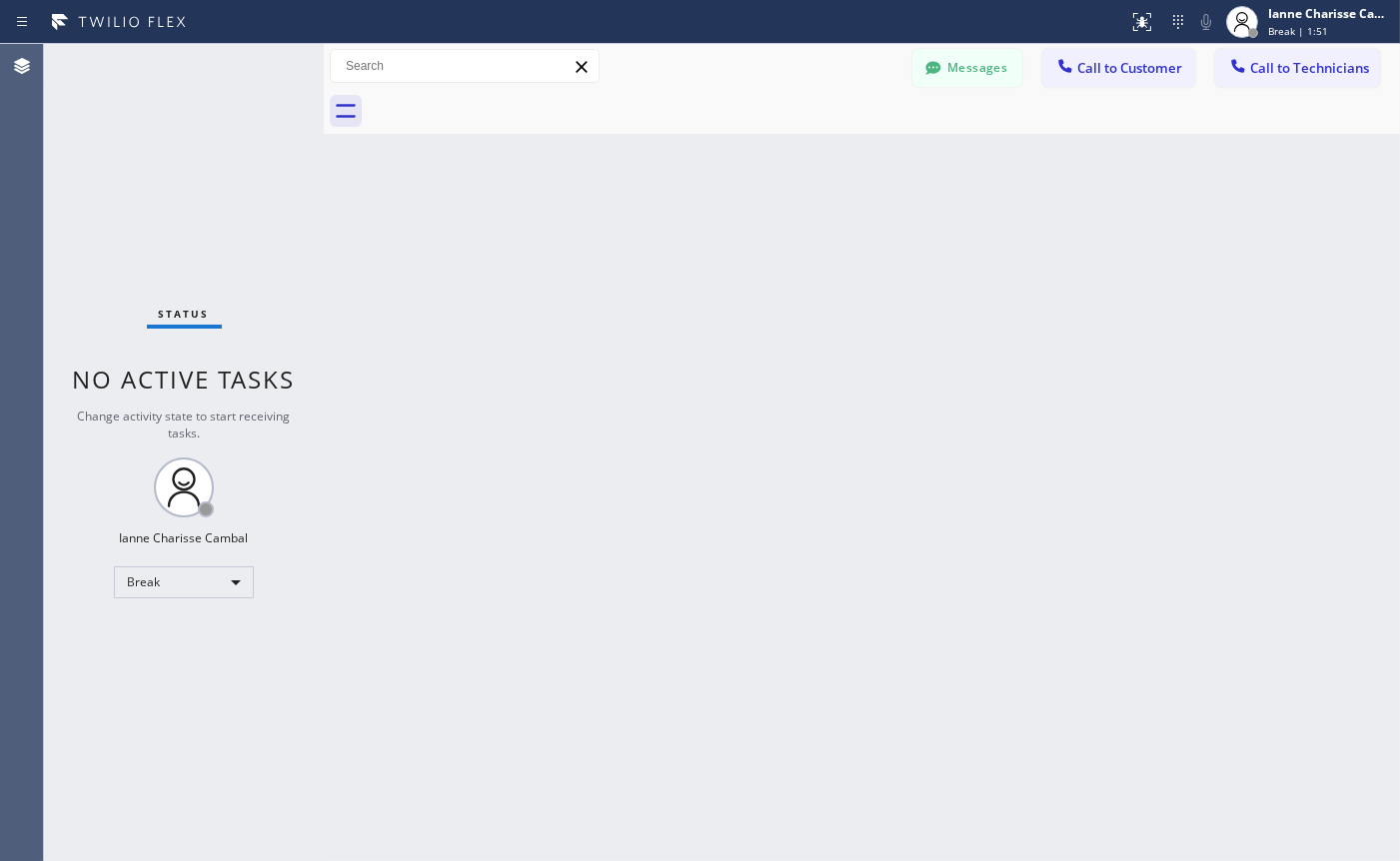 click on "Back to Dashboard Change Sender ID Customers Technicians Select a contact Outbound call Technician Search Technician Your caller id phone number Your caller id phone number [PHONE] Call Technician info Name   Phone none Address none Change Sender ID Electricians [PHONE] Personal [PHONE] HVAC [PHONE] 5 Star Appliance [PHONE] Appliance Repair [PHONE] Plumbing [PHONE] Air Duct Cleaning [PHONE]  Cancel Change Check personal SMS Reset Change No tabs Messages Call to Customer Call to Technicians Outbound call Location Search location Your caller id phone number Customer number Call Outbound call Technician Search Technician Your caller id phone number Your caller id phone number [PHONE] Call" at bounding box center (861, 452) 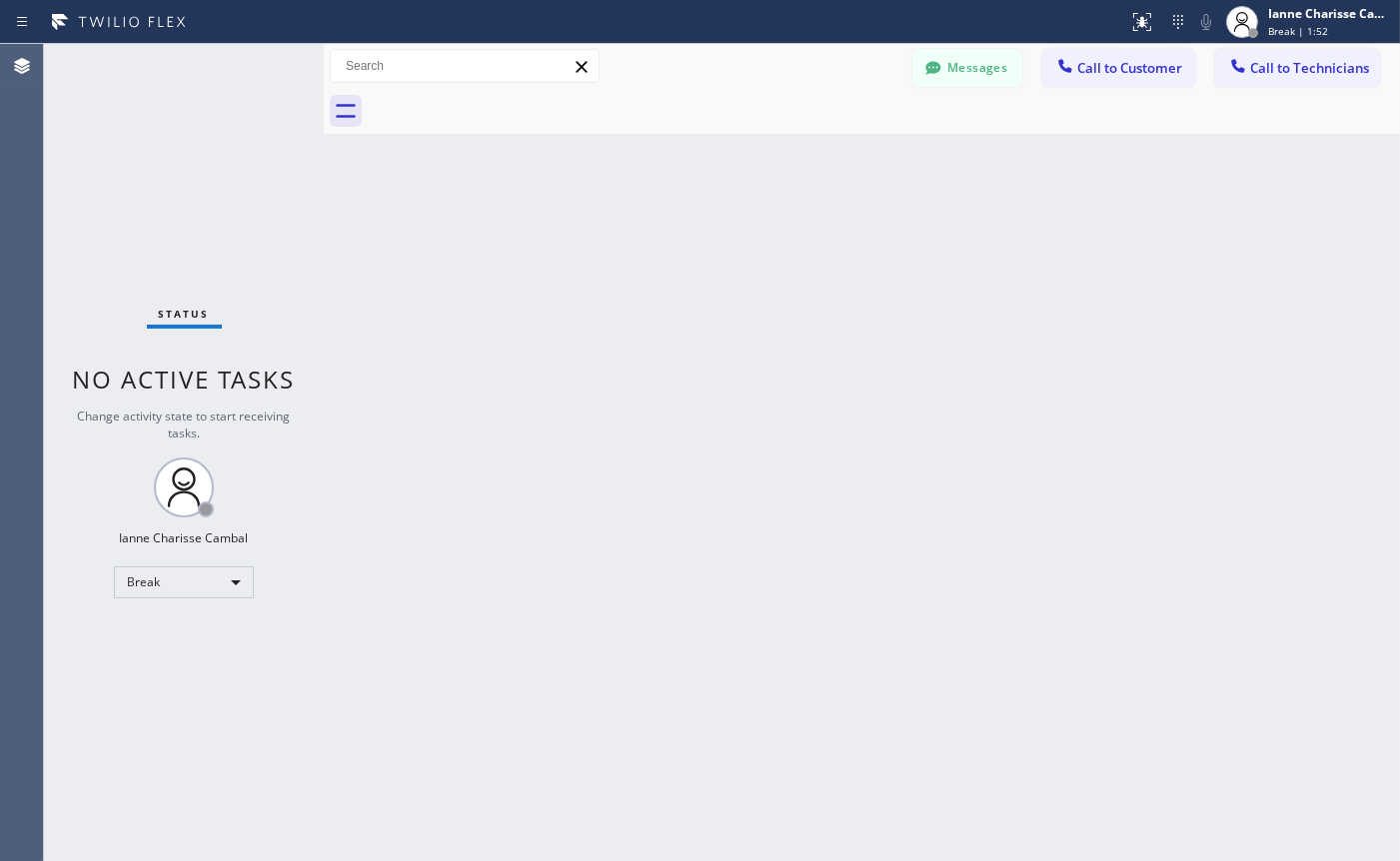click on "Back to Dashboard Change Sender ID Customers Technicians Select a contact Outbound call Technician Search Technician Your caller id phone number Your caller id phone number [PHONE] Call Technician info Name   Phone none Address none Change Sender ID Electricians [PHONE] Personal [PHONE] HVAC [PHONE] 5 Star Appliance [PHONE] Appliance Repair [PHONE] Plumbing [PHONE] Air Duct Cleaning [PHONE]  Cancel Change Check personal SMS Reset Change No tabs Messages Call to Customer Call to Technicians Outbound call Location Search location Your caller id phone number Customer number Call Outbound call Technician Search Technician Your caller id phone number Your caller id phone number [PHONE] Call" at bounding box center [861, 452] 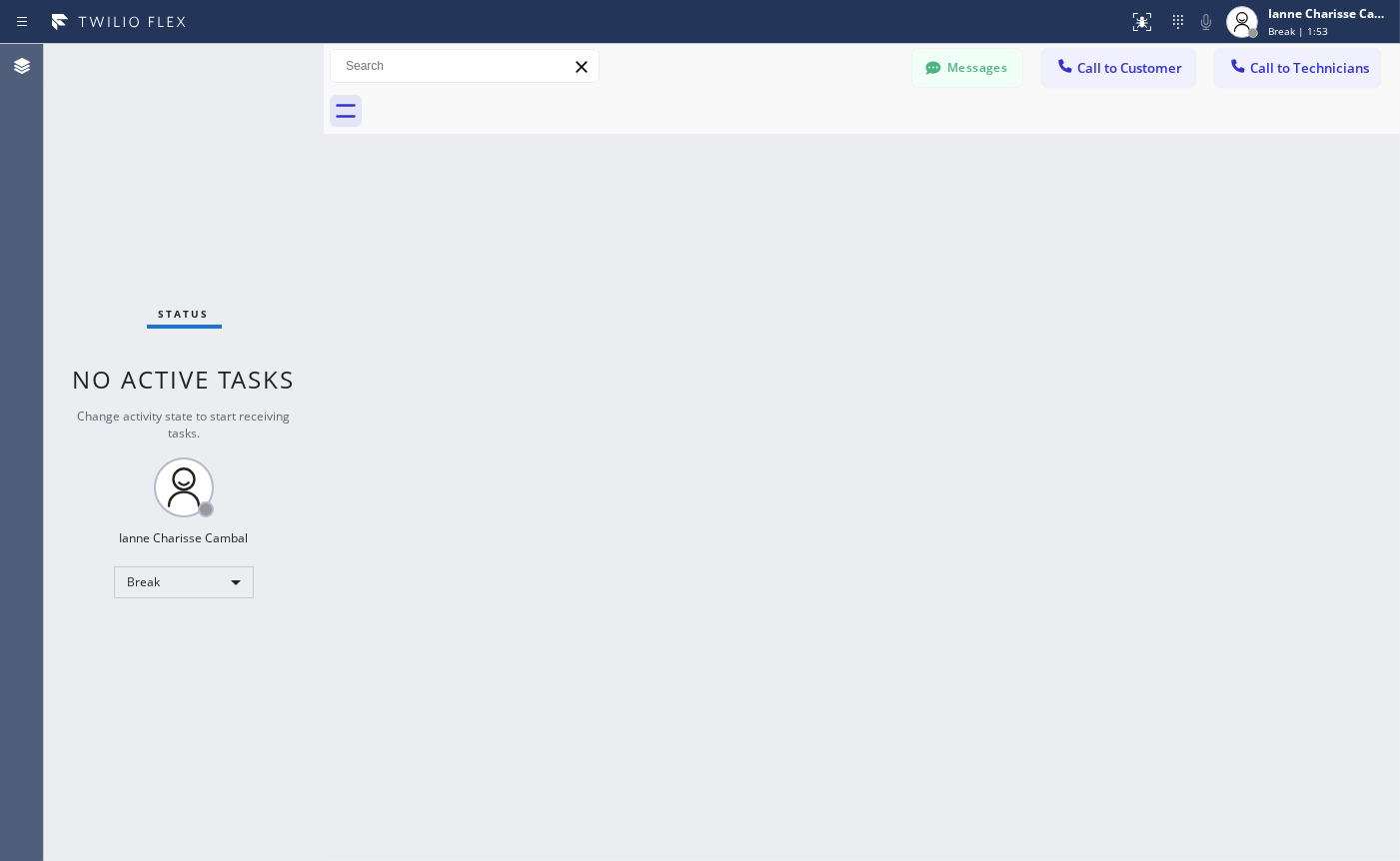 click on "Back to Dashboard Change Sender ID Customers Technicians Select a contact Outbound call Technician Search Technician Your caller id phone number Your caller id phone number [PHONE] Call Technician info Name   Phone none Address none Change Sender ID Electricians [PHONE] Personal [PHONE] HVAC [PHONE] 5 Star Appliance [PHONE] Appliance Repair [PHONE] Plumbing [PHONE] Air Duct Cleaning [PHONE]  Cancel Change Check personal SMS Reset Change No tabs Messages Call to Customer Call to Technicians Outbound call Location Search location Your caller id phone number Customer number Call Outbound call Technician Search Technician Your caller id phone number Your caller id phone number [PHONE] Call" at bounding box center (861, 452) 